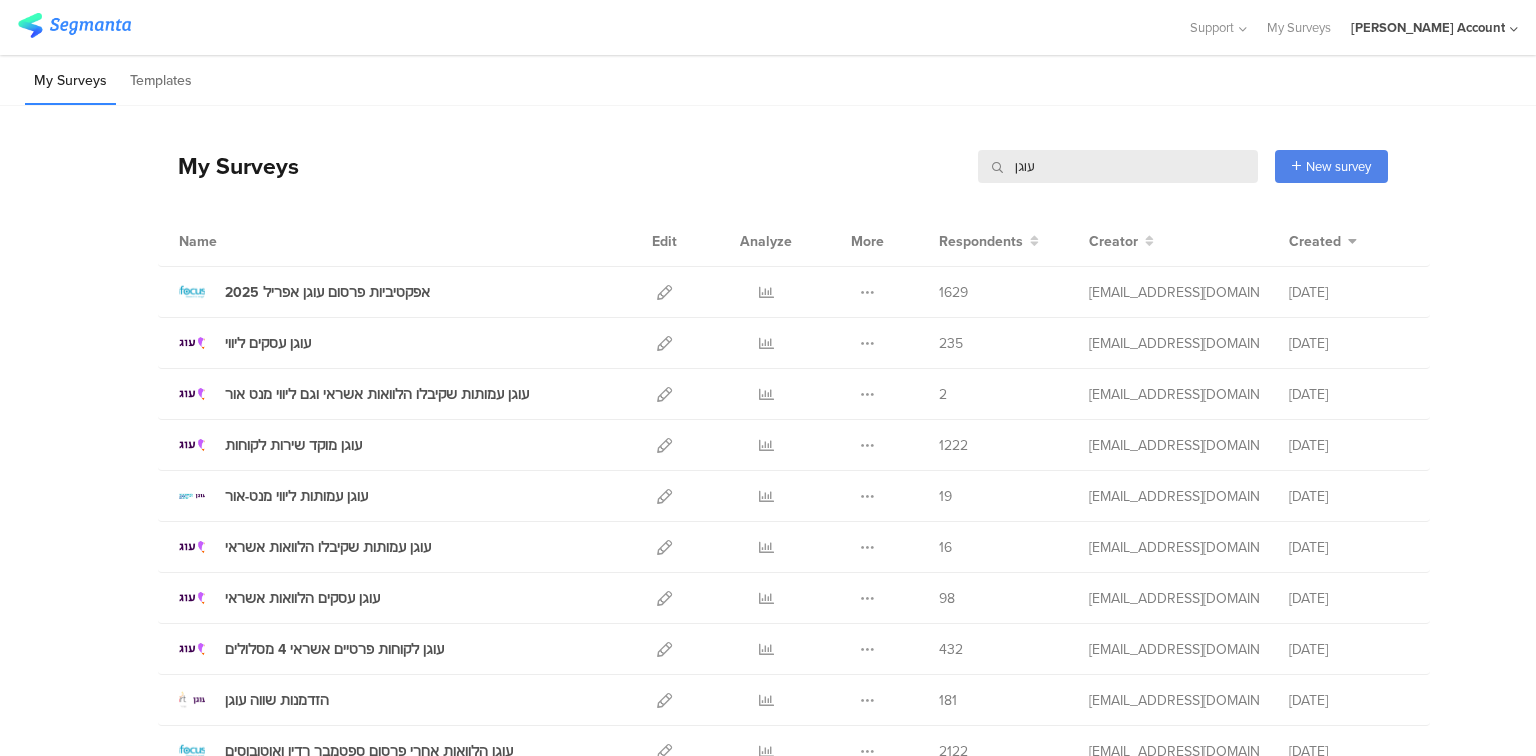 scroll, scrollTop: 0, scrollLeft: 0, axis: both 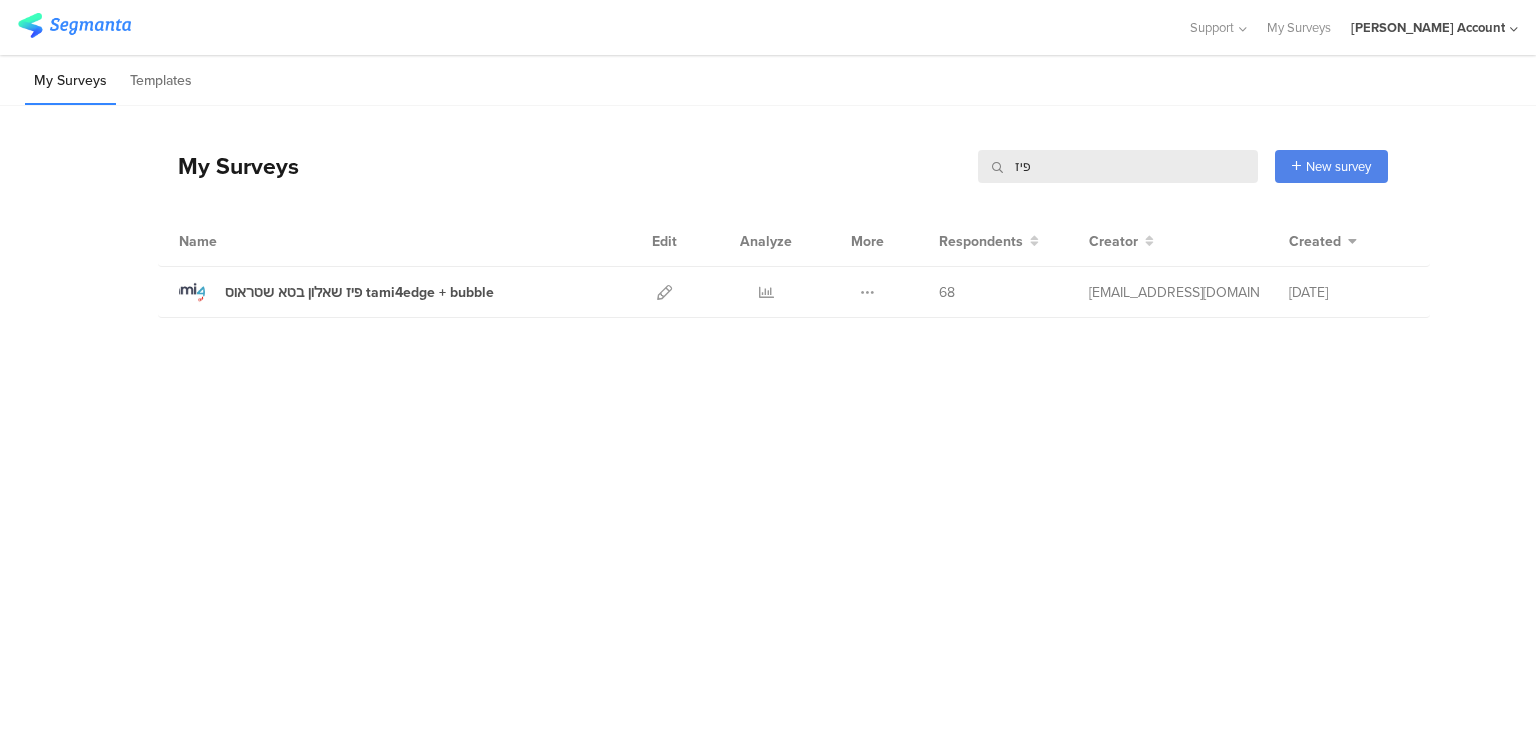type on "פיז" 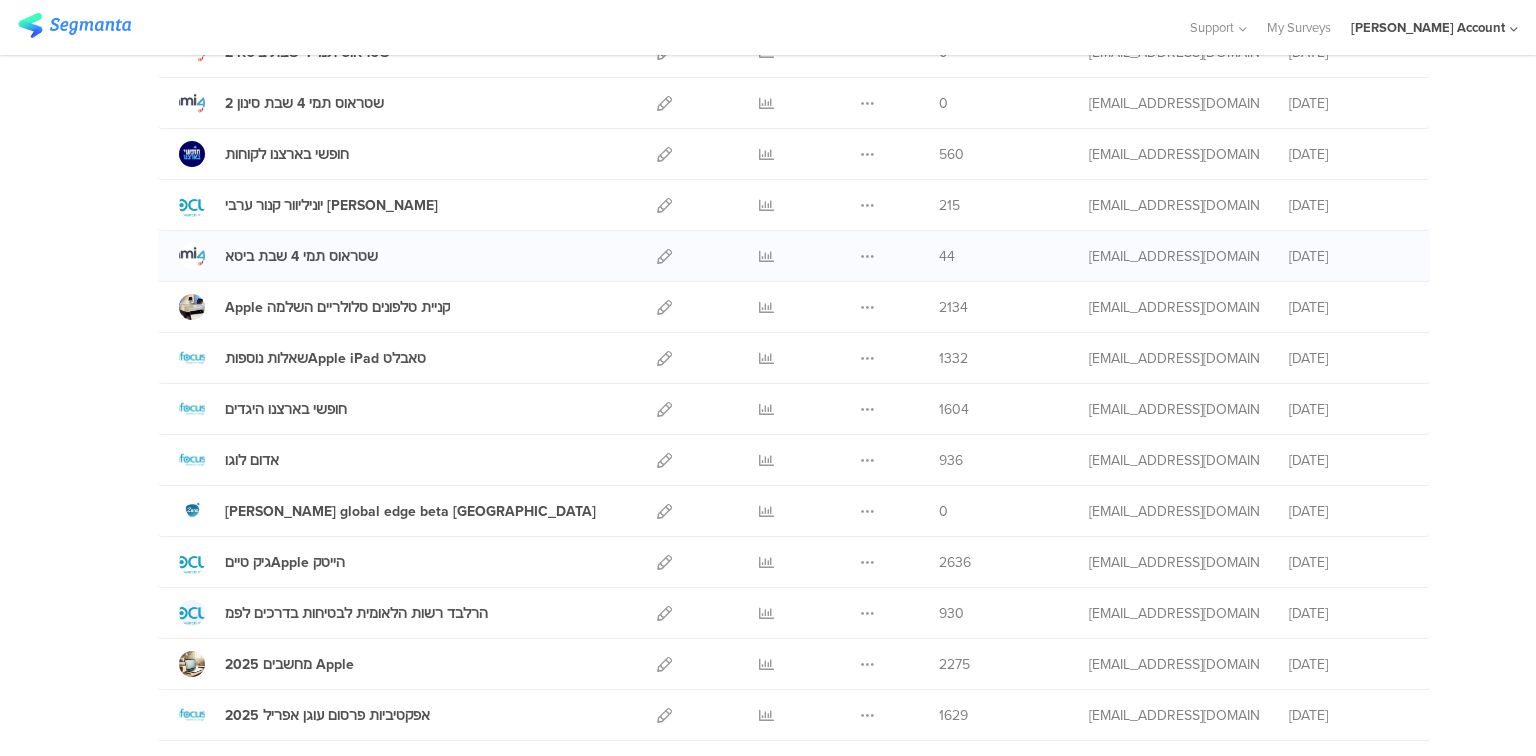 scroll, scrollTop: 0, scrollLeft: 0, axis: both 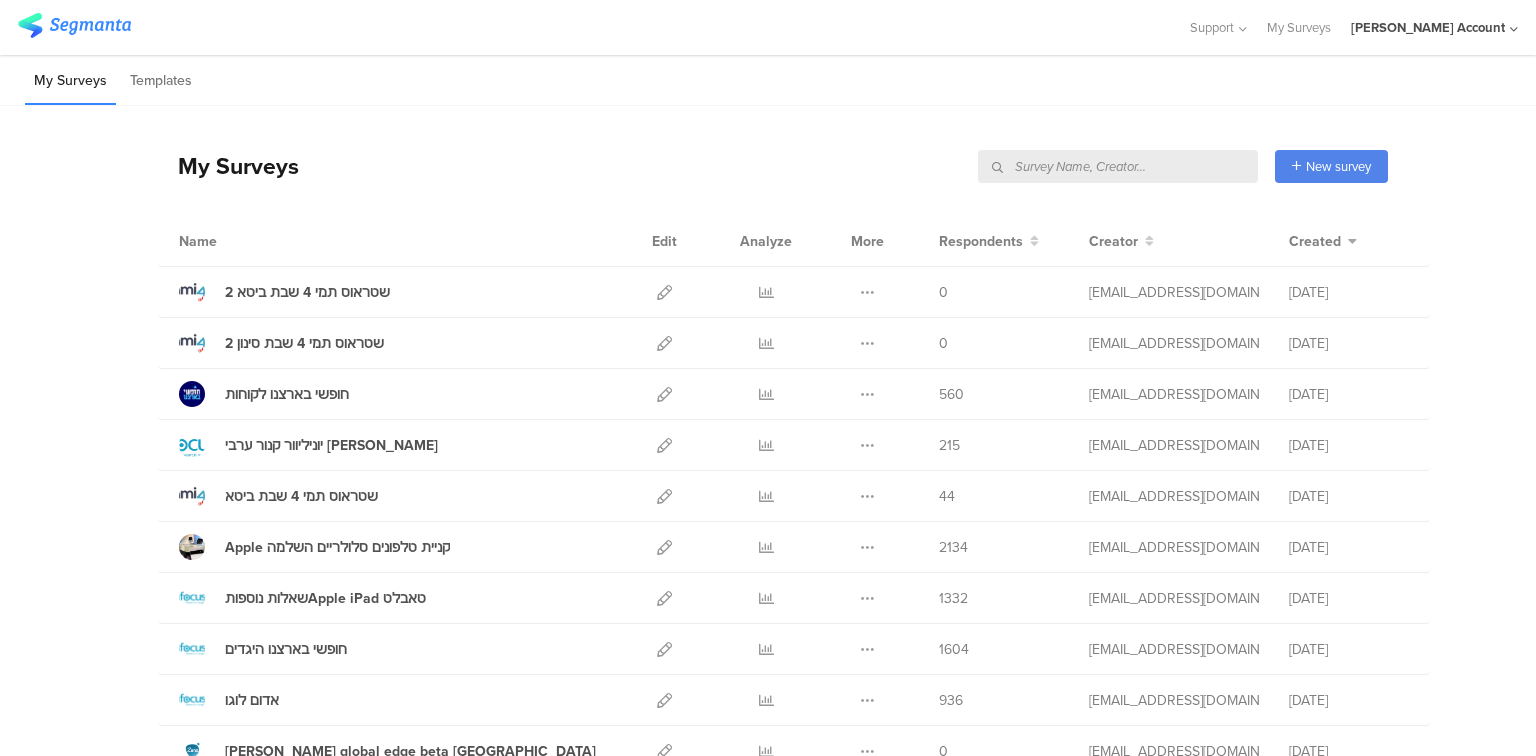 click at bounding box center (1118, 166) 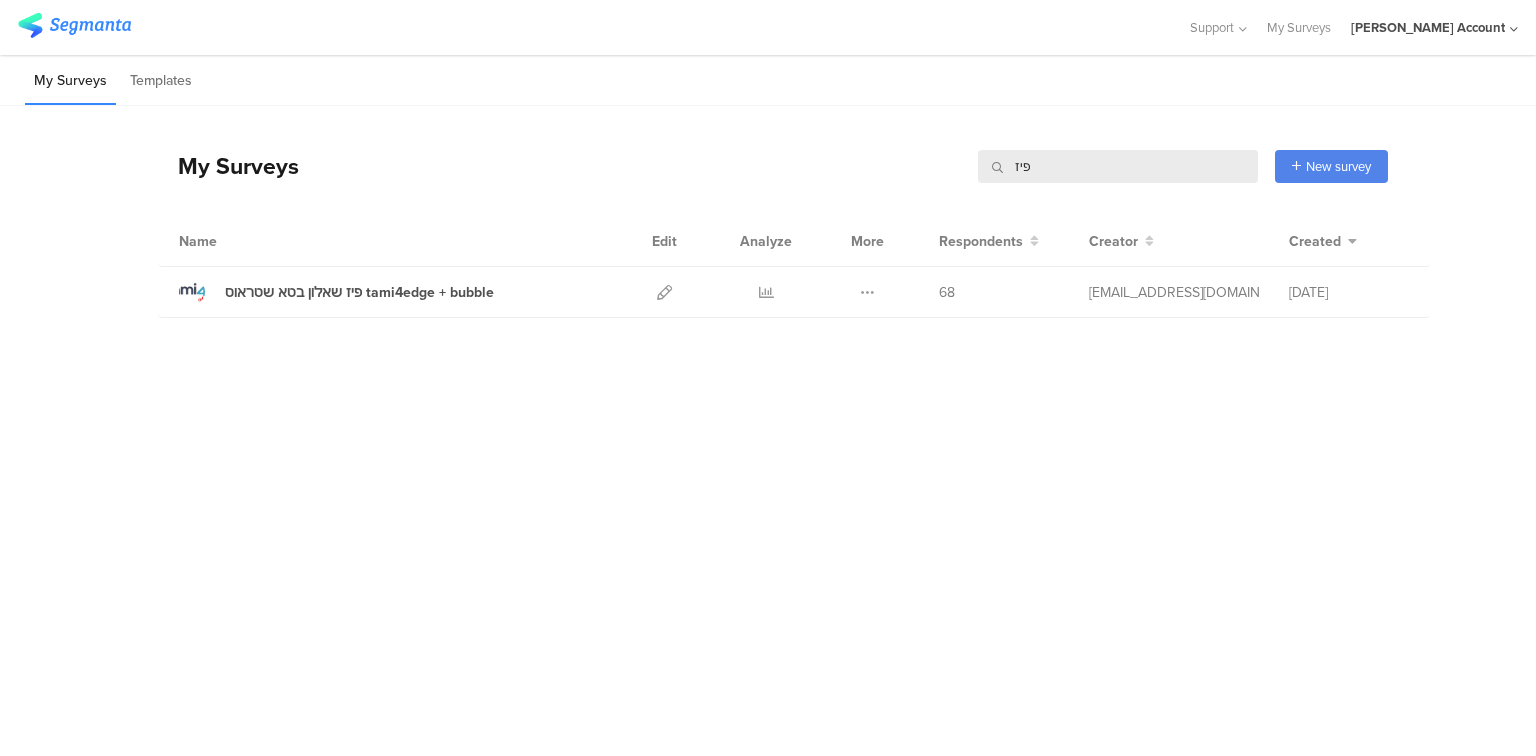 type on "פיז" 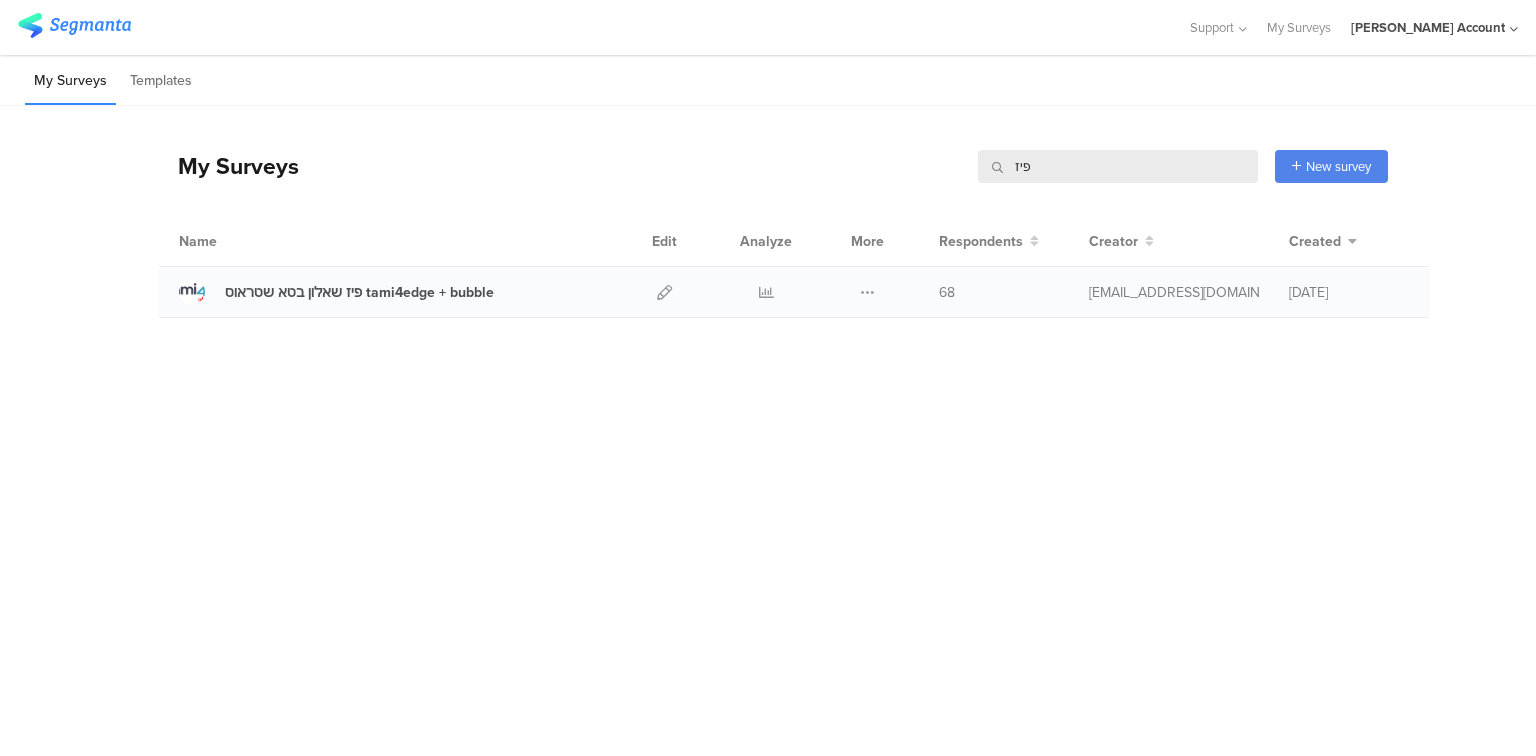 click at bounding box center (766, 292) 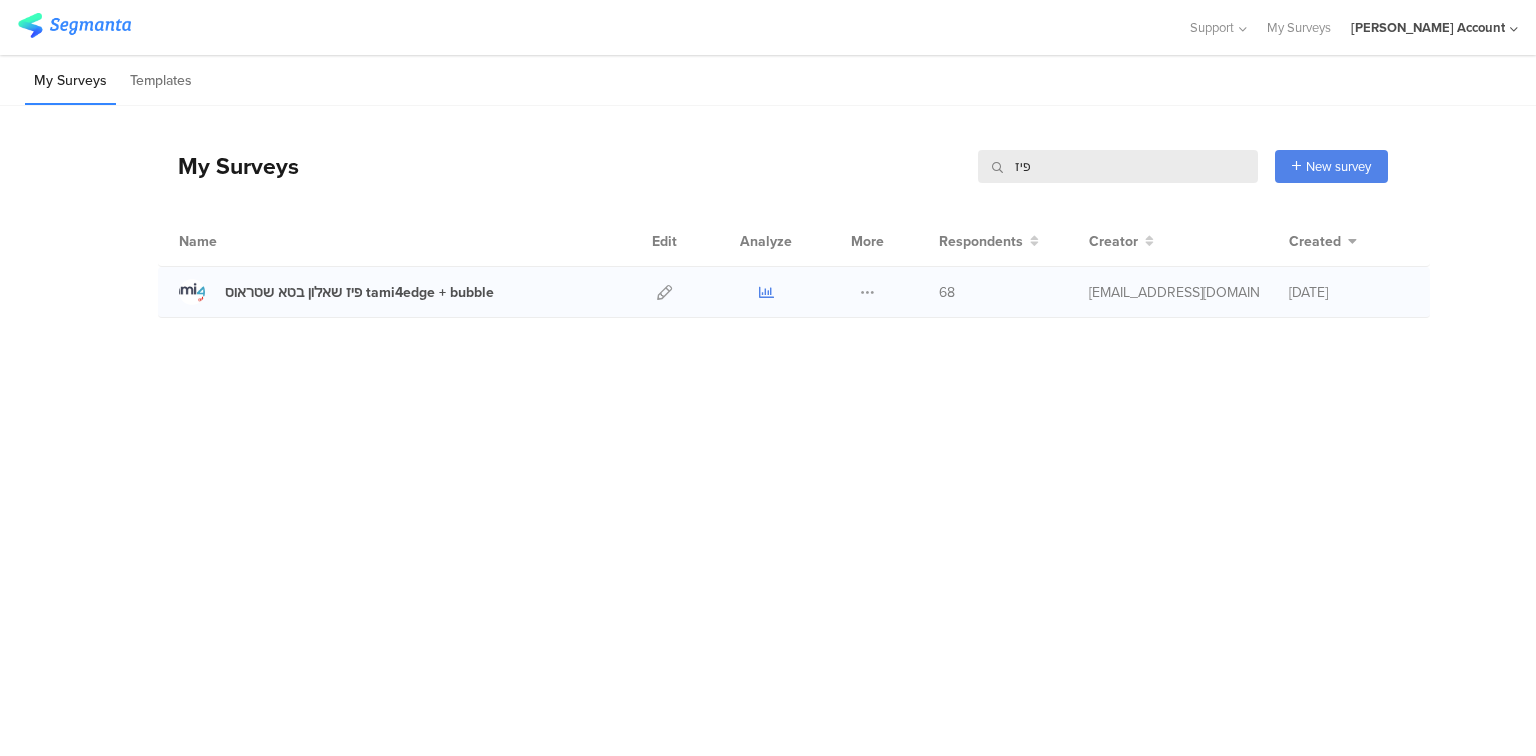 click at bounding box center [766, 292] 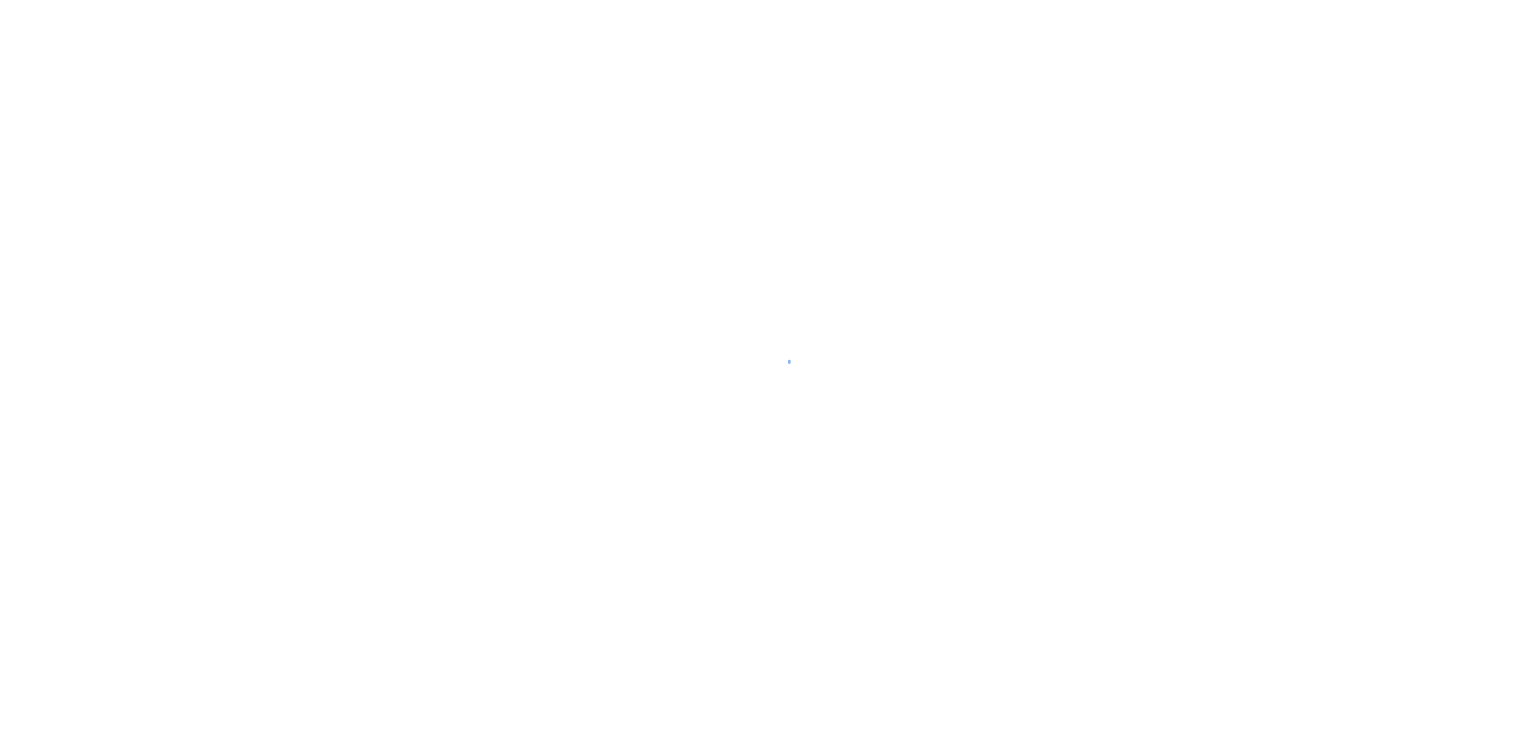scroll, scrollTop: 0, scrollLeft: 0, axis: both 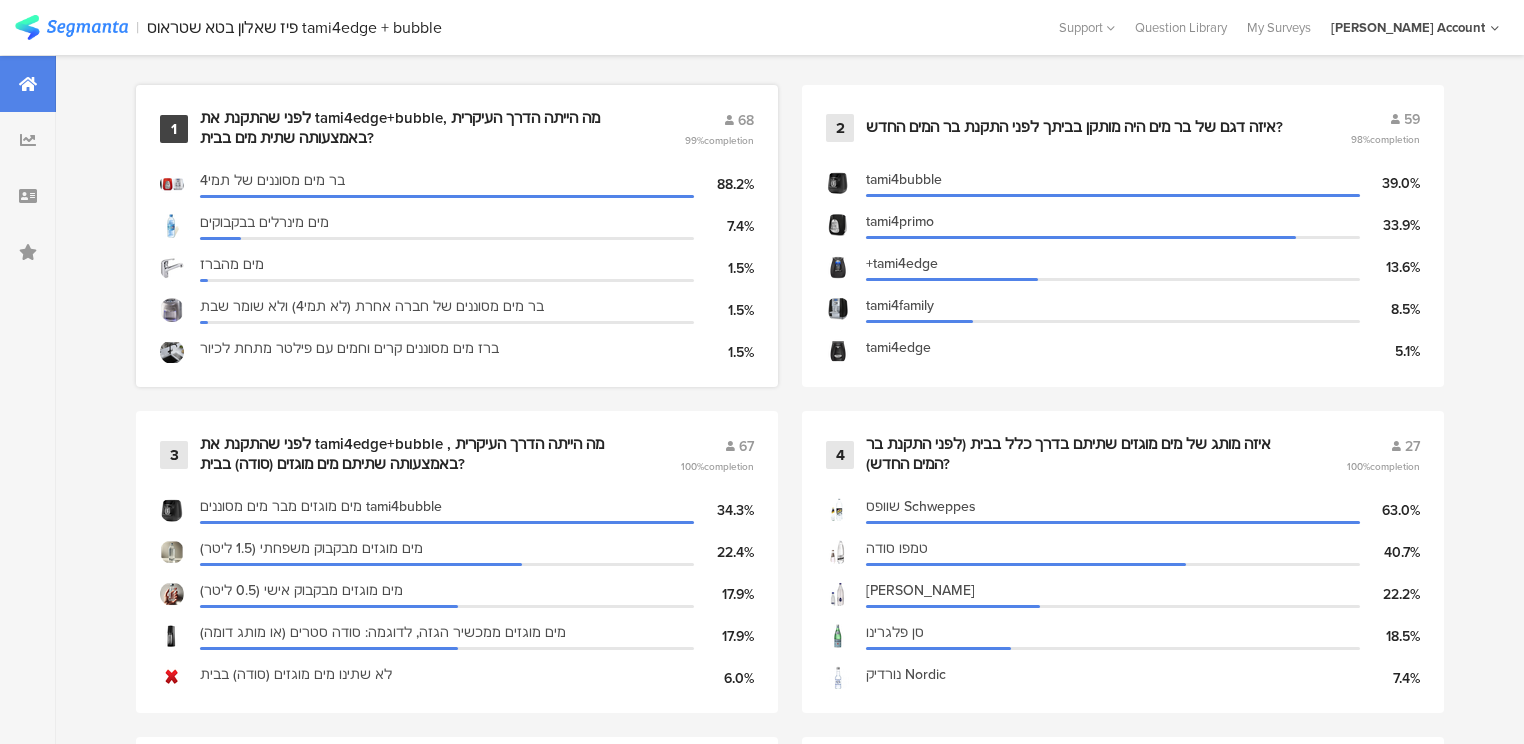 click on "לפני שהתקנת את tami4edge+bubble, מה הייתה הדרך העיקרית באמצעותה שתית מים בבית?" at bounding box center [418, 128] 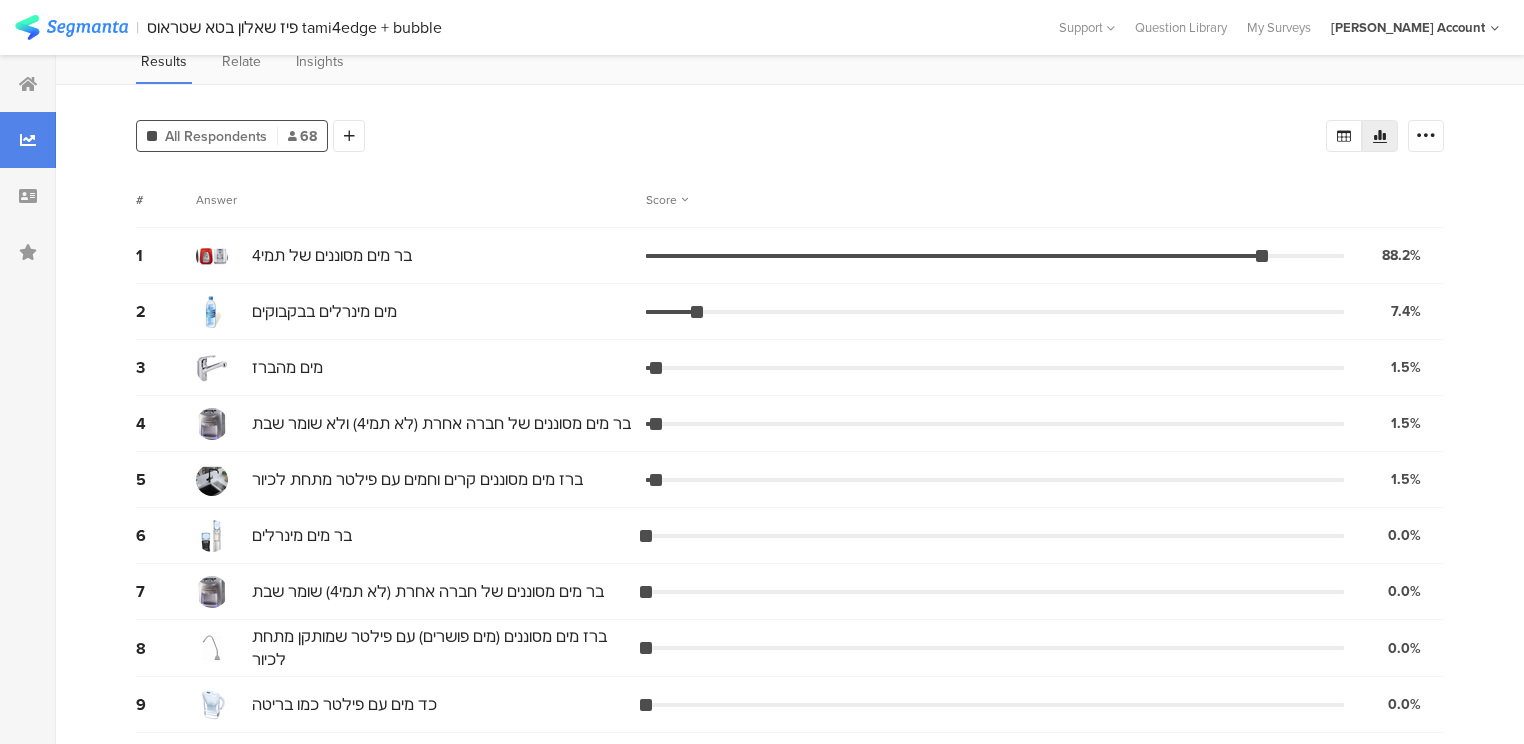 scroll, scrollTop: 0, scrollLeft: 0, axis: both 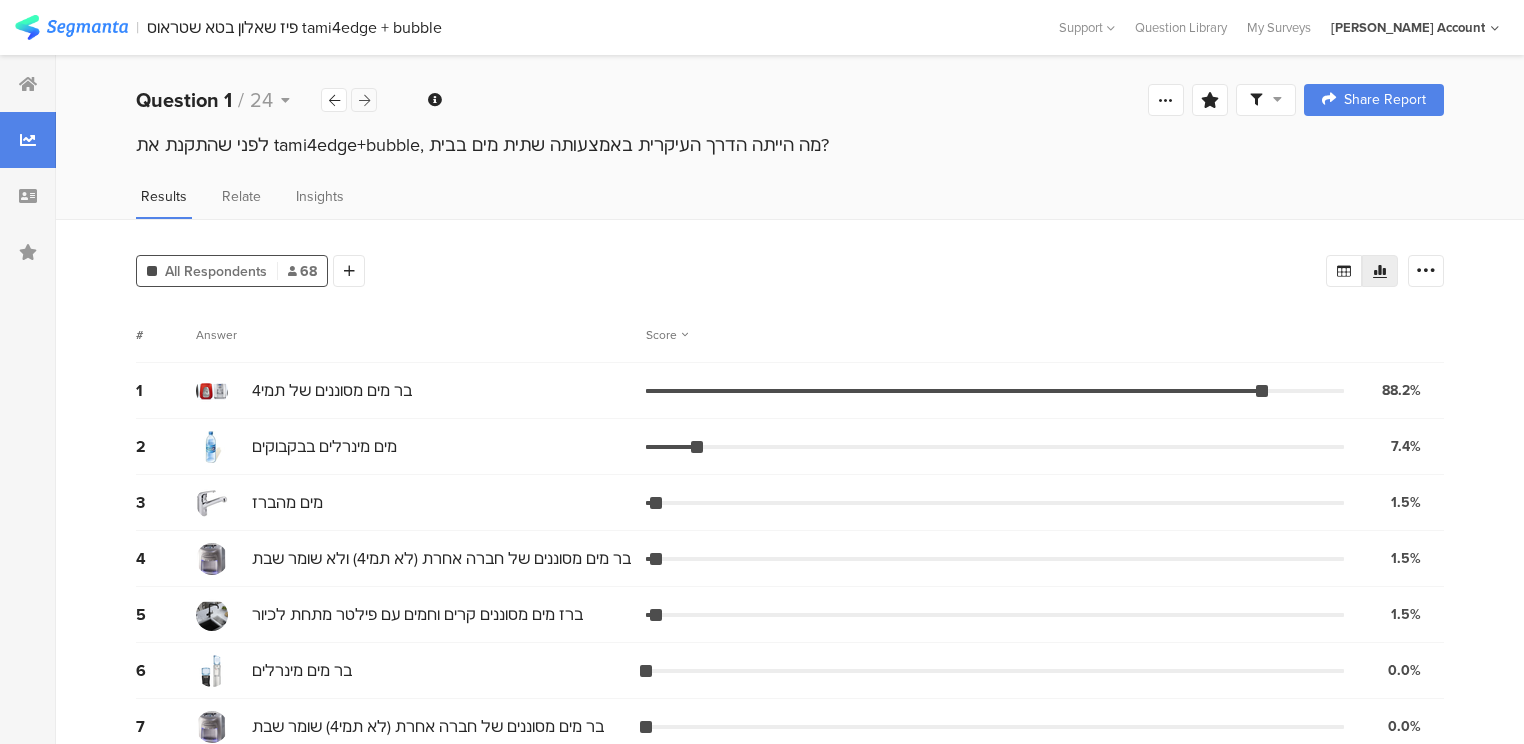 click at bounding box center [364, 100] 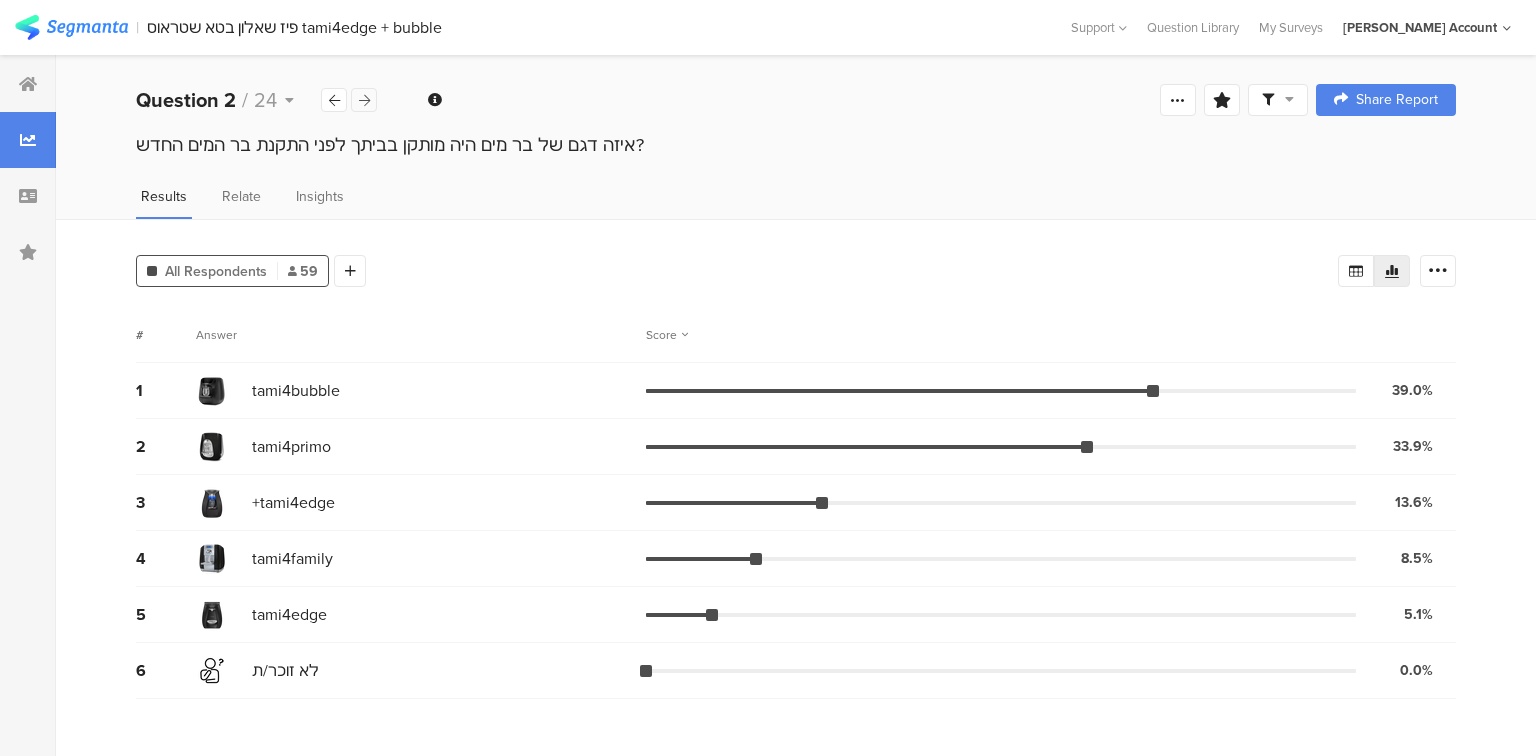 click at bounding box center (364, 100) 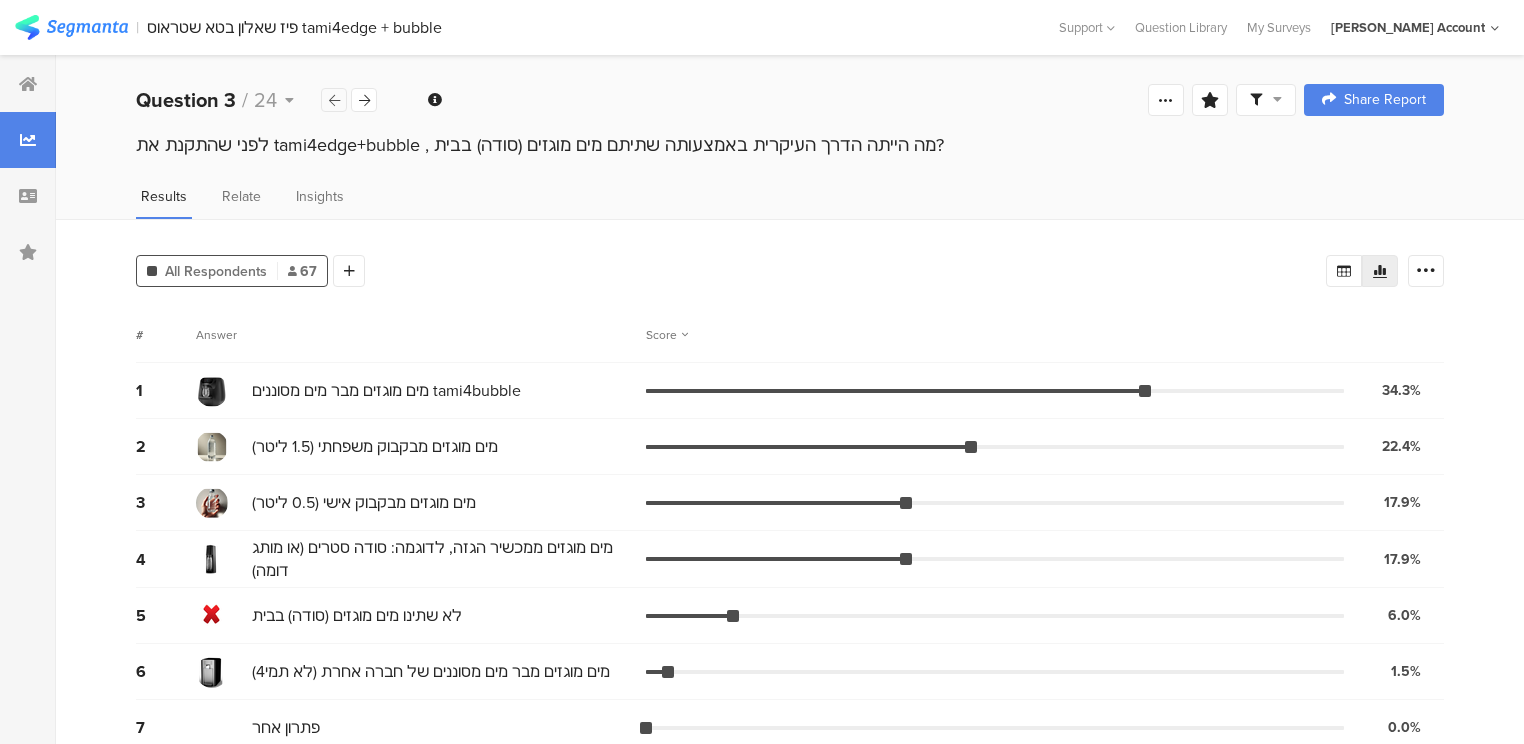 click at bounding box center (334, 100) 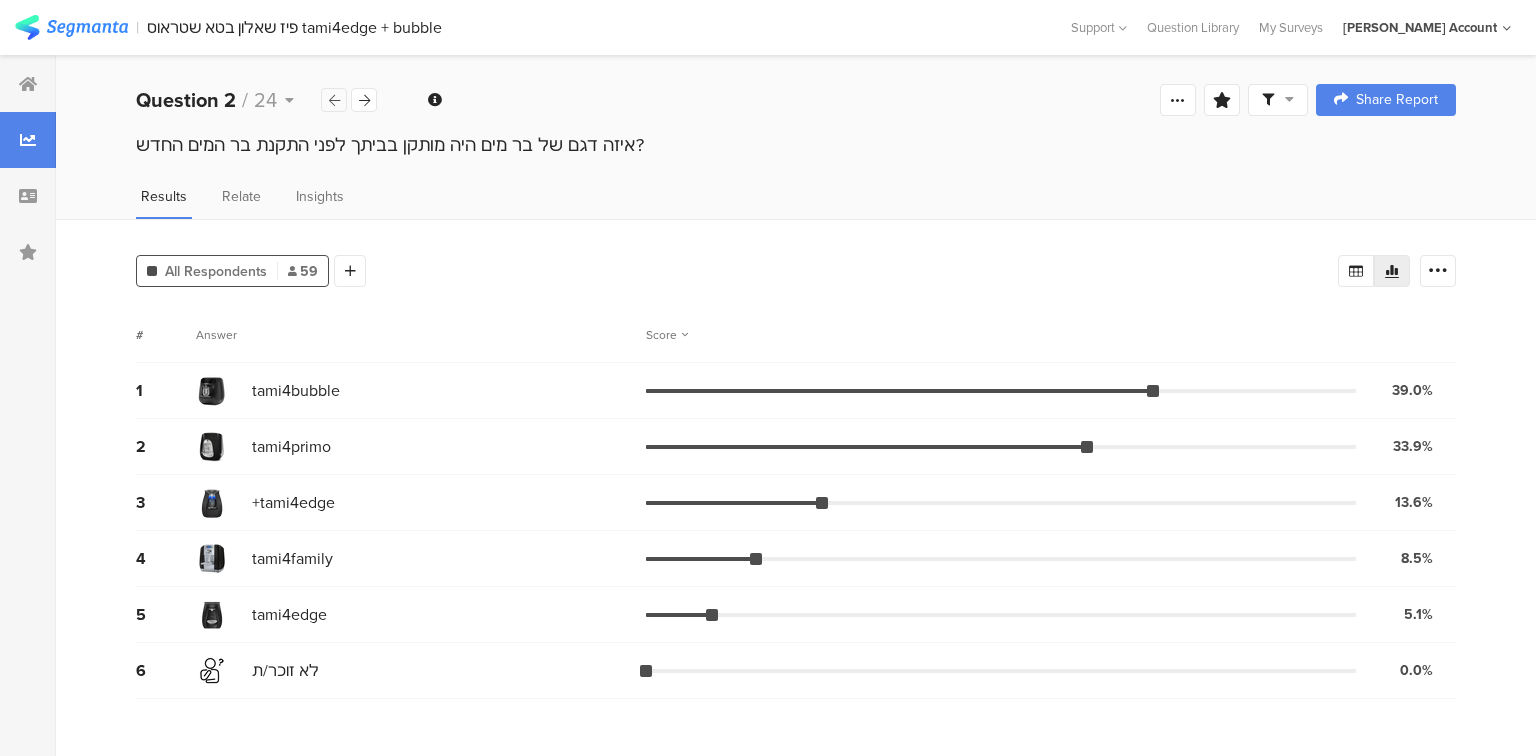 click at bounding box center [334, 100] 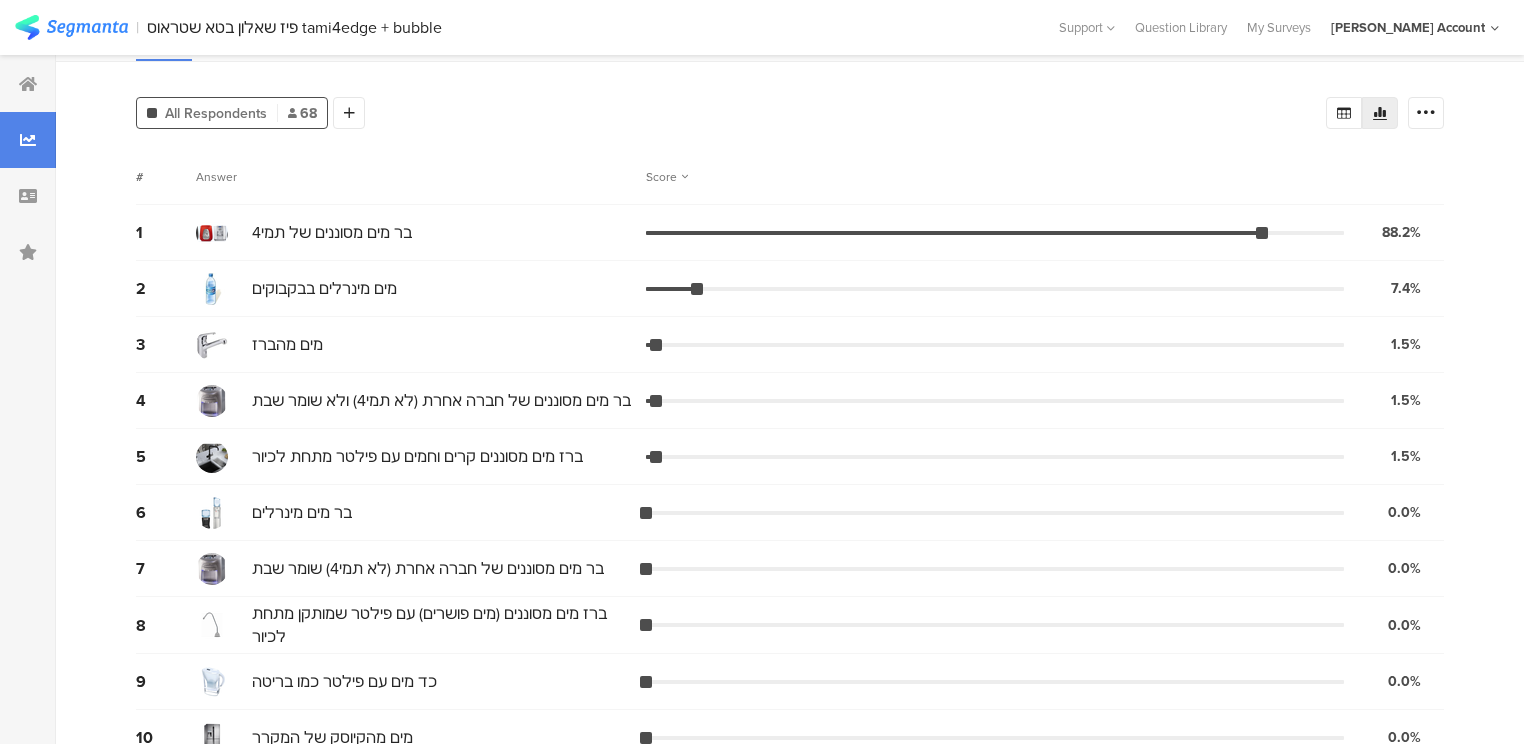 scroll, scrollTop: 160, scrollLeft: 0, axis: vertical 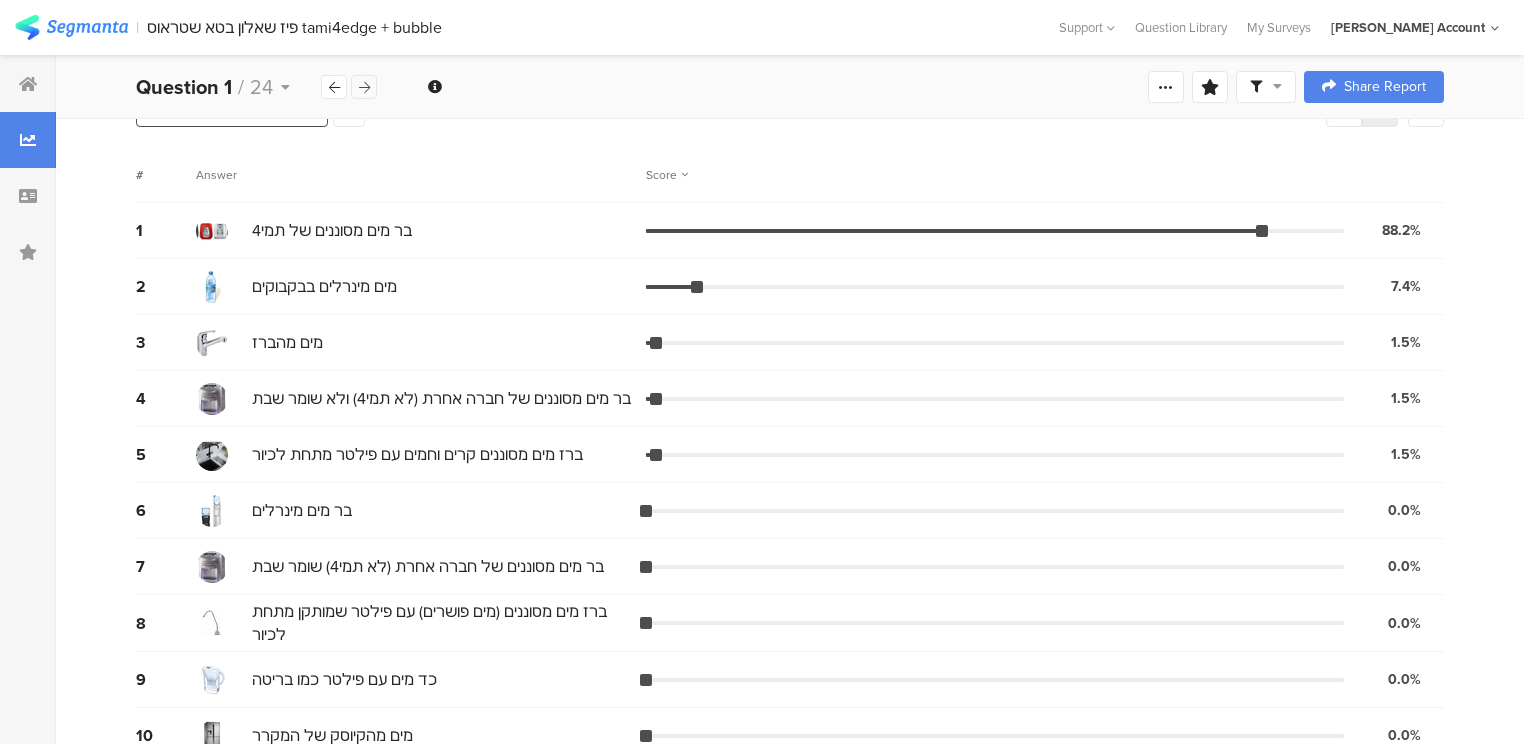 click at bounding box center (364, 87) 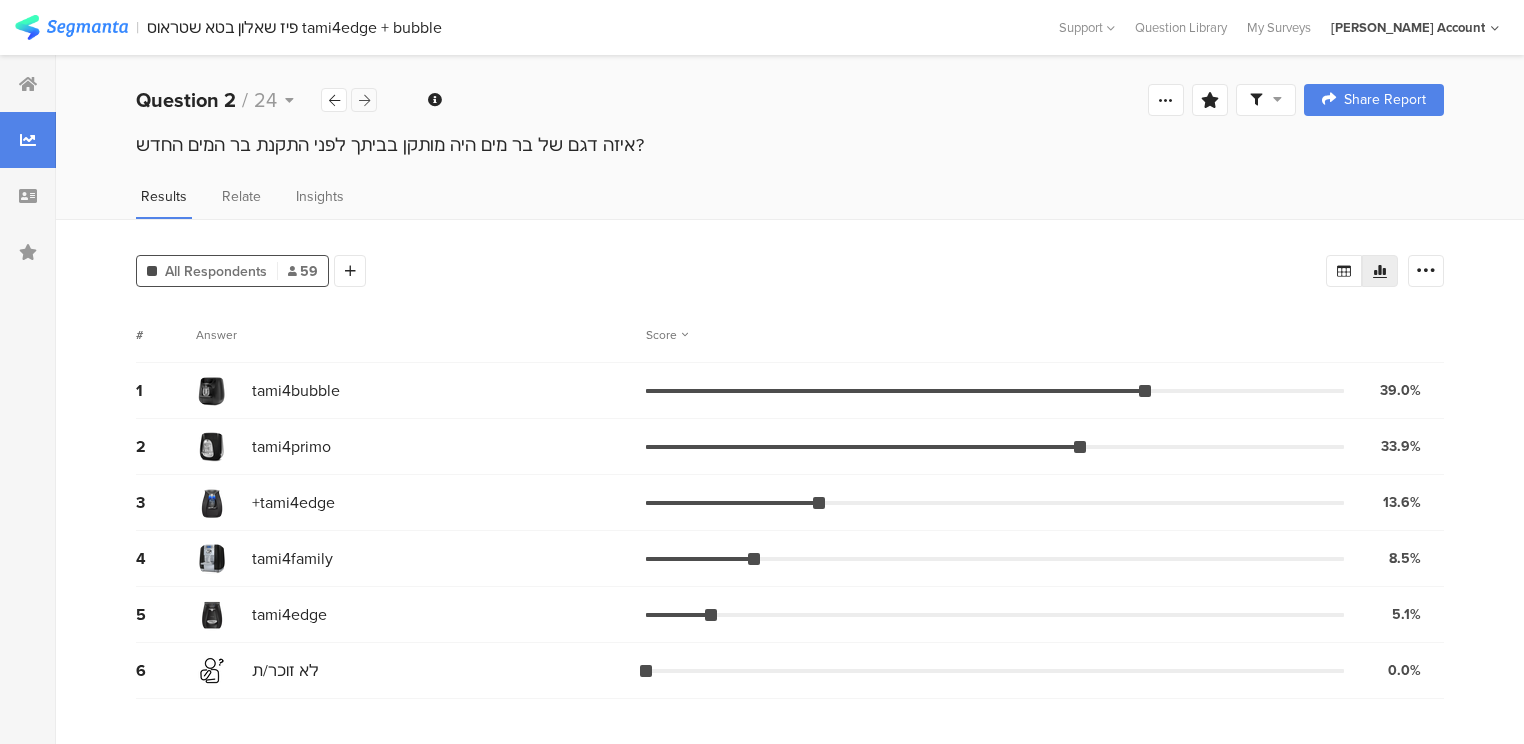 scroll, scrollTop: 0, scrollLeft: 0, axis: both 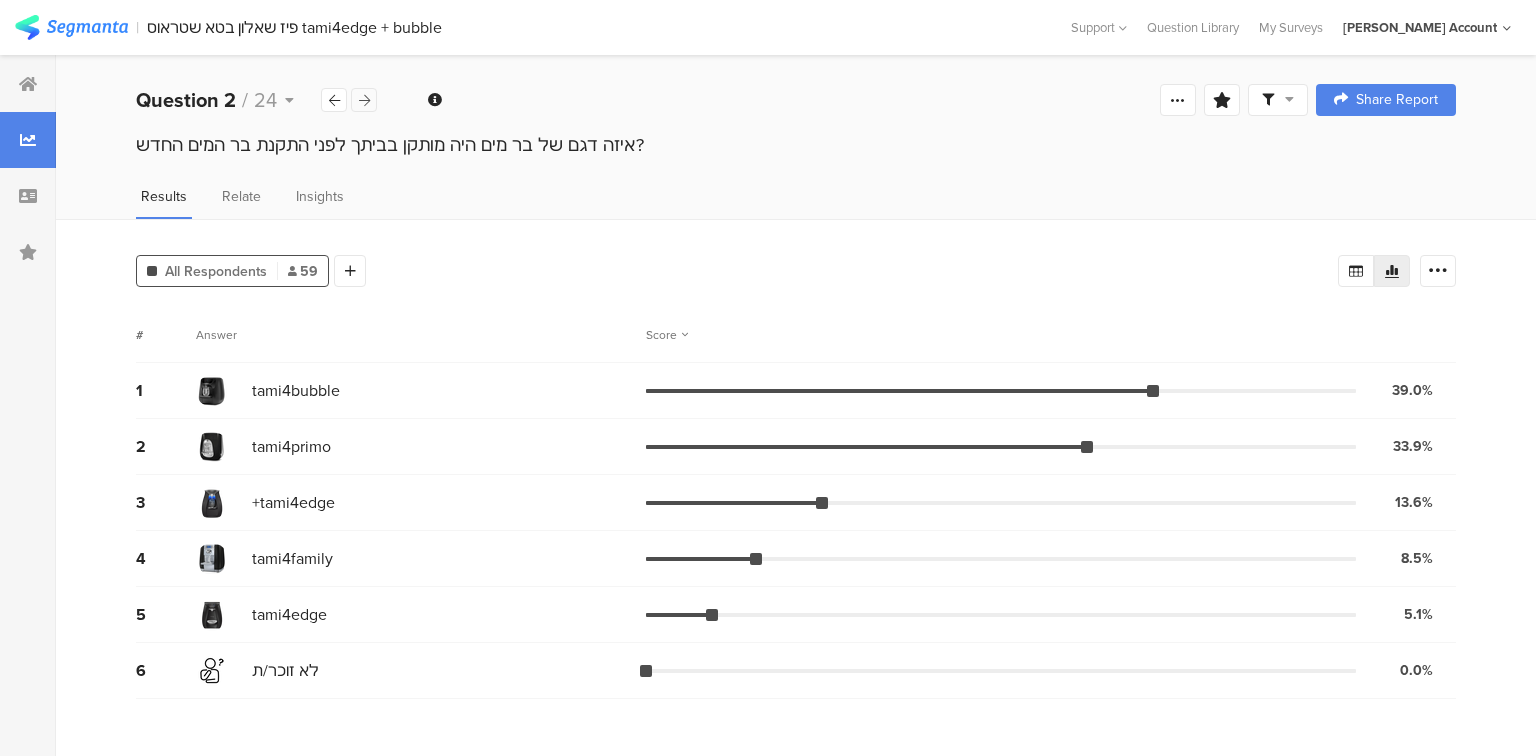 click on "Welcome page 1   לפני שהתקנת את tami4edge+bubble, מה הייתה הדרך העיקרית באמצעותה שתית מים בבית? 2   איזה דגם של בר מים היה מותקן בביתך לפני התקנת בר המים החדש? 3   לפני שהתקנת את tami4edge+bubble , מה הייתה הדרך העיקרית באמצעותה שתיתם מים מוגזים (סודה) בבית?  4   איזה מותג של מים מוגזים שתיתם בדרך כלל בבית (לפני התקנת בר המים החדש)?  5   מה דעתך באופן כללי על בר המים החדש tami4edge+bubble שכולל מים קרים, פושרים, חמים, וגם מים מוגזים?  6   מה אהבת בבר המים החדש tami4edge+bubble? 7   מה לא אהבת בבר המים החדש tami4edge+bubble? מה צריך לשפר?  8   9   מה פחות אהבת בחווית המים המוגזים? מה לדעתך צריך לשפר? 10   11   12   13   14   15   15a   15b   15c   15d   15e" at bounding box center [796, 100] 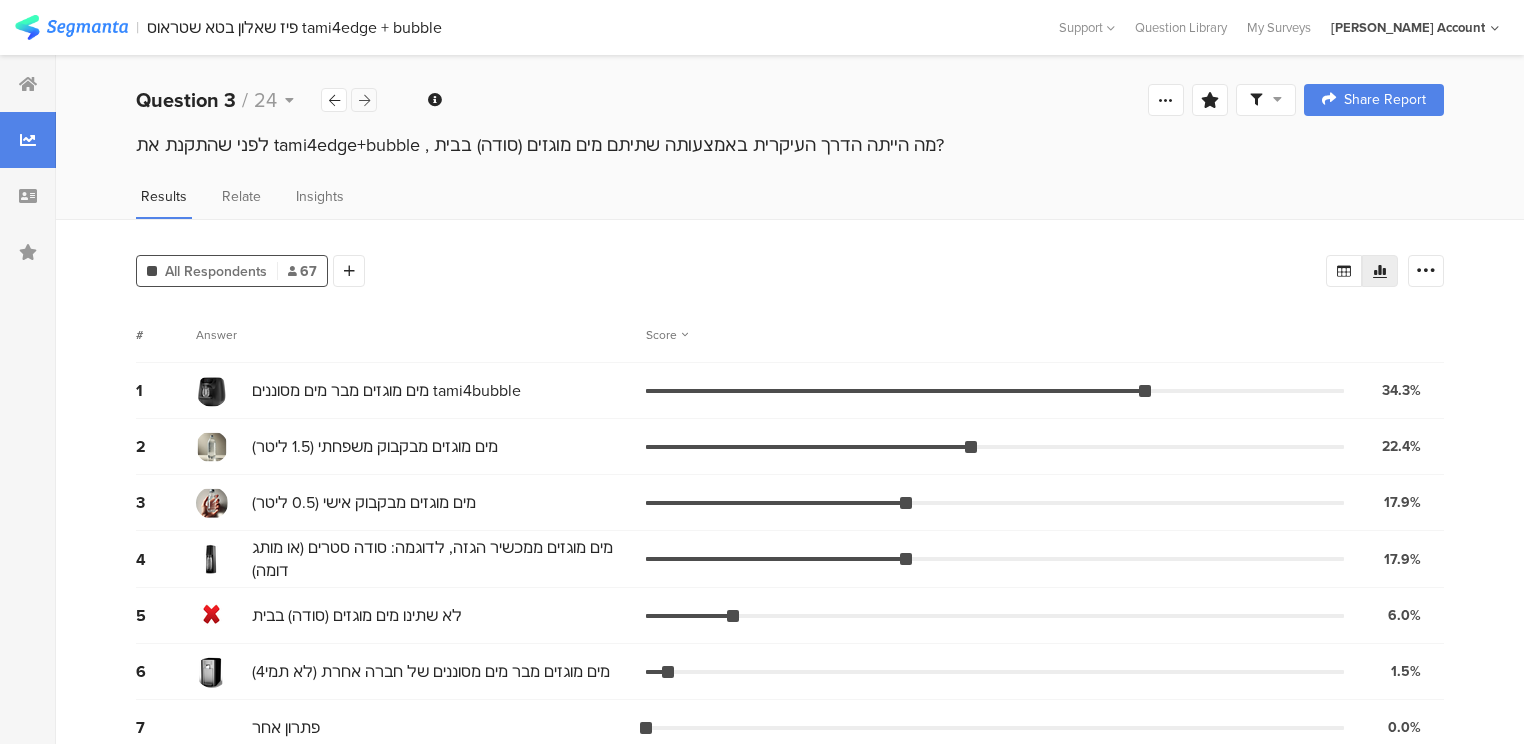 click at bounding box center (364, 100) 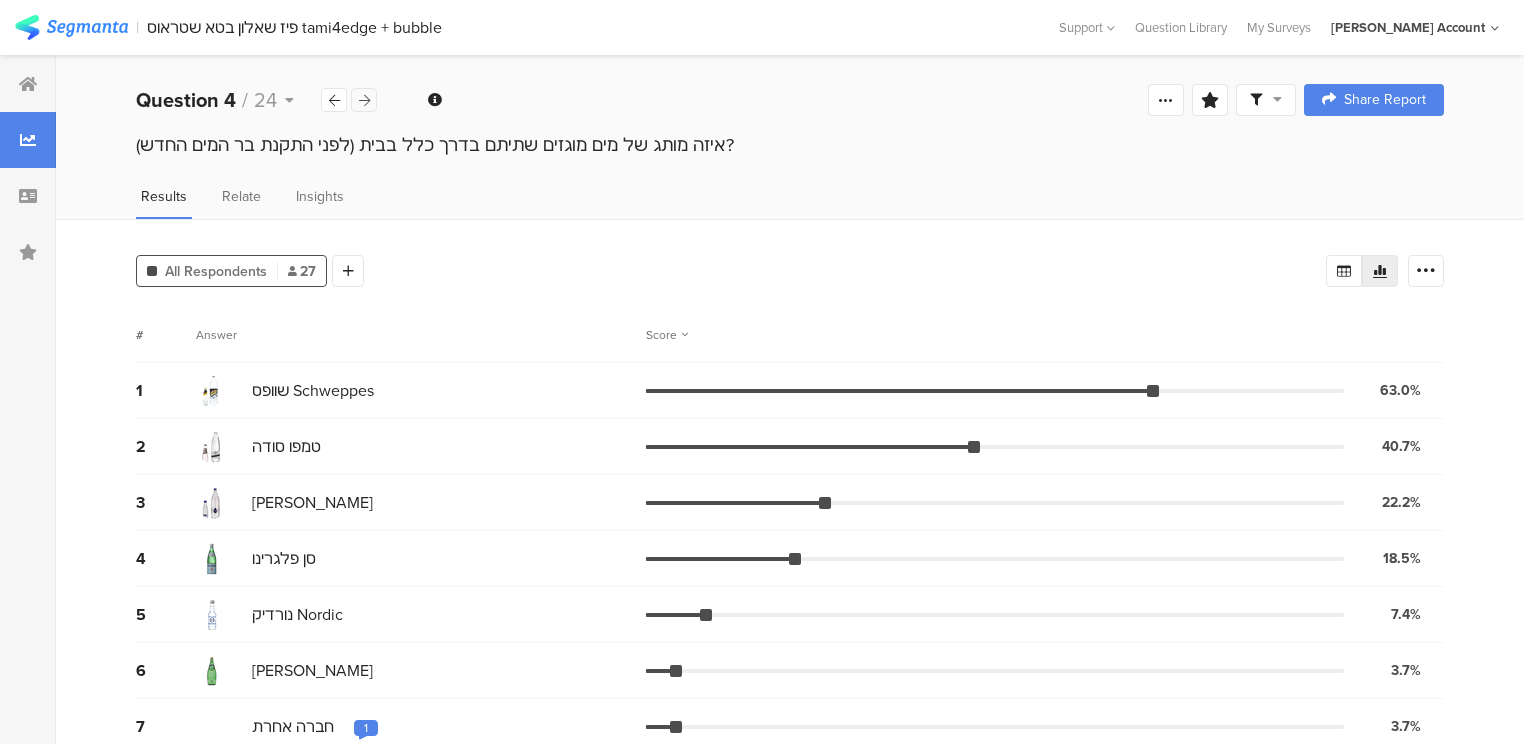 click at bounding box center (364, 100) 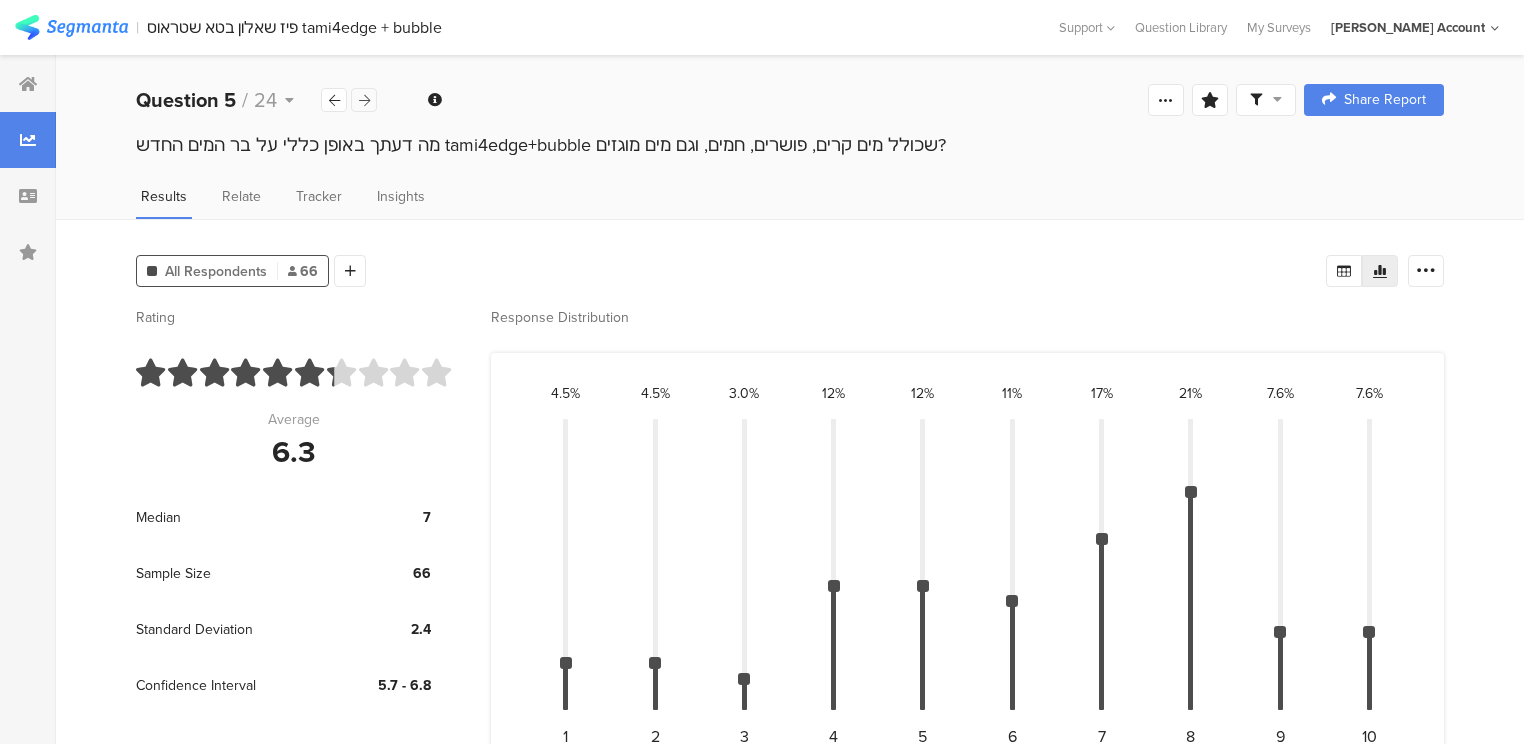 click at bounding box center (364, 100) 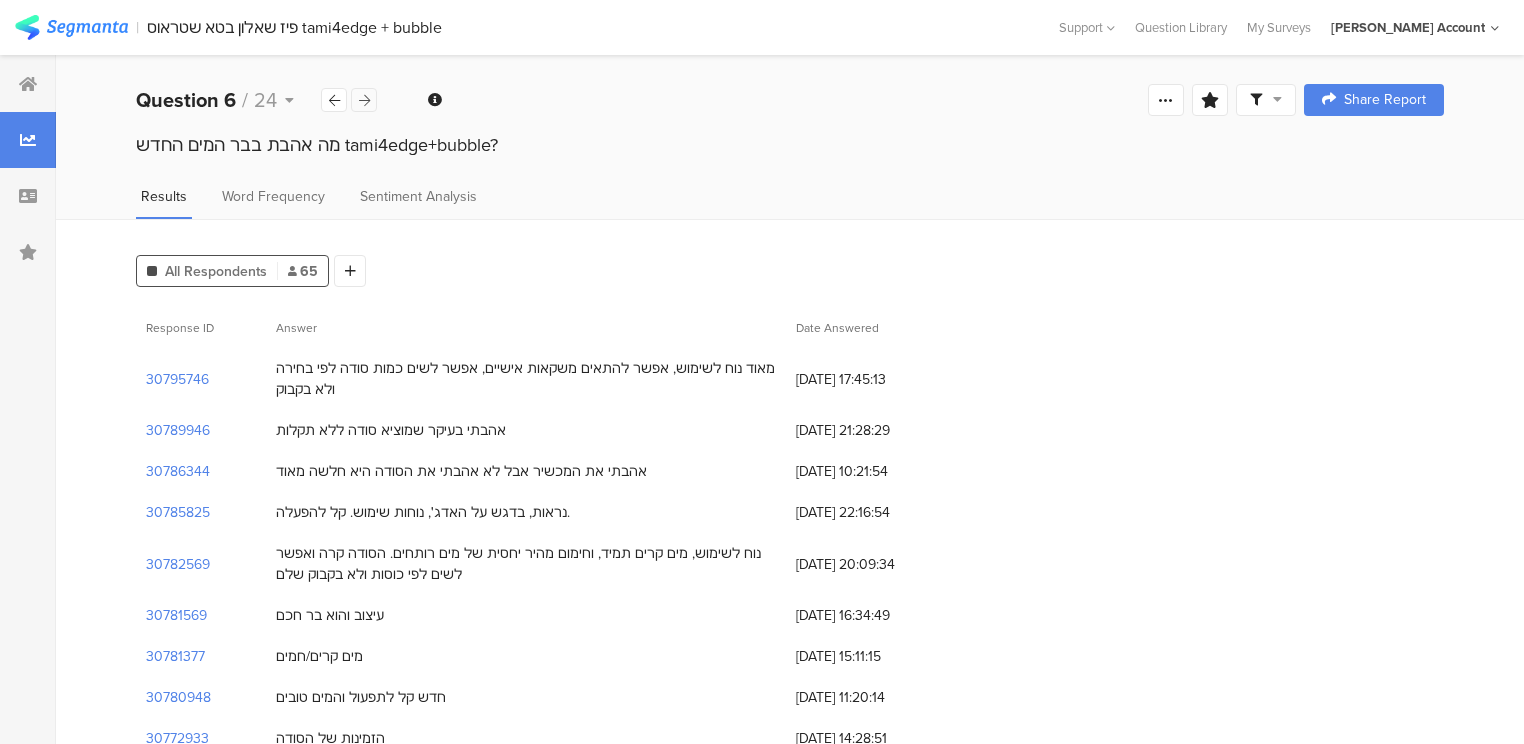 click at bounding box center [364, 100] 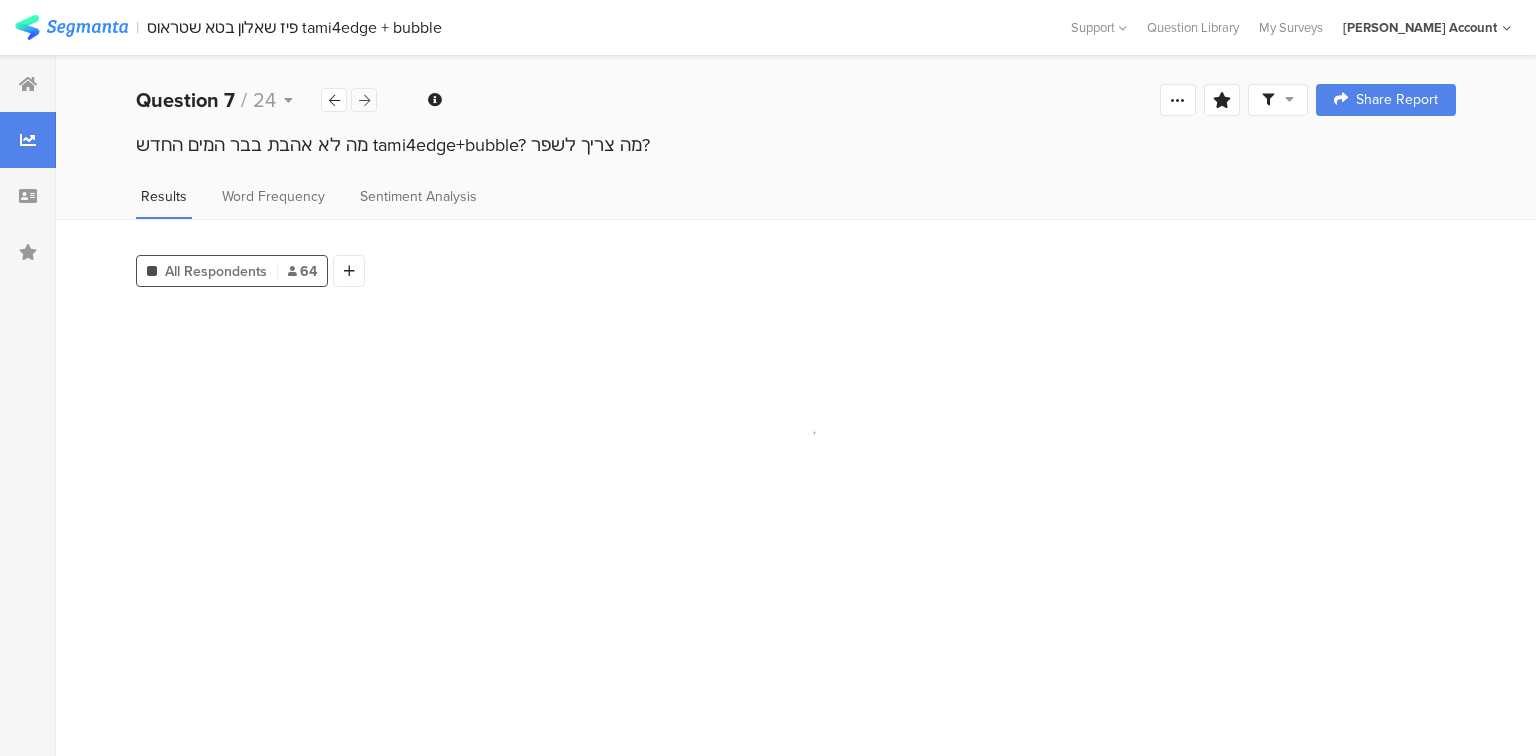 click at bounding box center (364, 100) 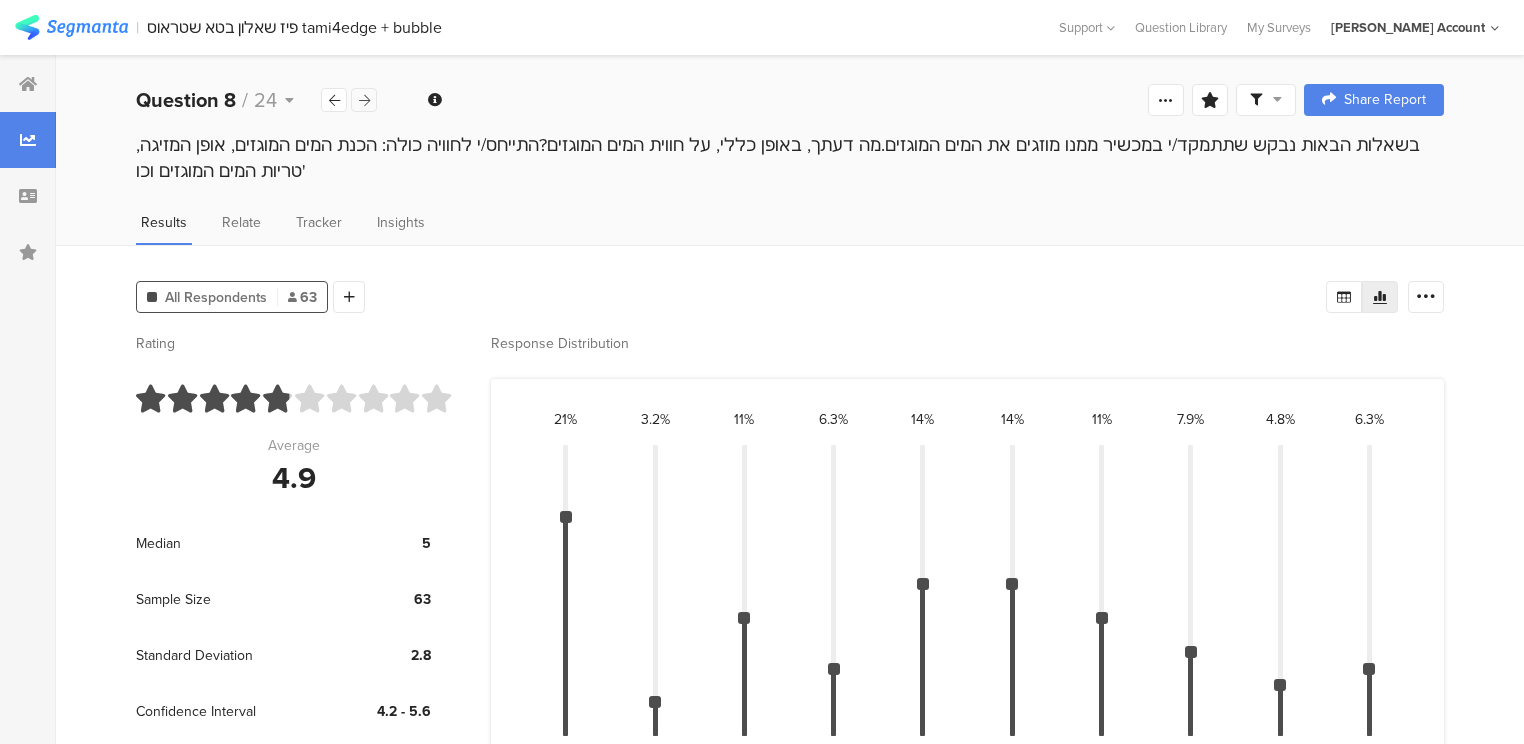 click at bounding box center [364, 100] 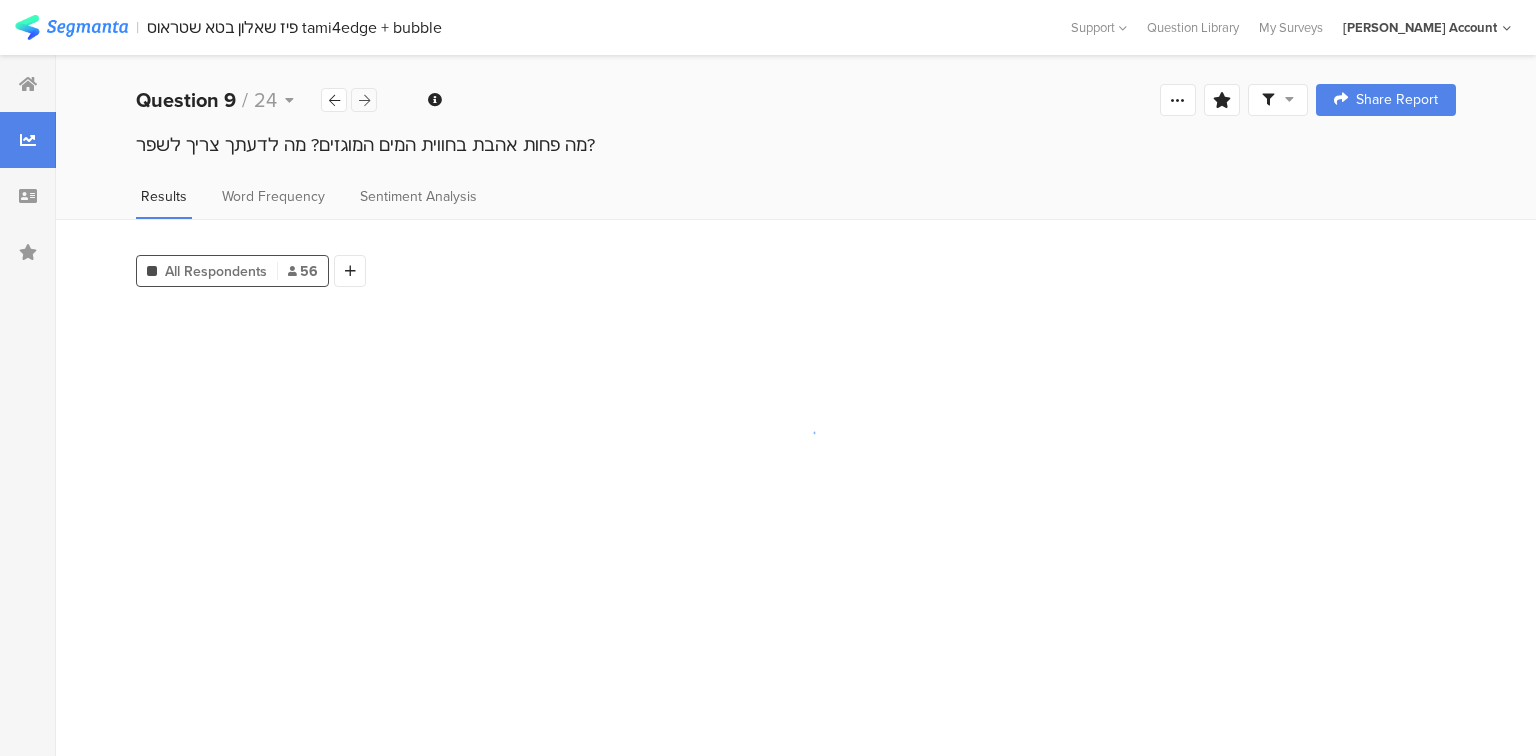 click at bounding box center [364, 100] 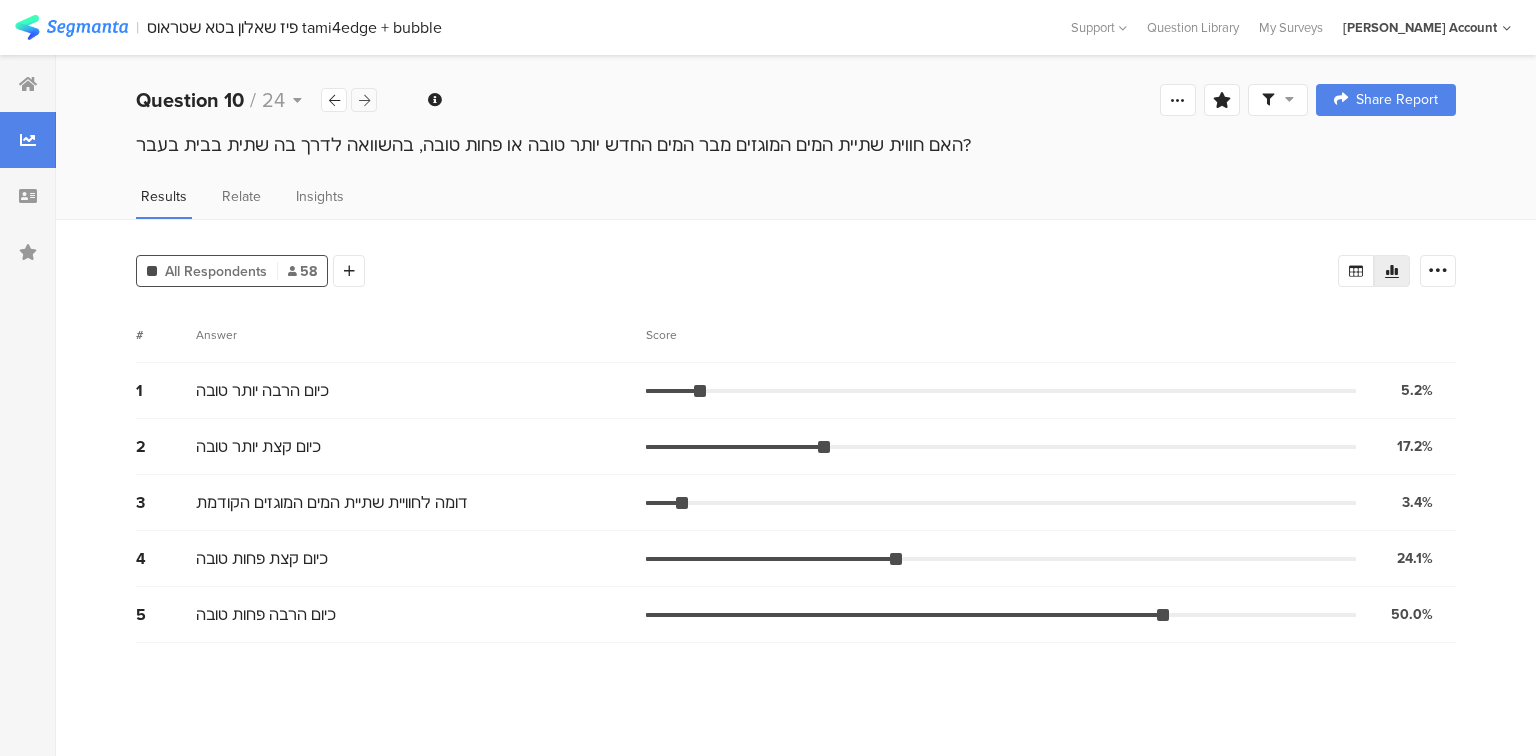 click at bounding box center [364, 100] 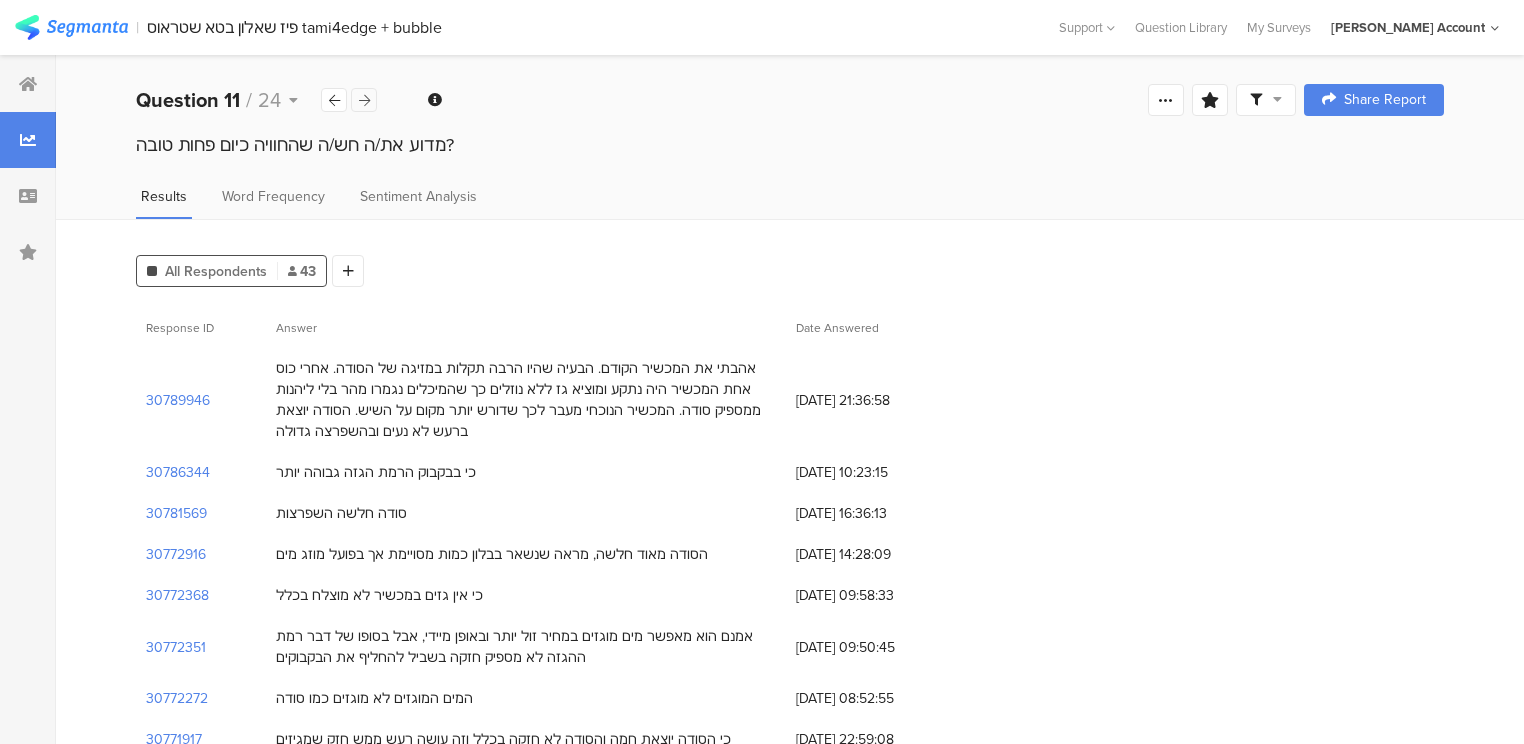 click at bounding box center (364, 100) 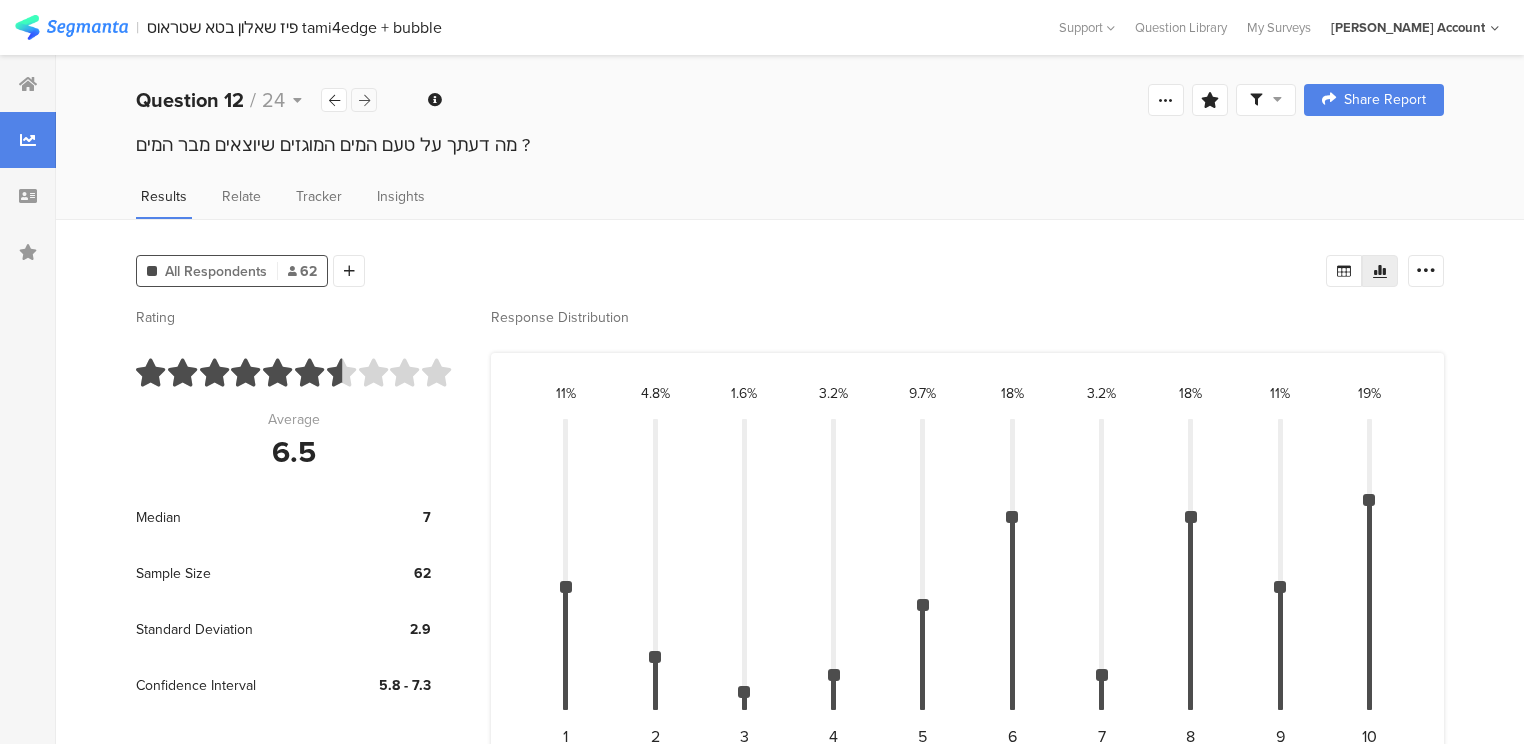 click at bounding box center [364, 100] 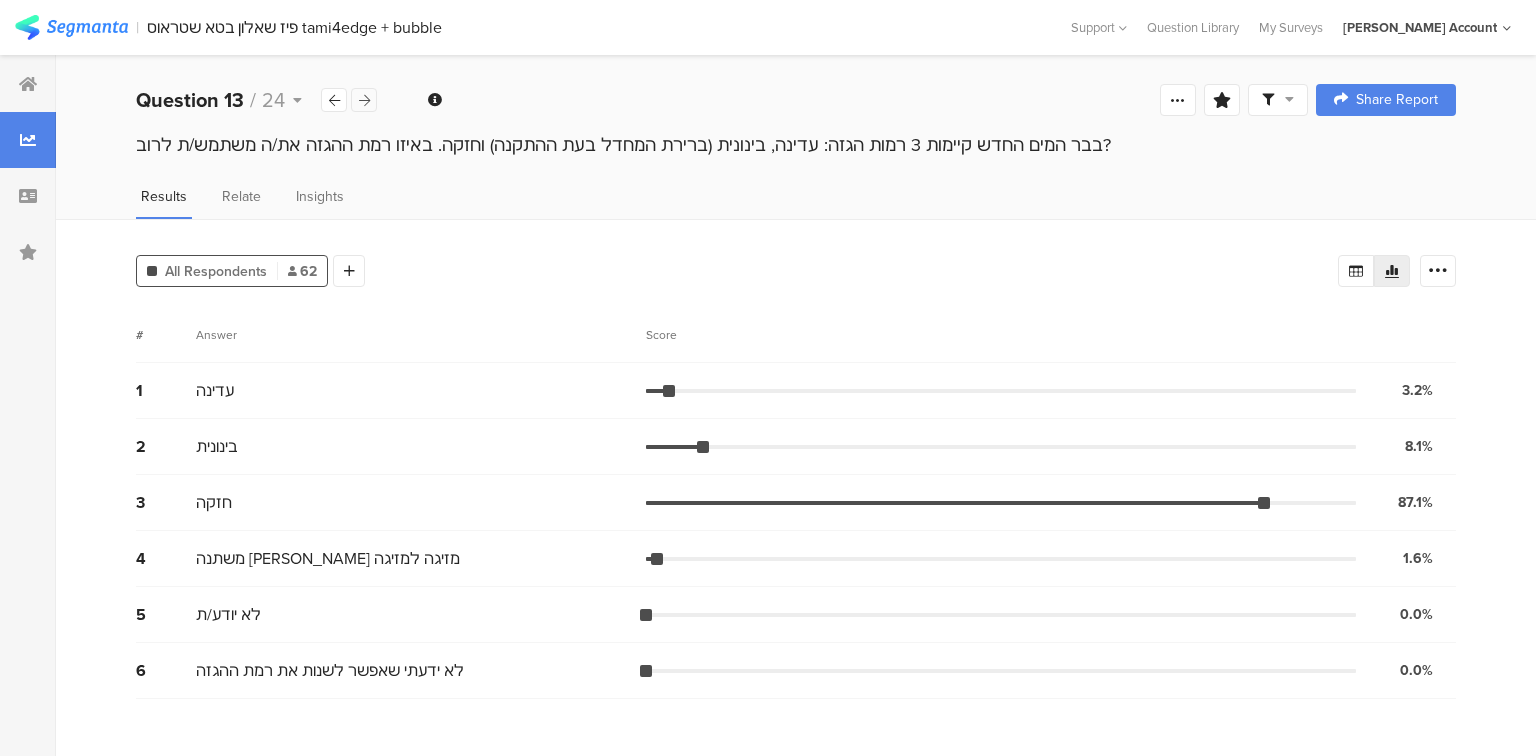 click at bounding box center [364, 100] 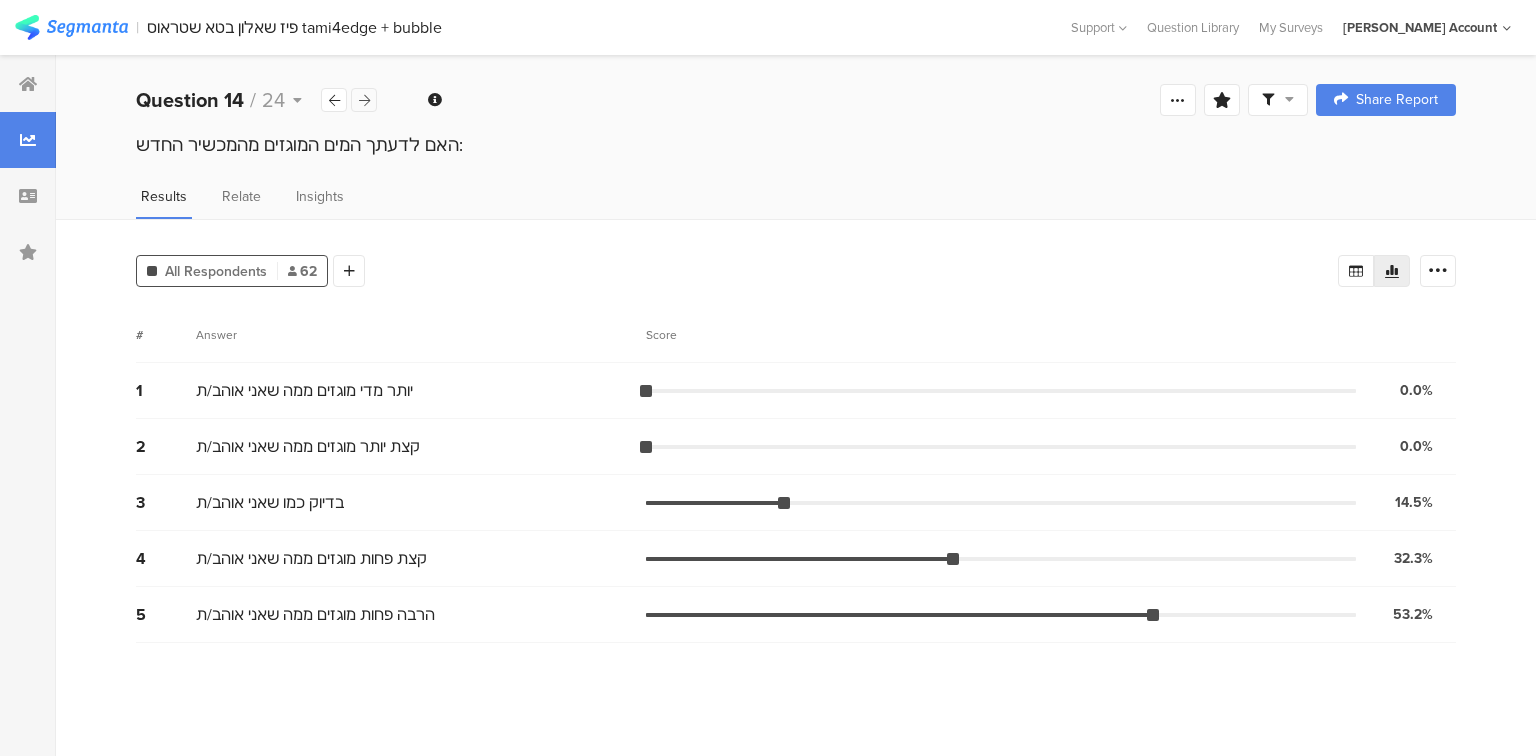 click at bounding box center [364, 100] 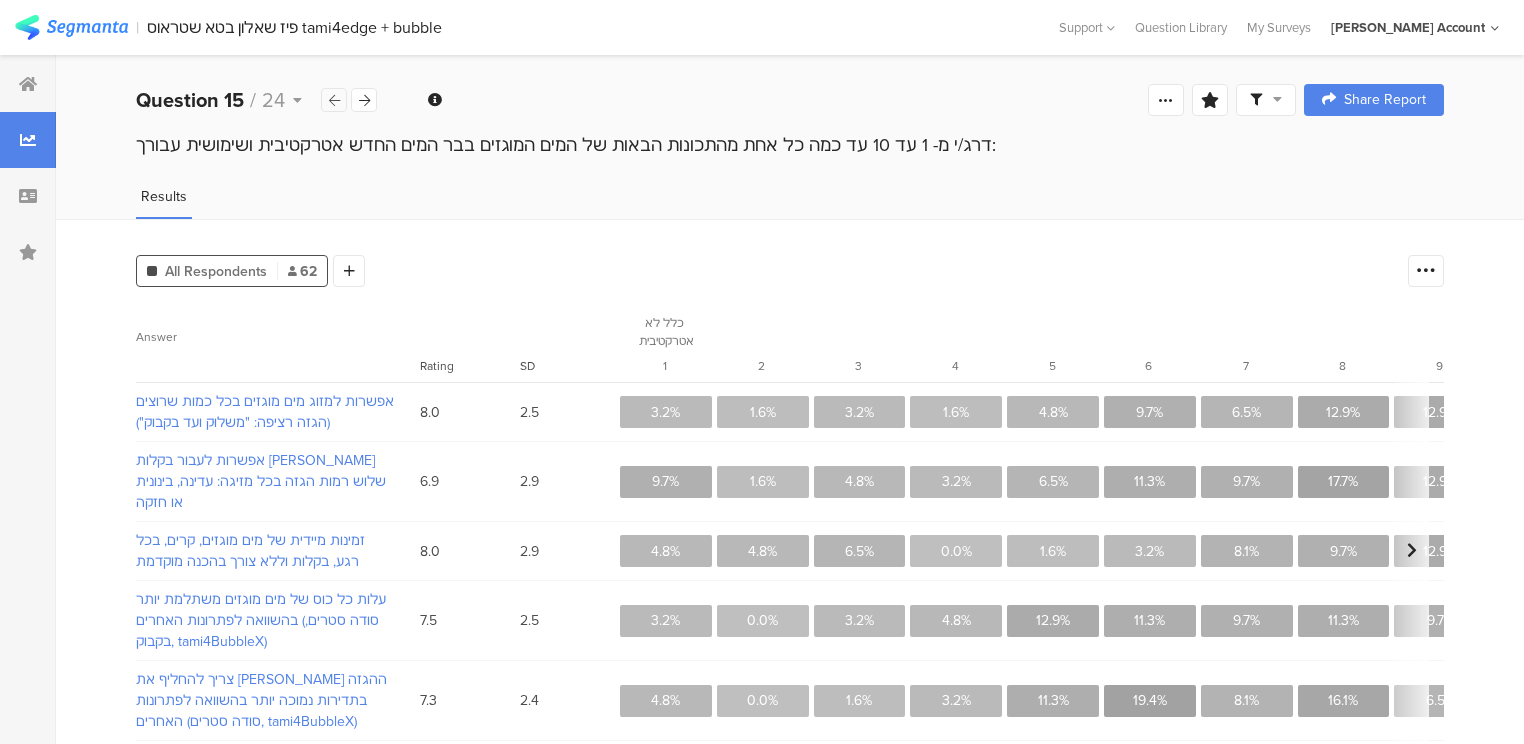 click at bounding box center [334, 100] 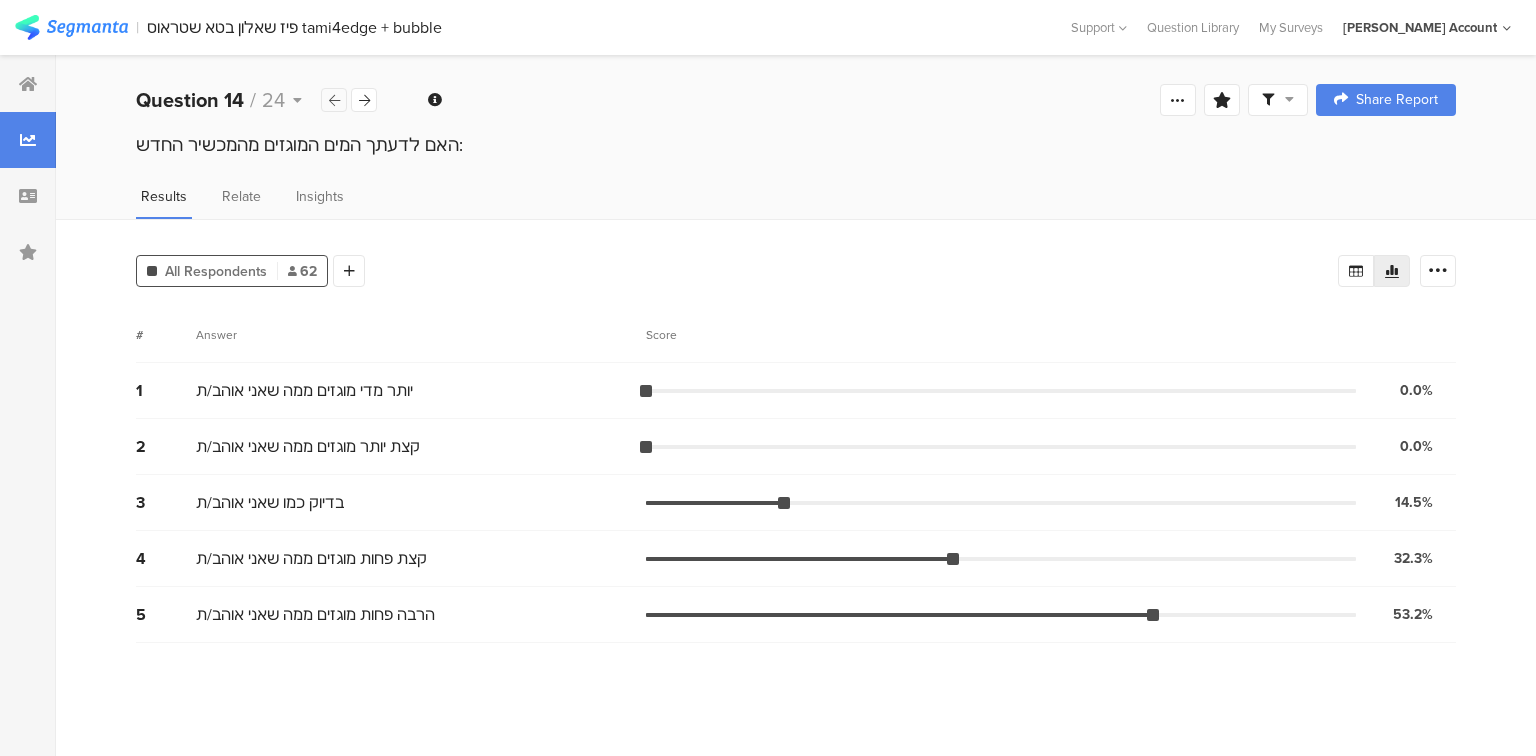click at bounding box center (334, 100) 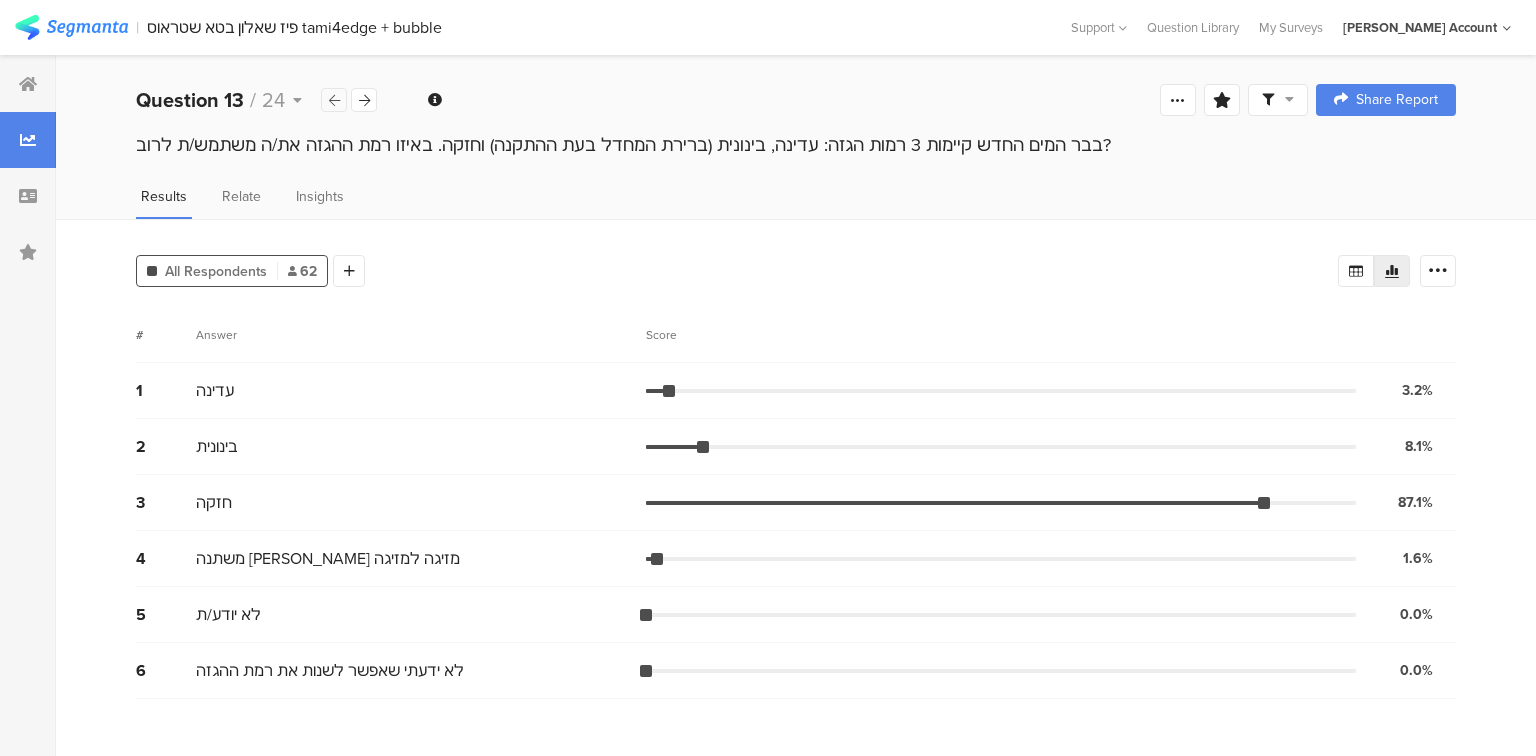 click at bounding box center (334, 100) 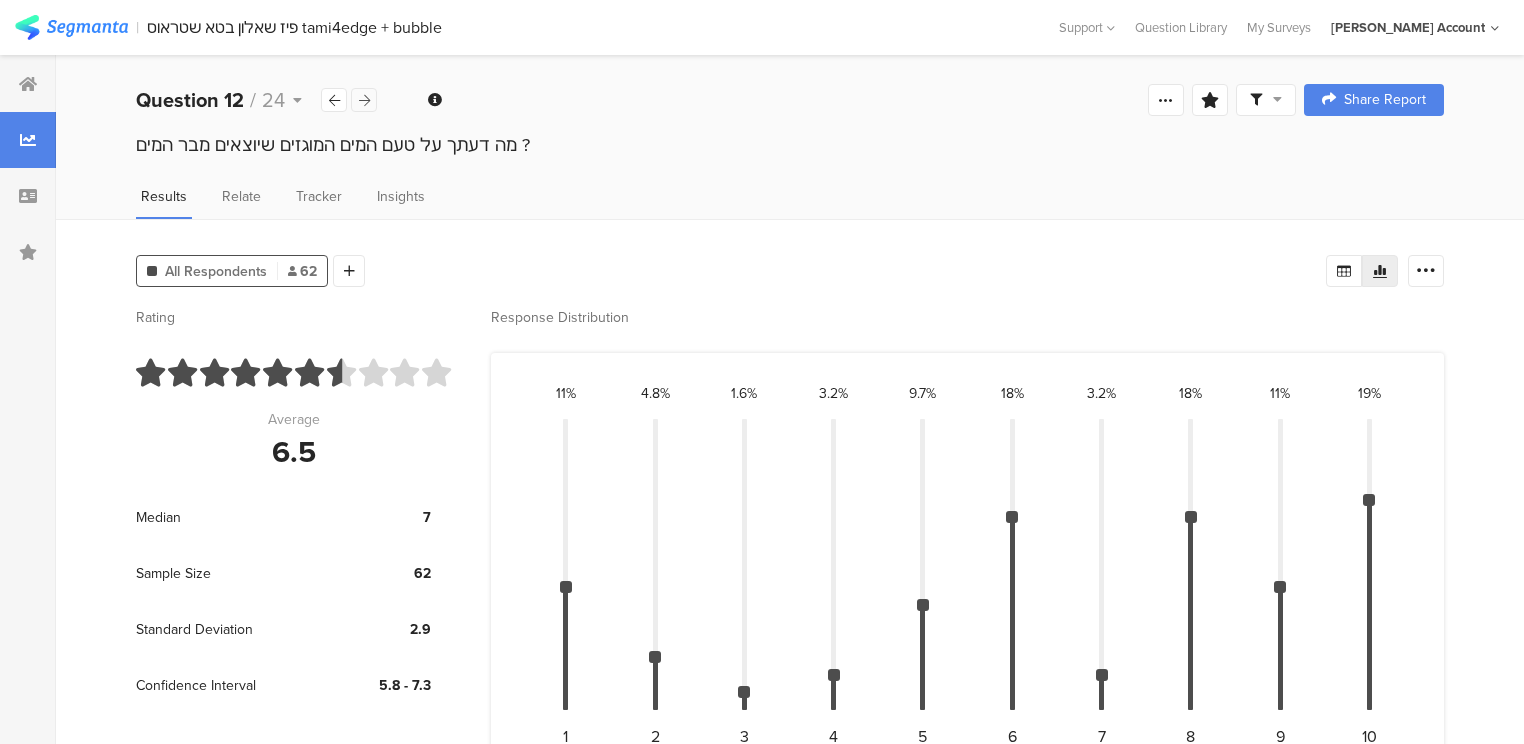 click at bounding box center (364, 100) 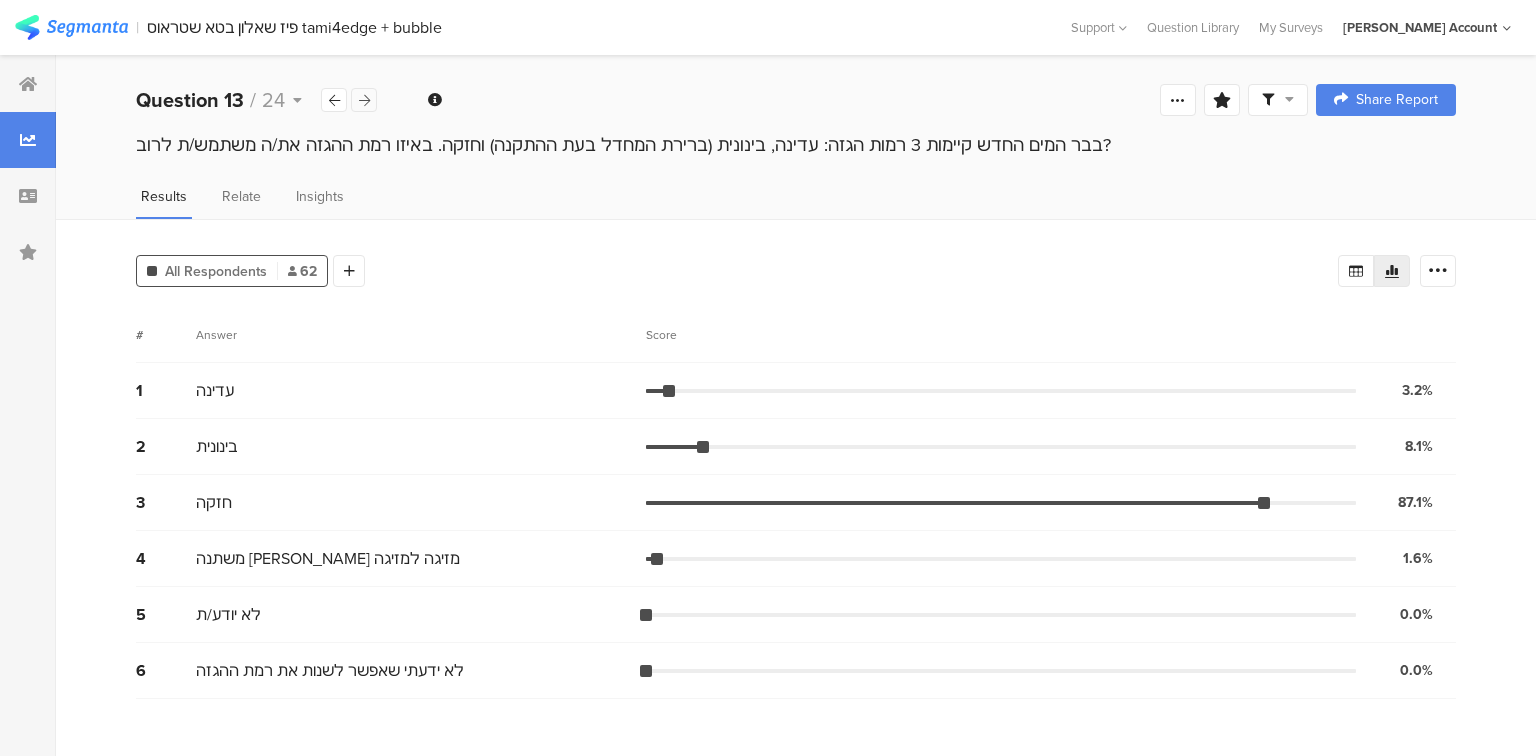 click at bounding box center [364, 100] 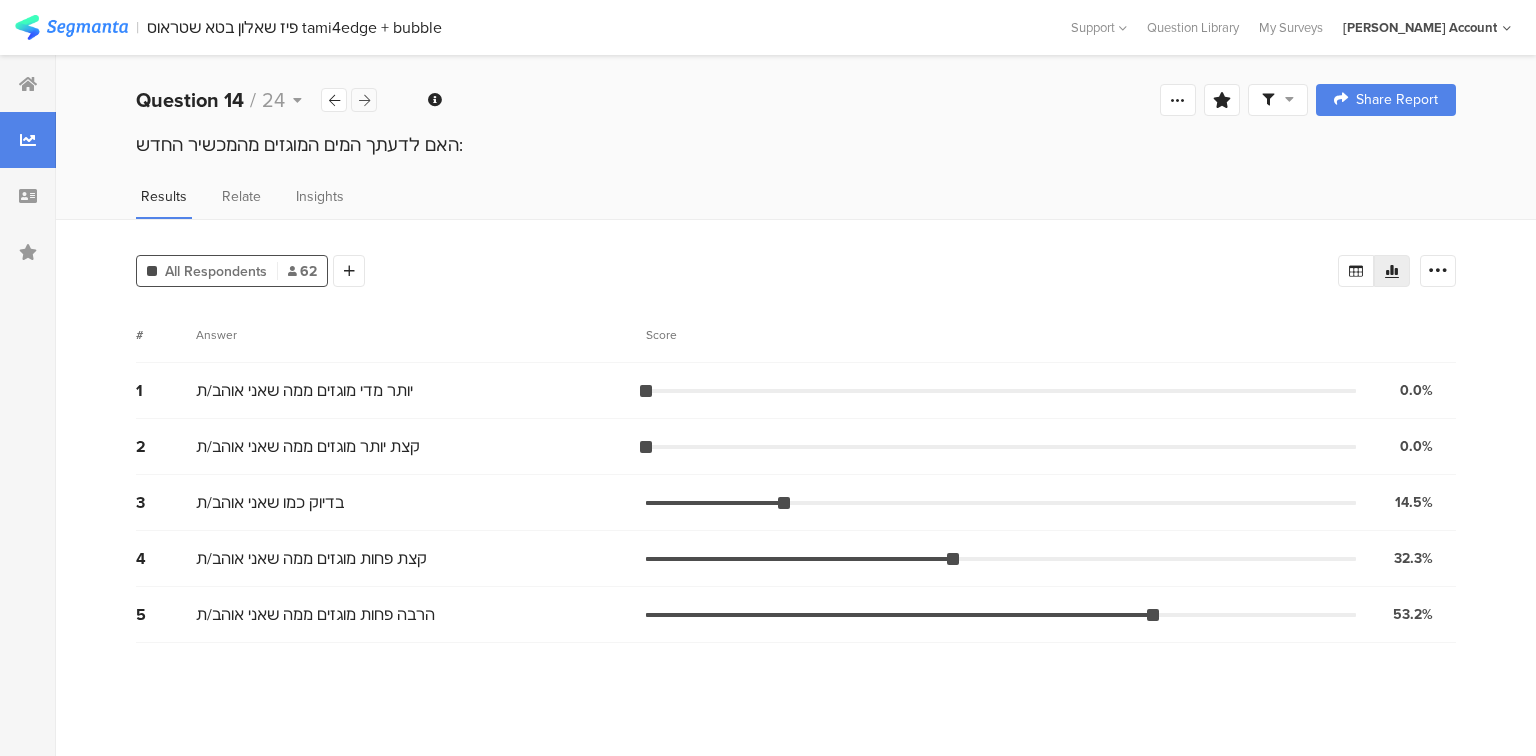 click at bounding box center [364, 100] 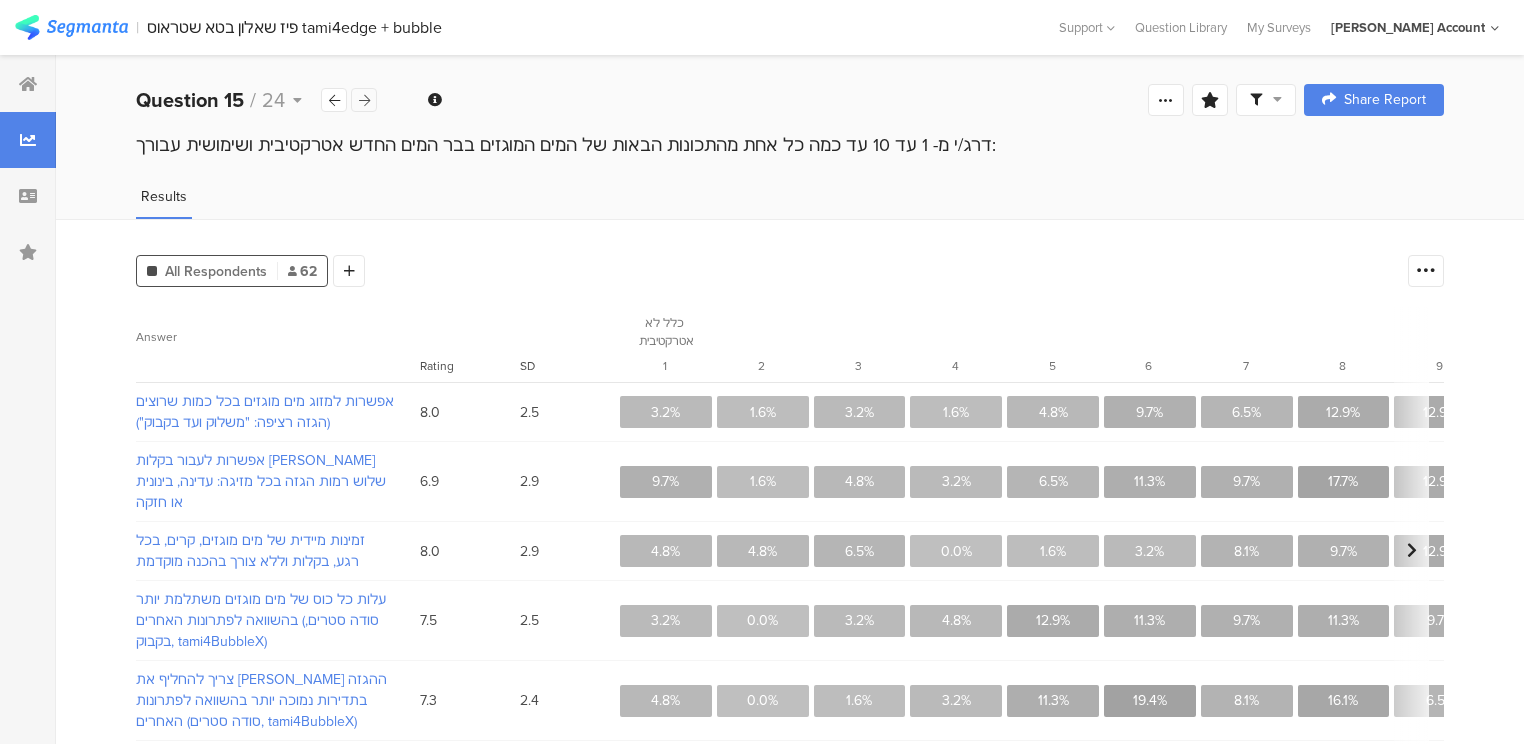 click at bounding box center [364, 100] 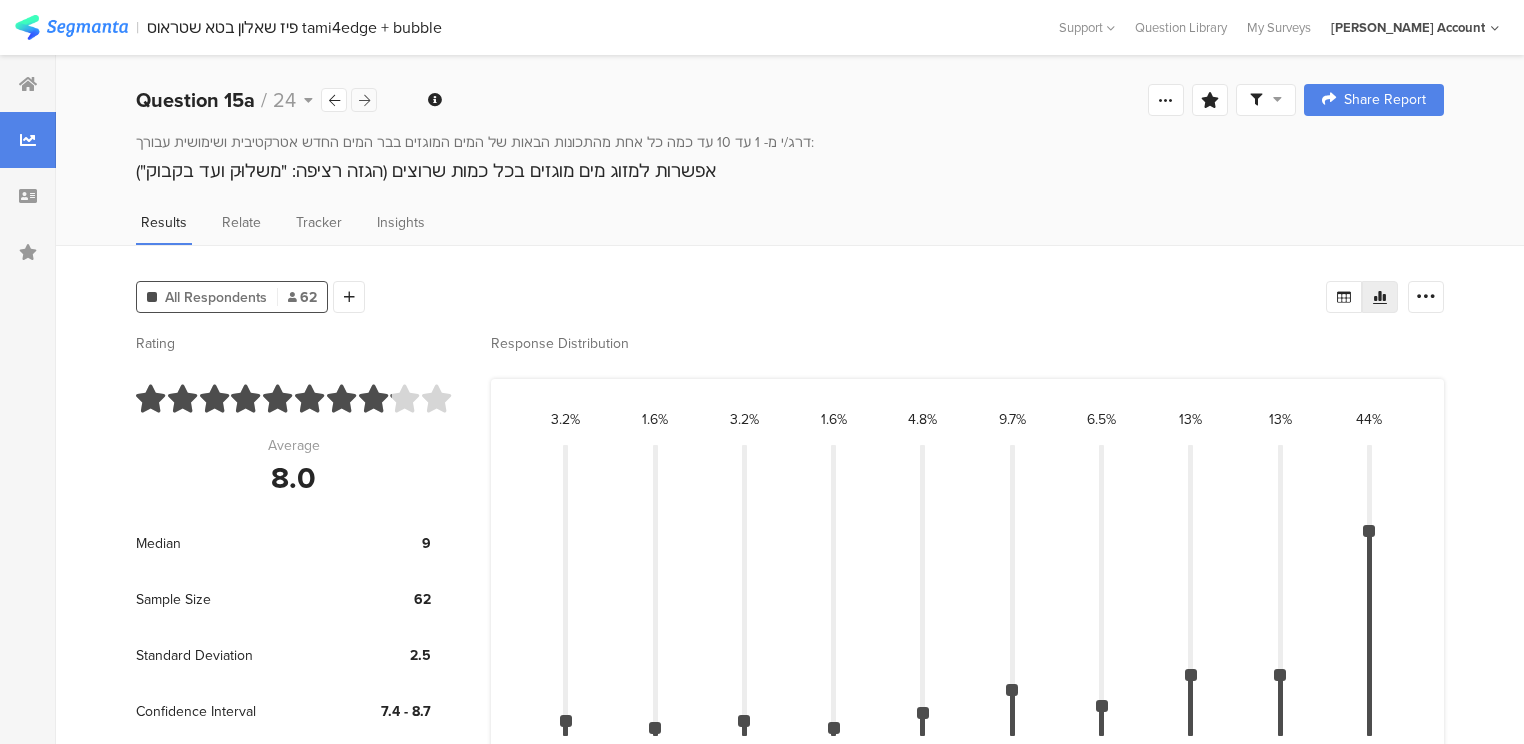 click at bounding box center [364, 100] 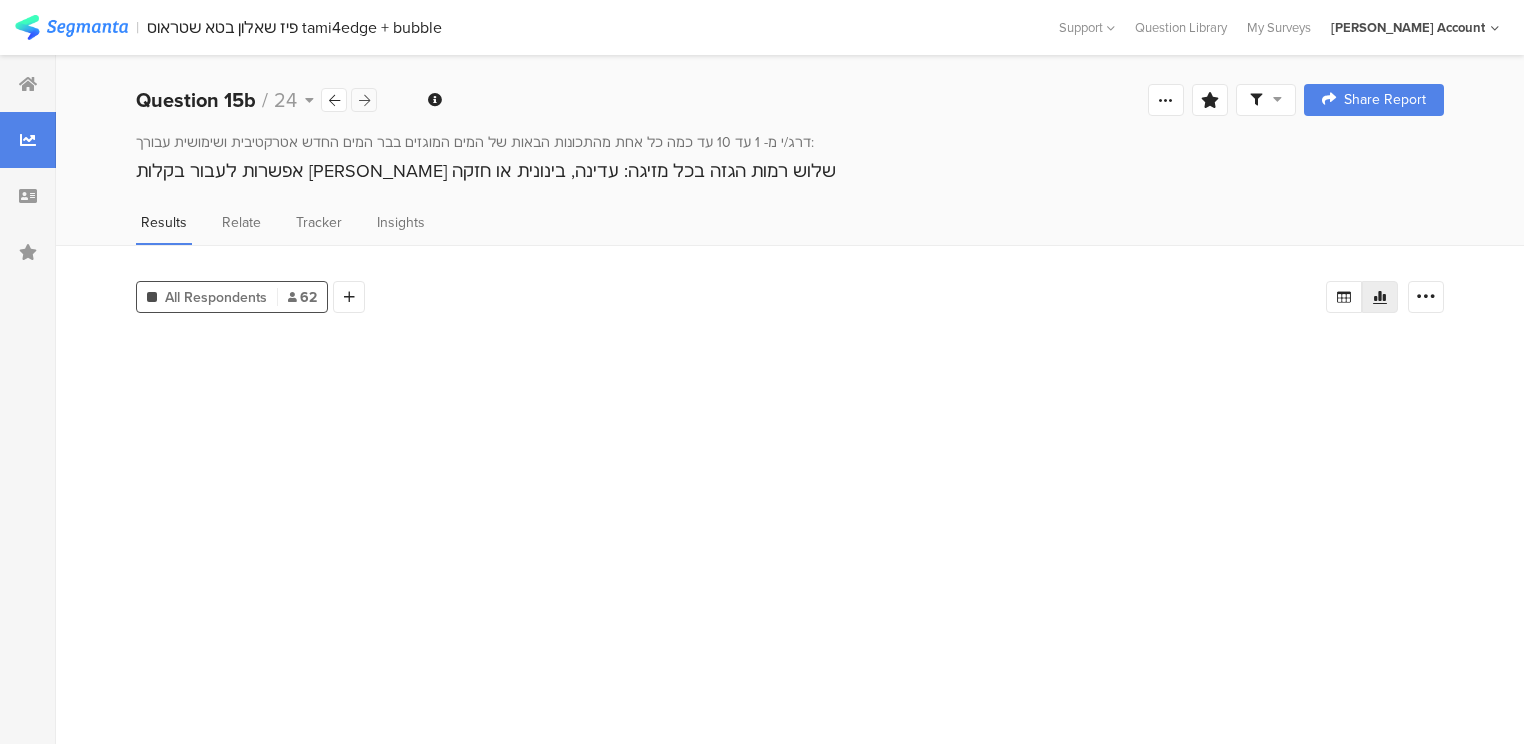 click at bounding box center [364, 100] 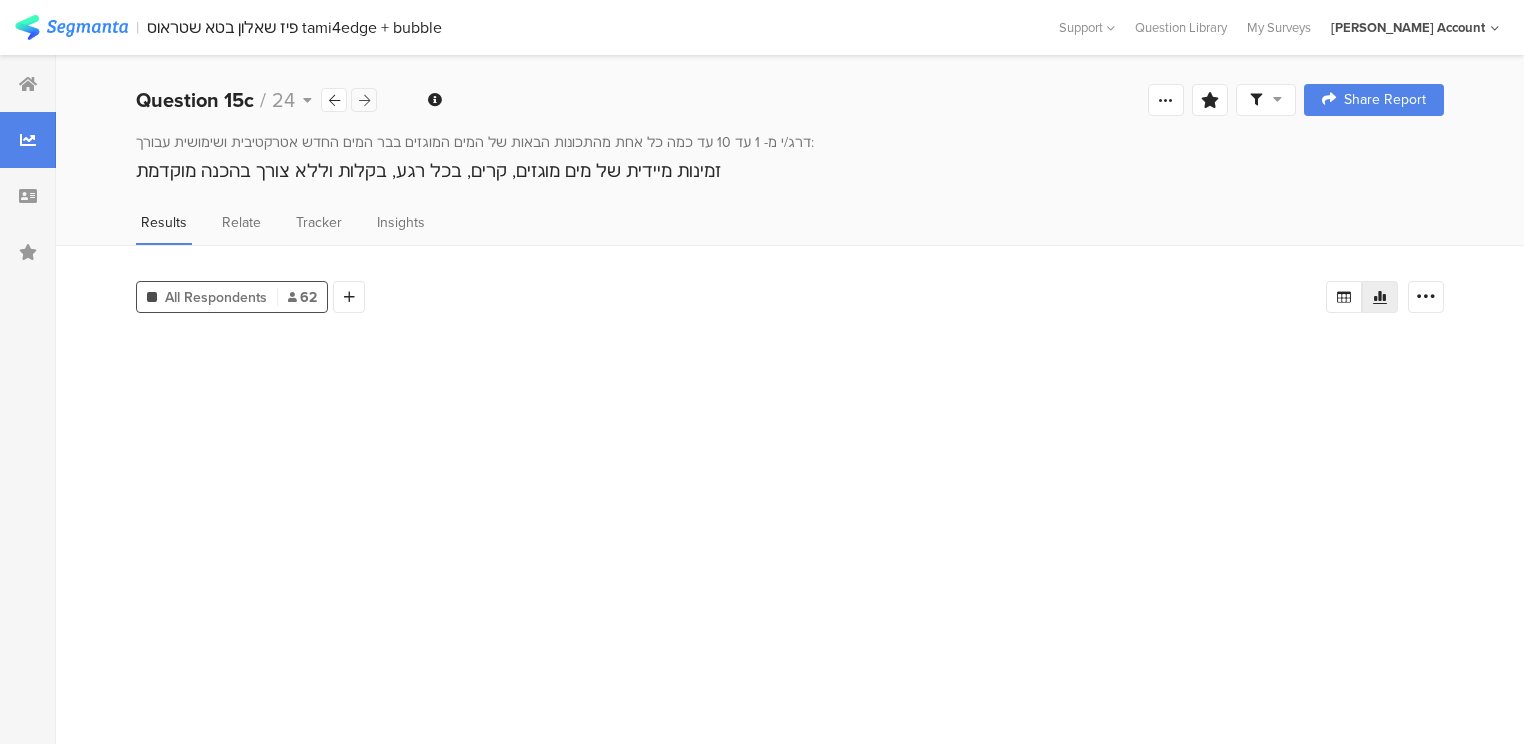 click at bounding box center (364, 100) 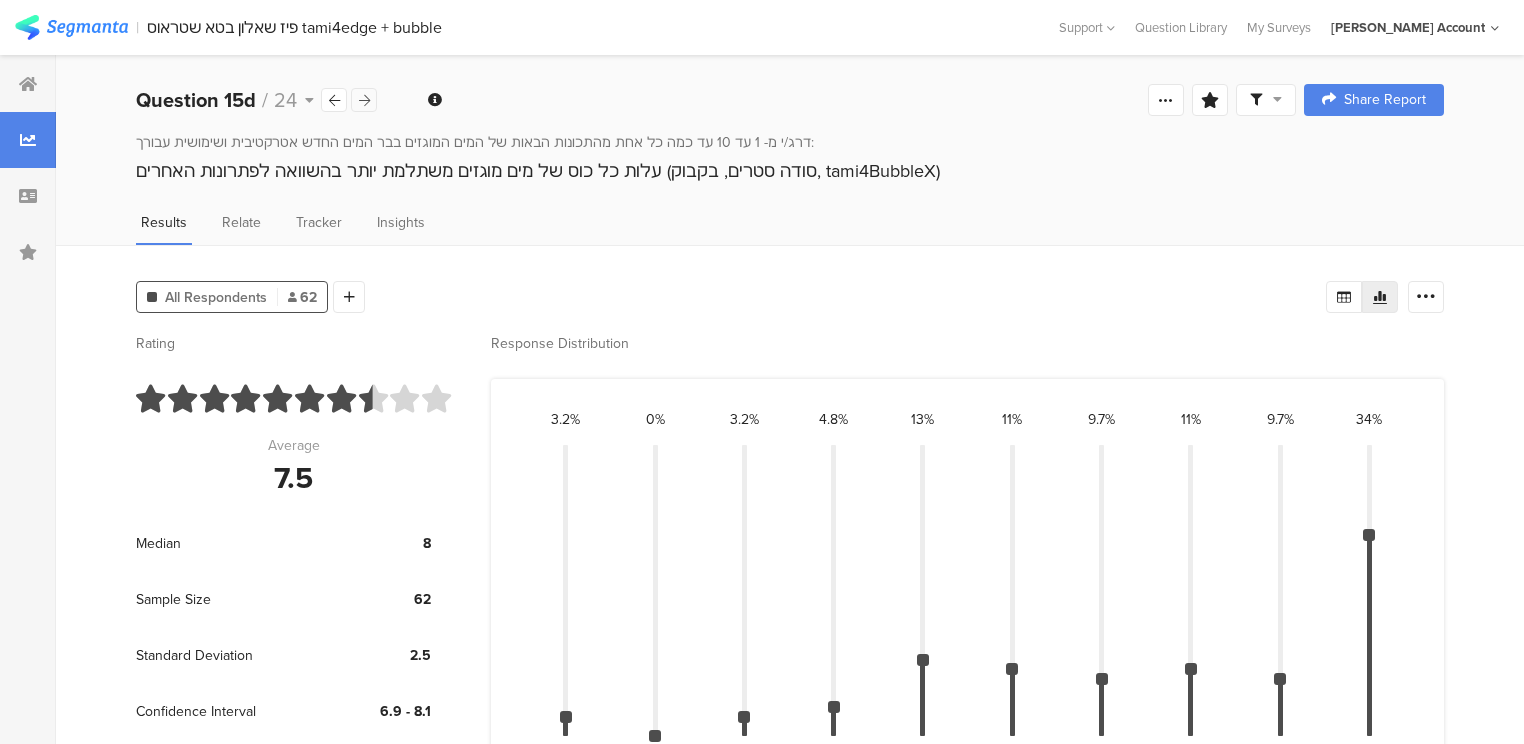 click at bounding box center [364, 100] 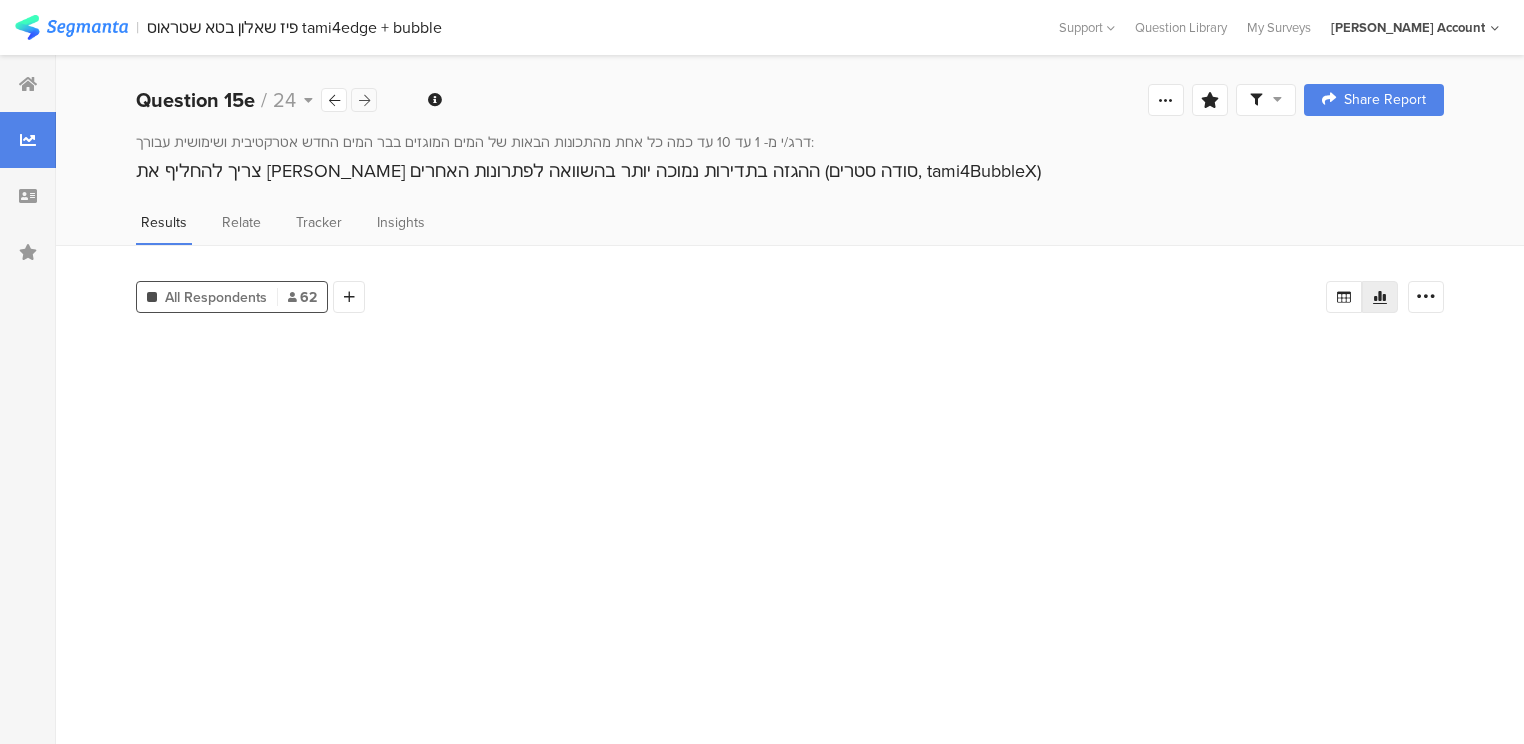 click at bounding box center [364, 100] 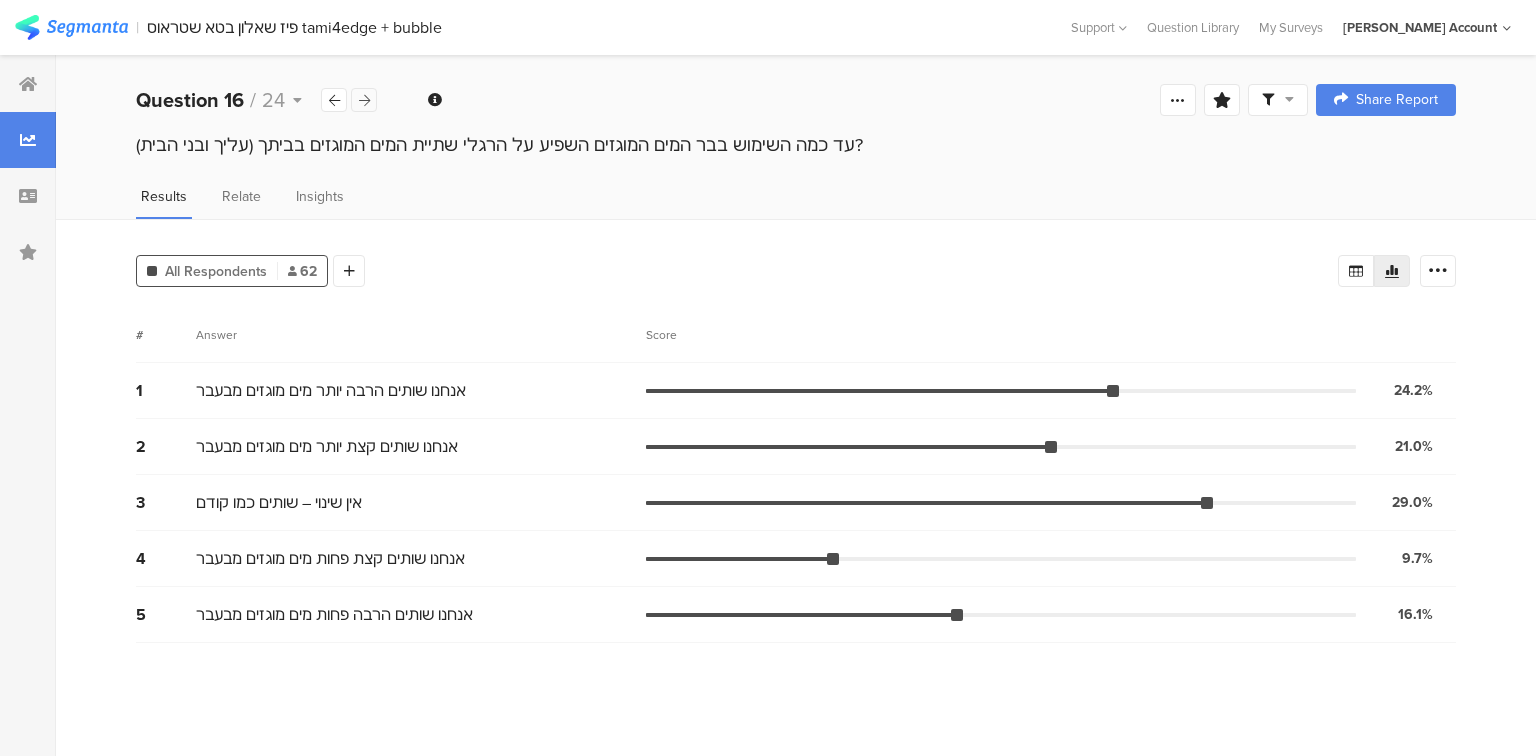 click at bounding box center [364, 100] 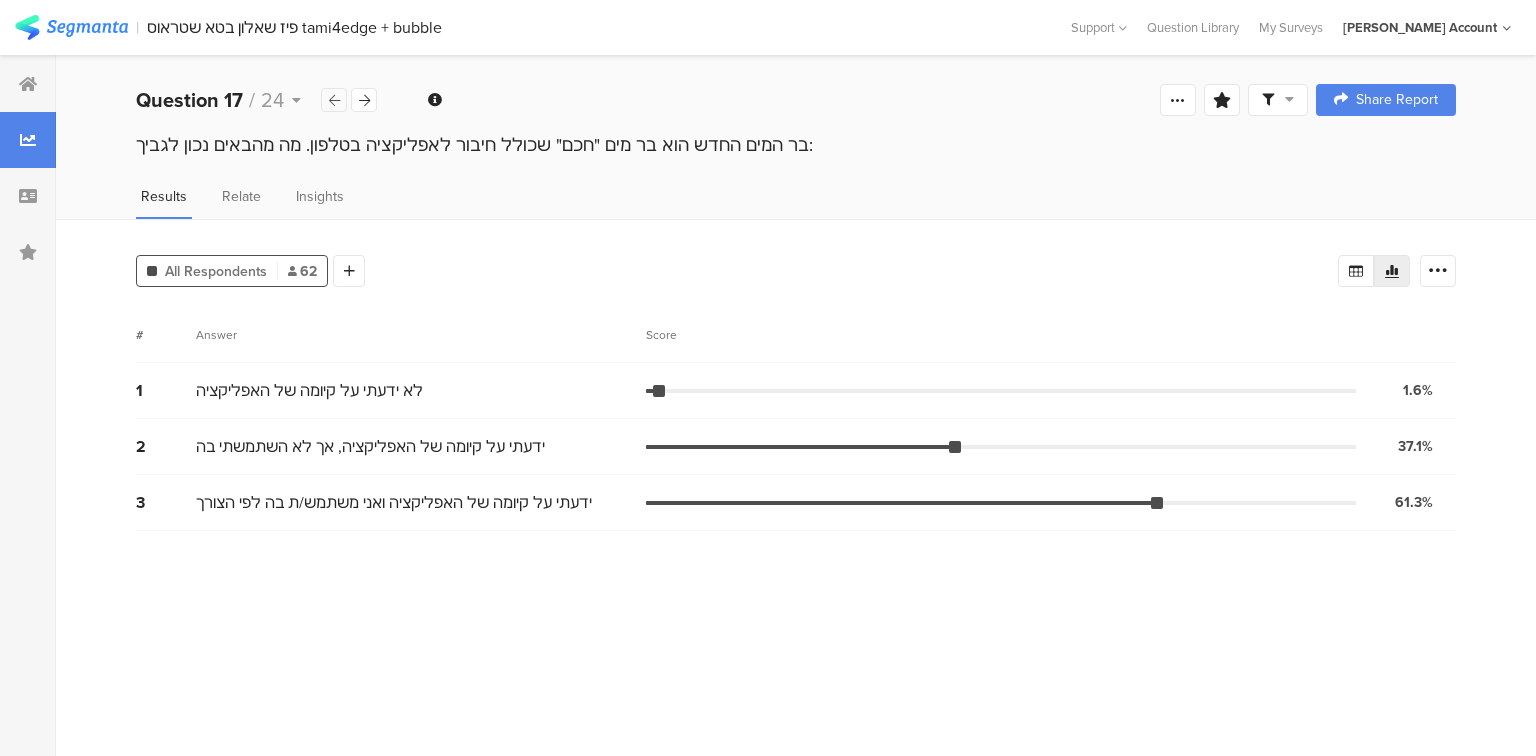 click at bounding box center [334, 100] 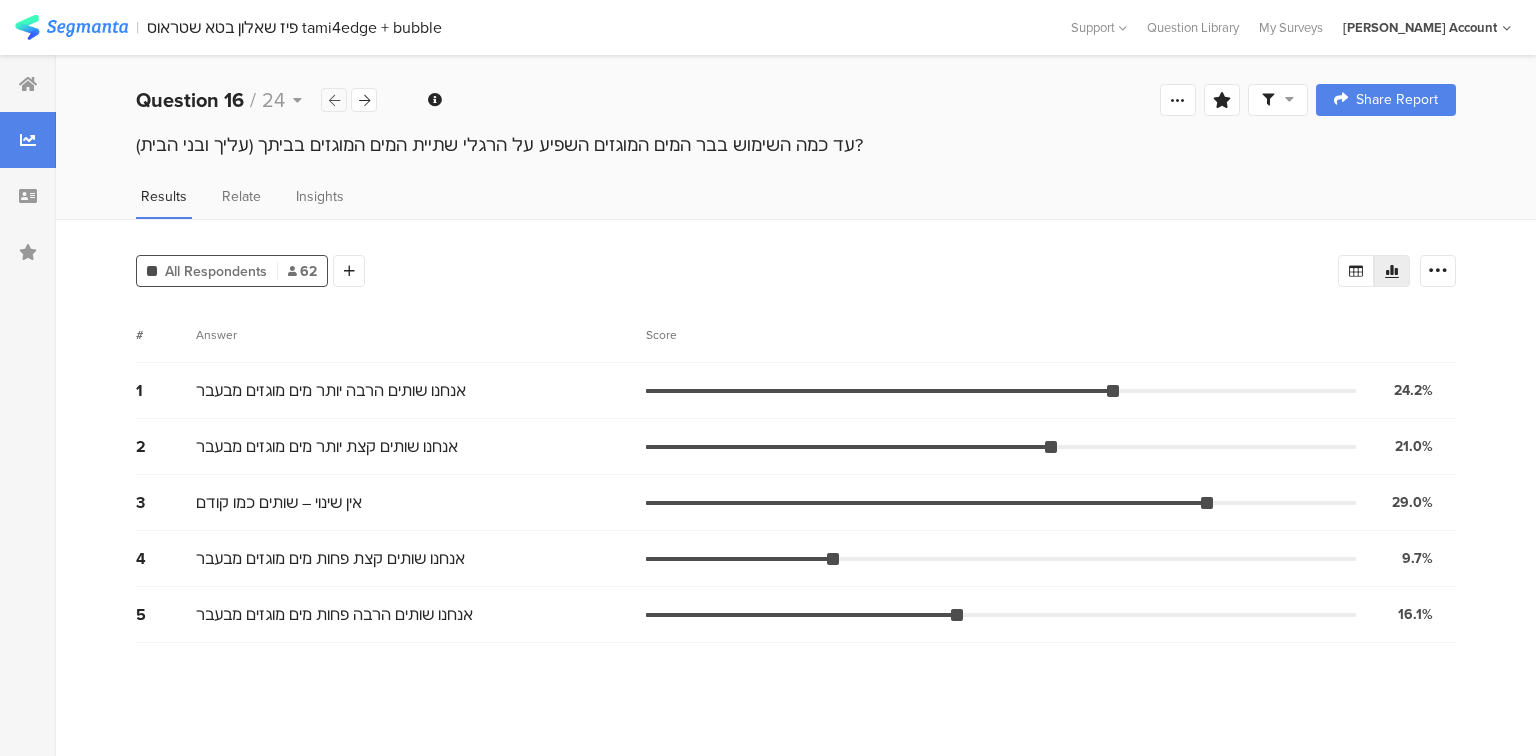 click at bounding box center (334, 100) 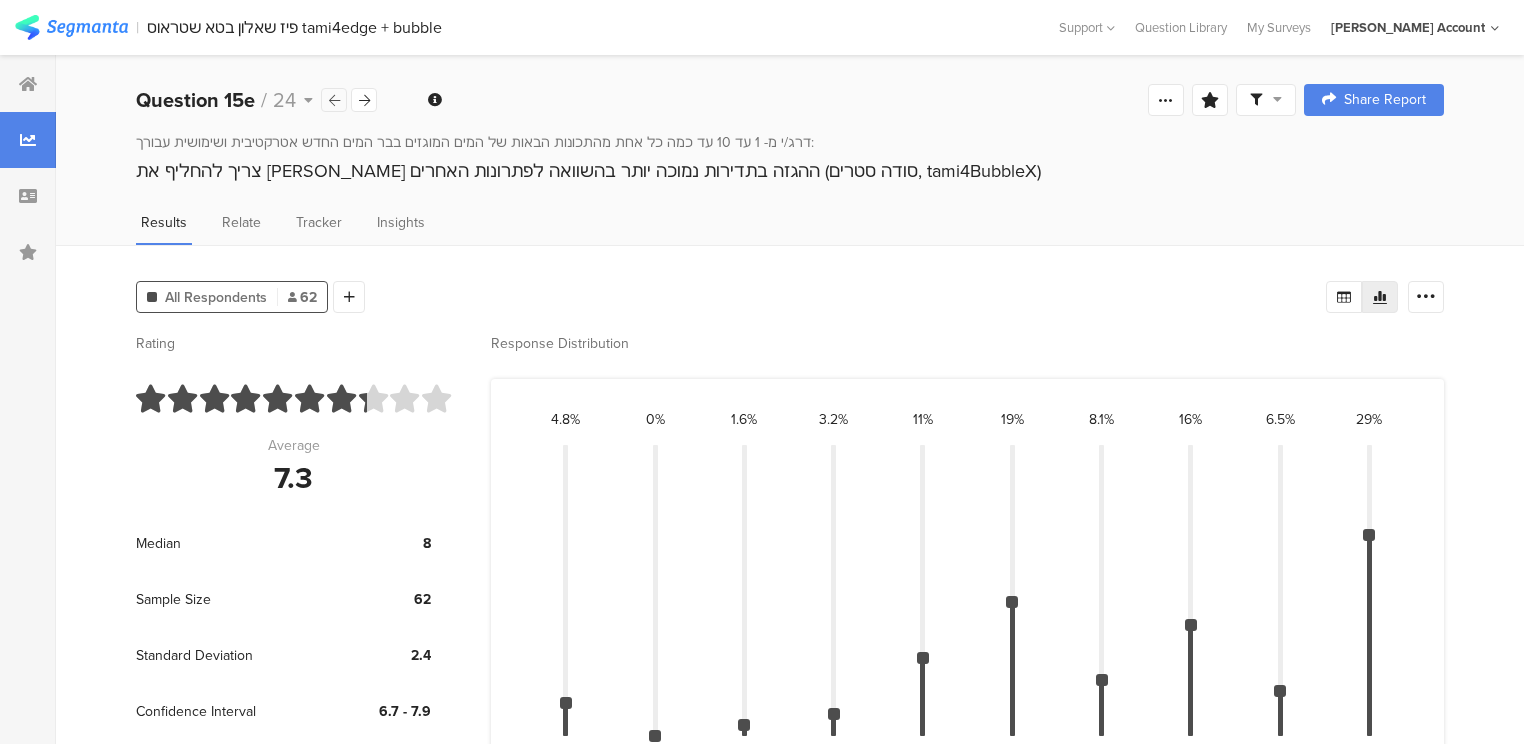 click at bounding box center [334, 100] 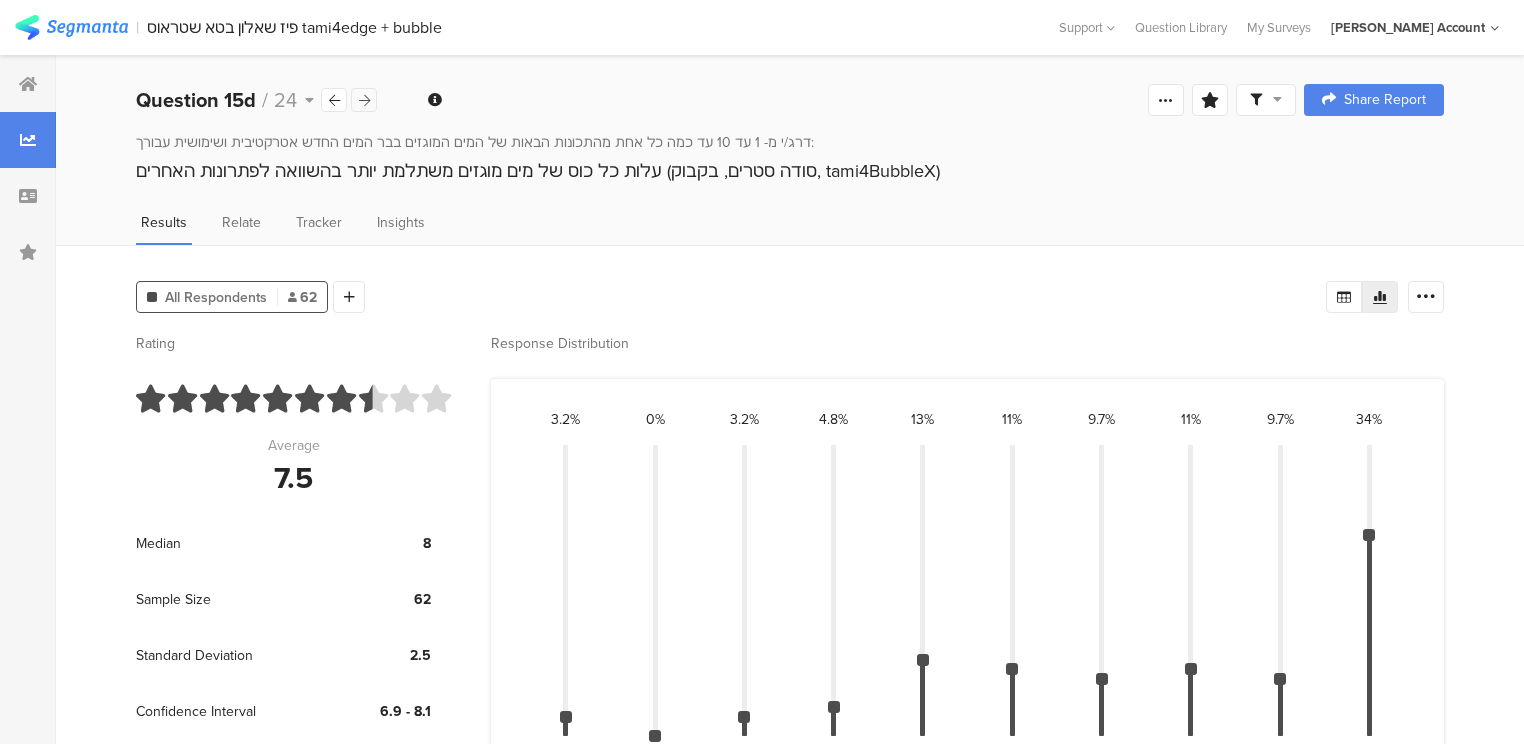click at bounding box center [364, 100] 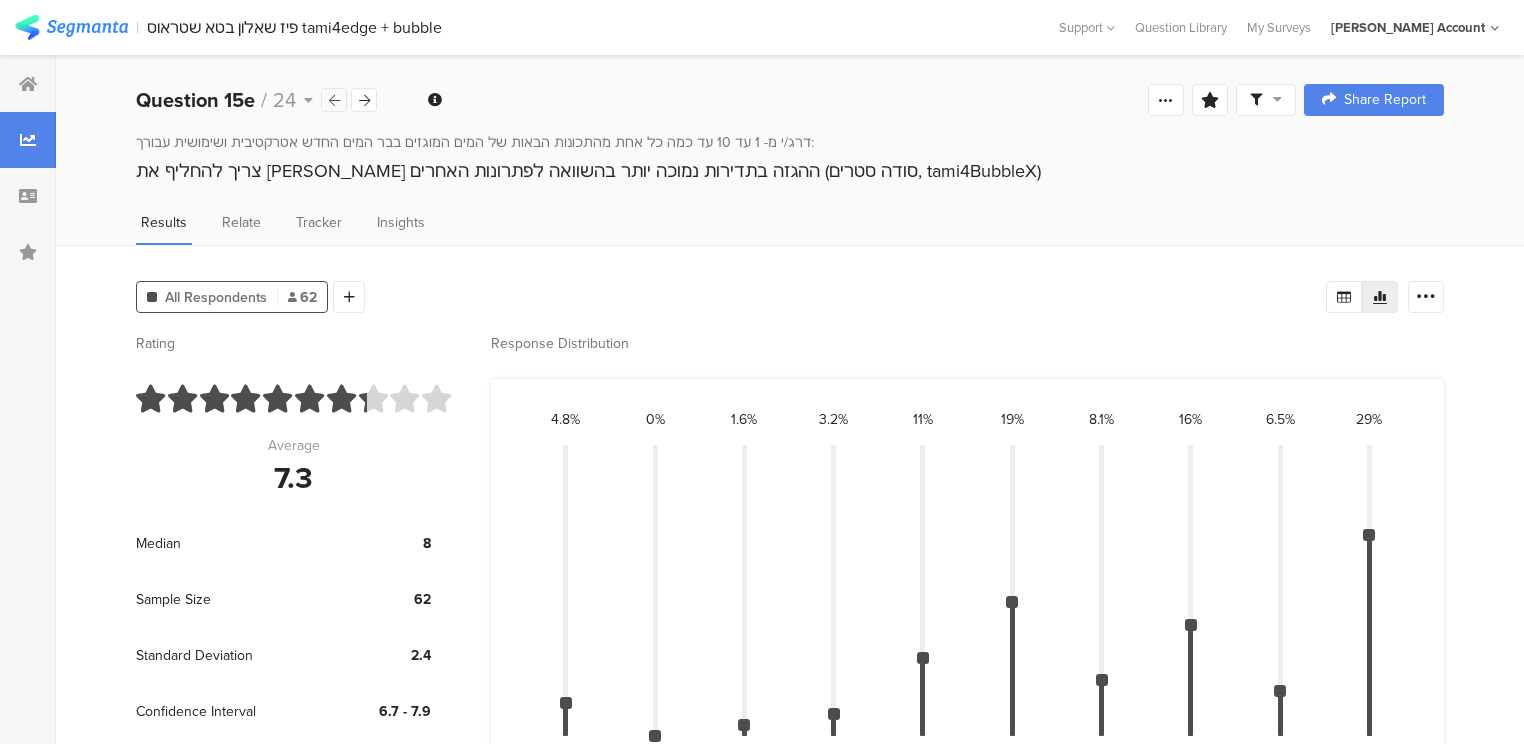 click at bounding box center (334, 100) 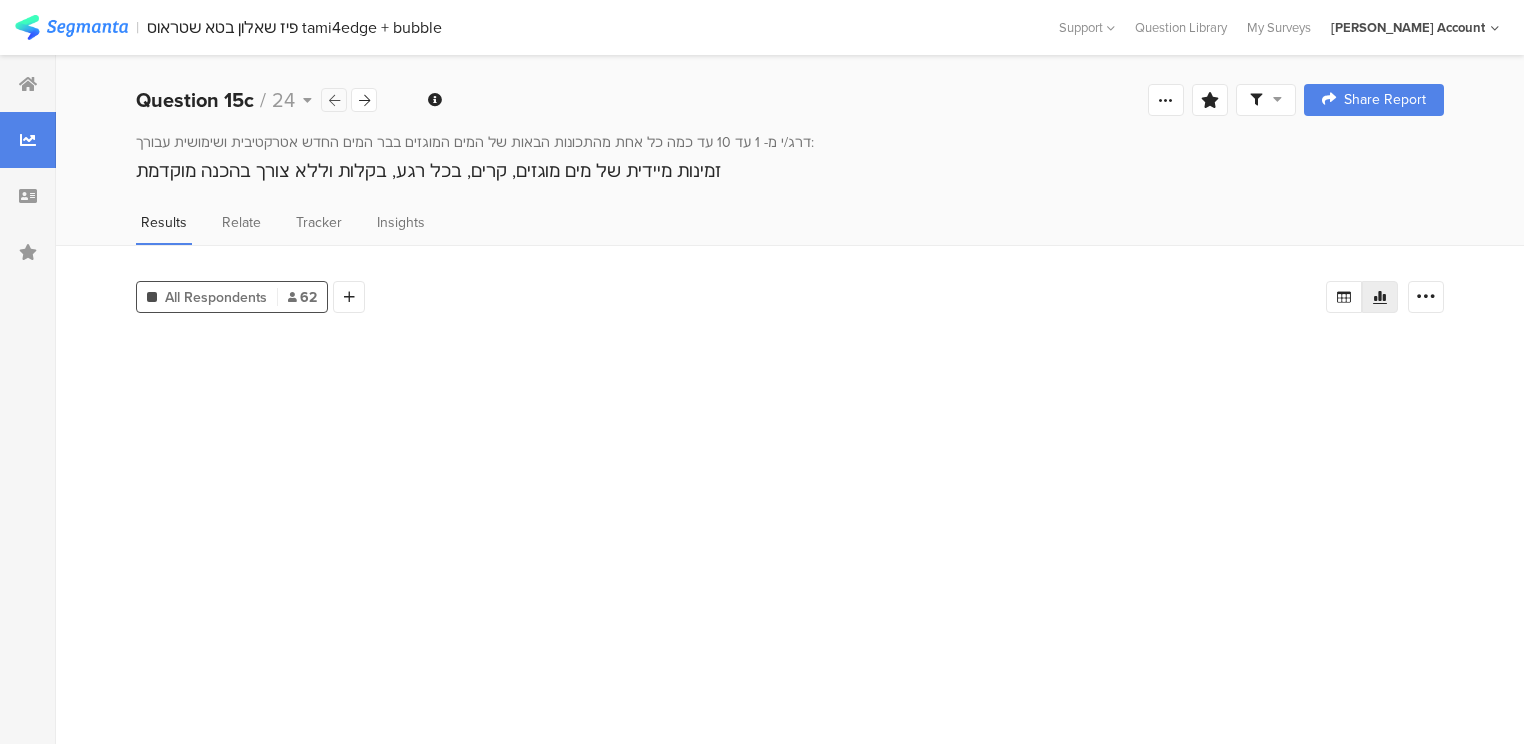 click at bounding box center (334, 100) 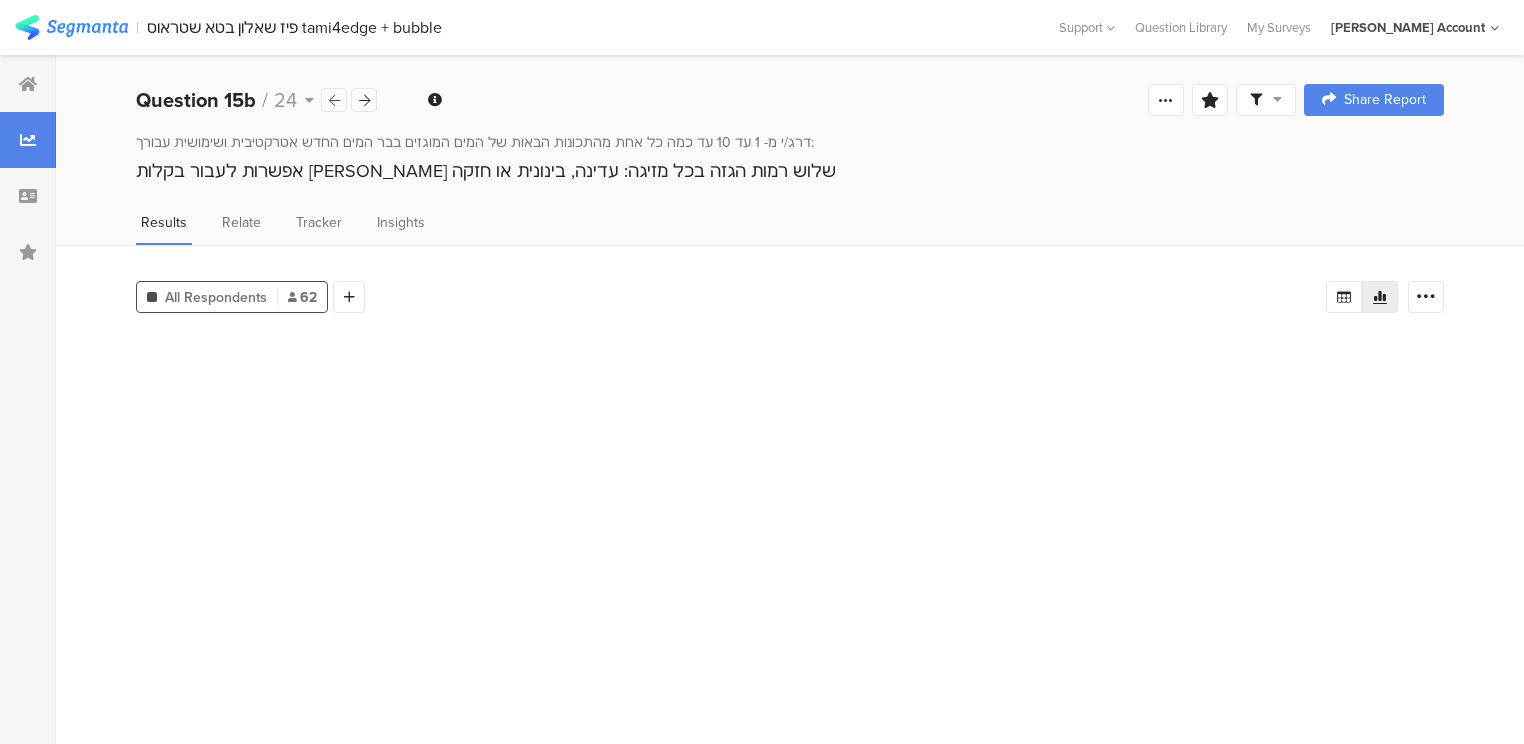 click at bounding box center [334, 100] 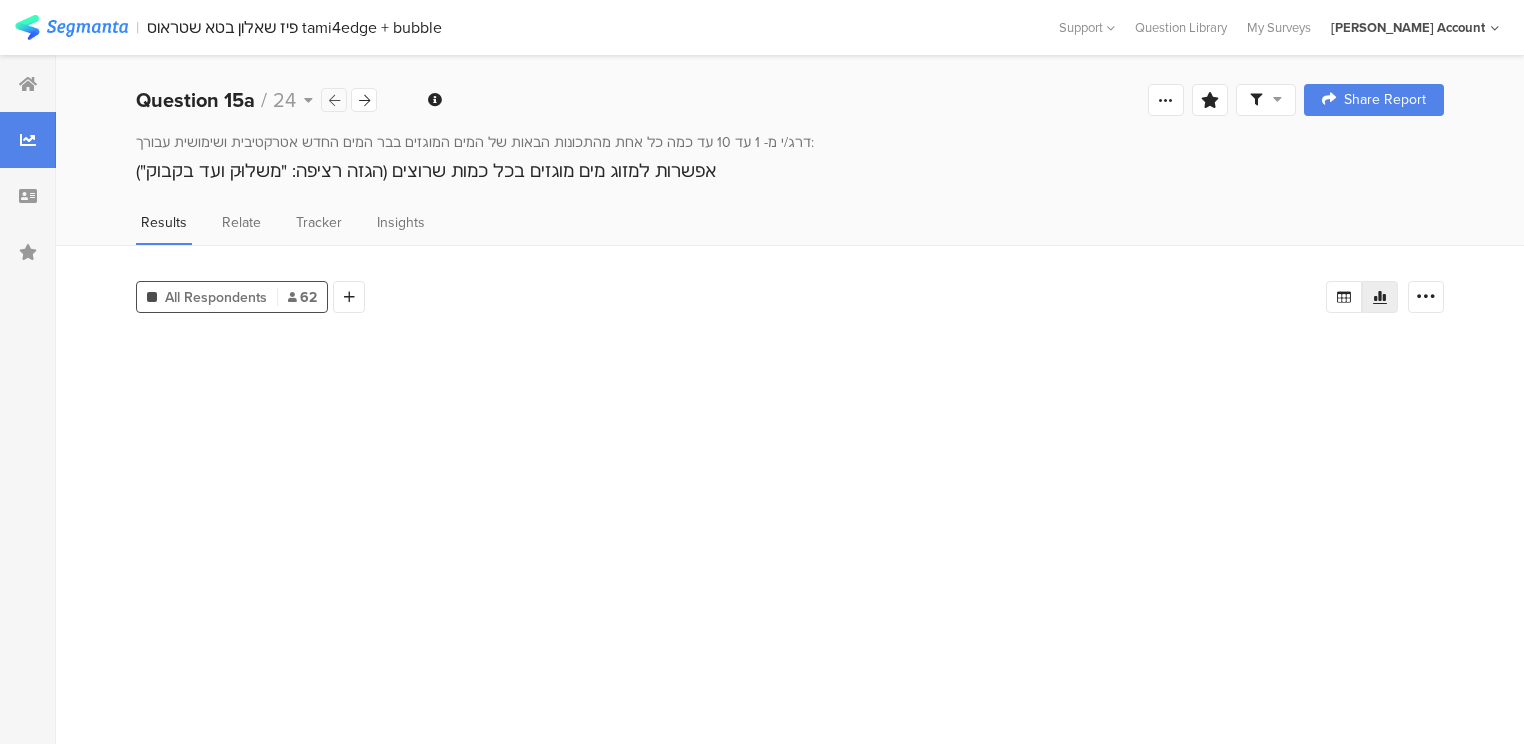 click at bounding box center (334, 100) 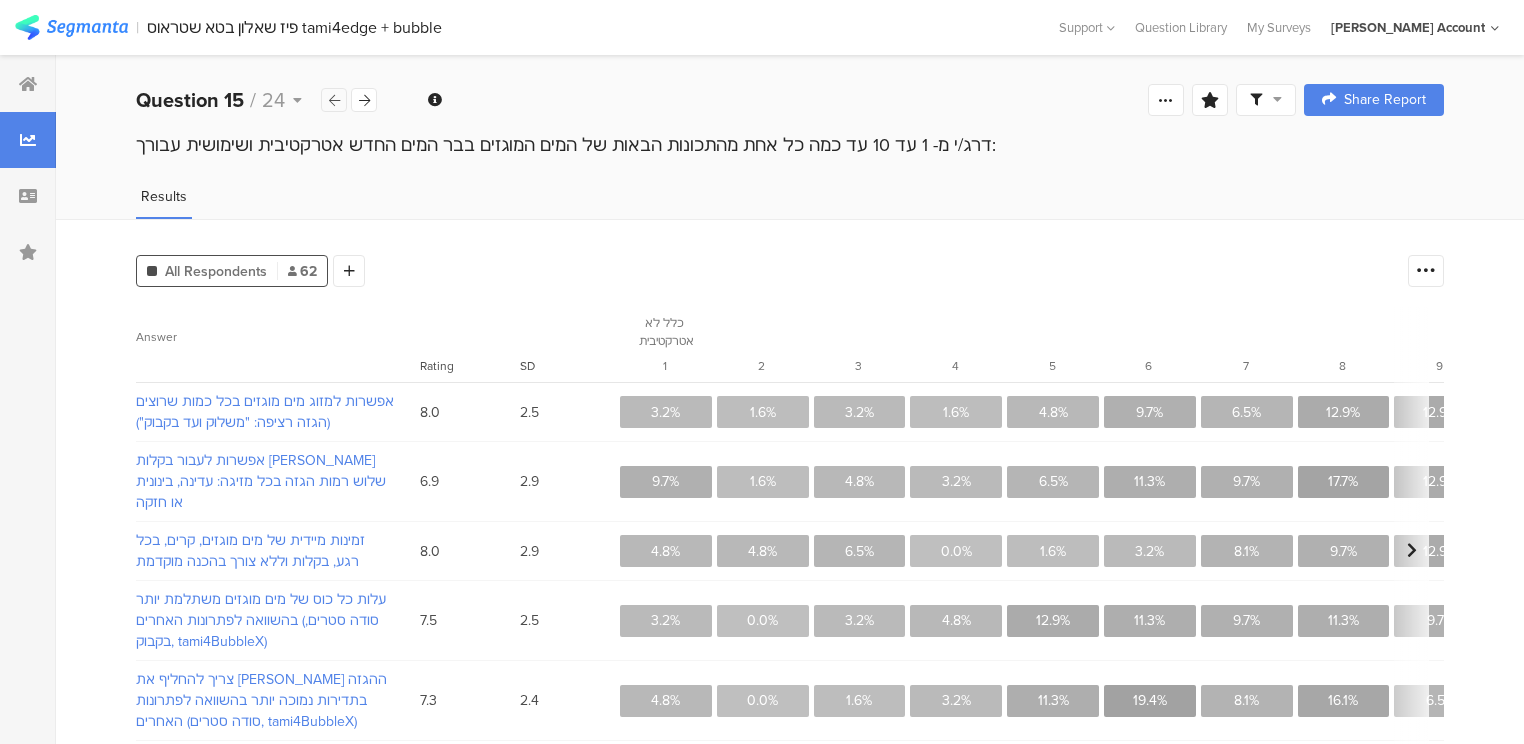 click at bounding box center (334, 100) 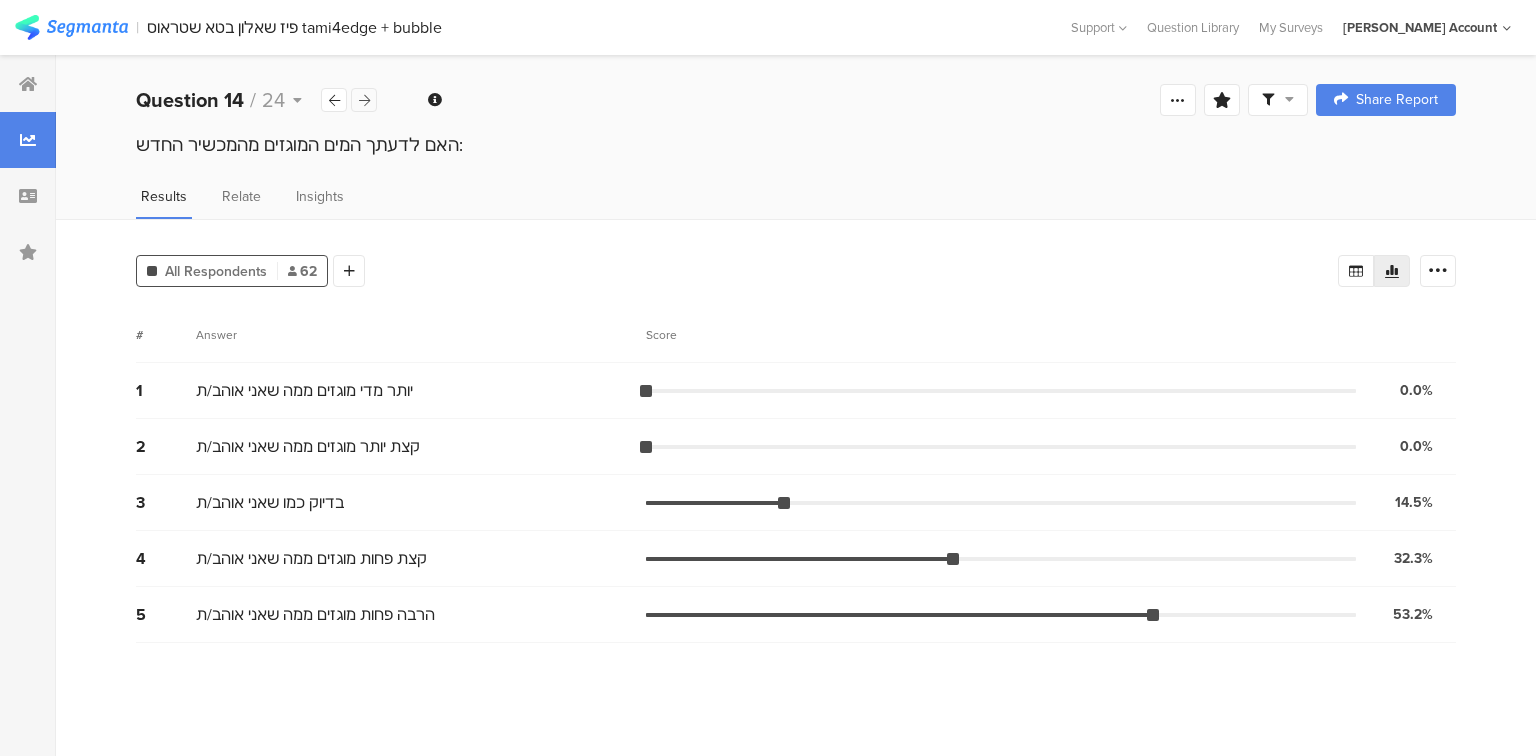click at bounding box center [364, 100] 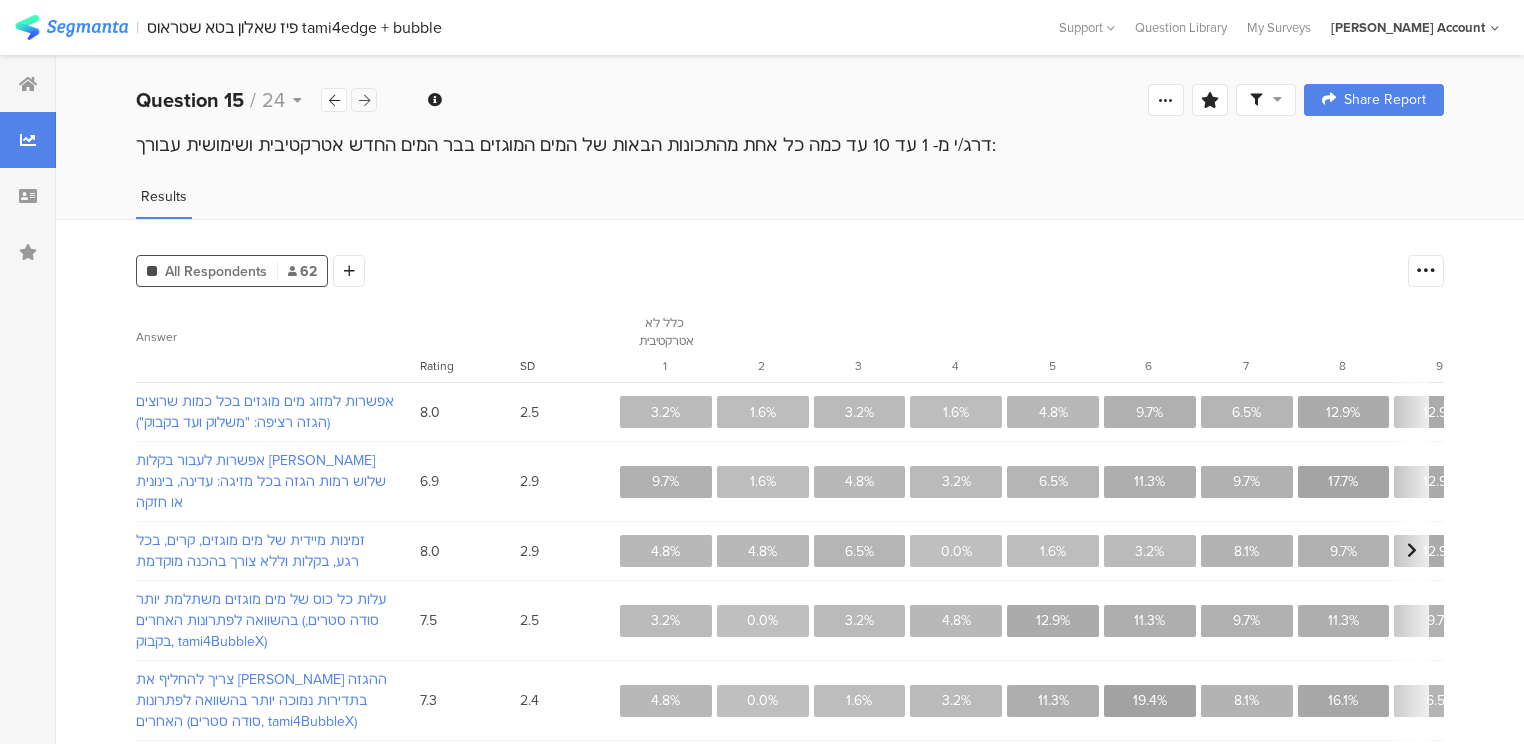 click at bounding box center (364, 100) 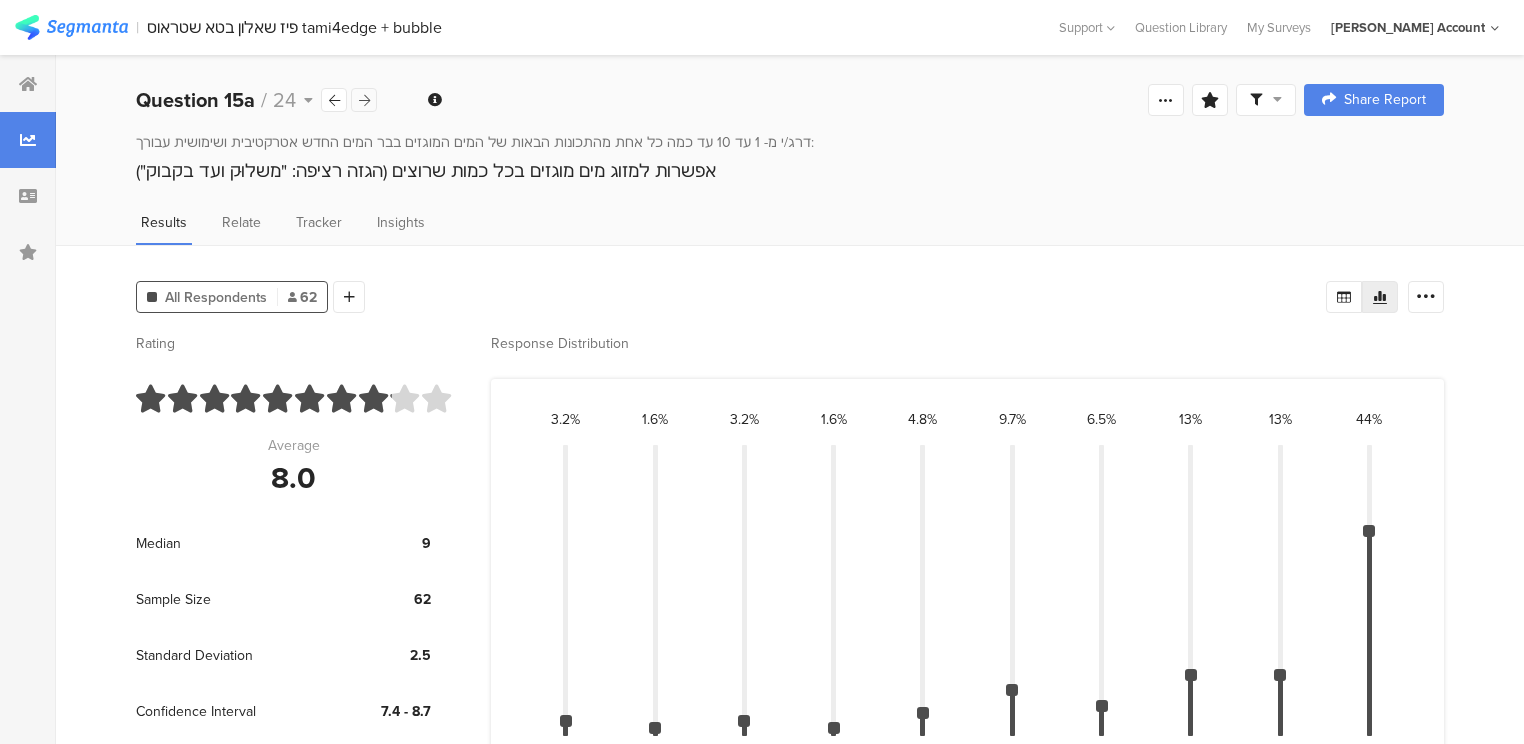 click at bounding box center [364, 100] 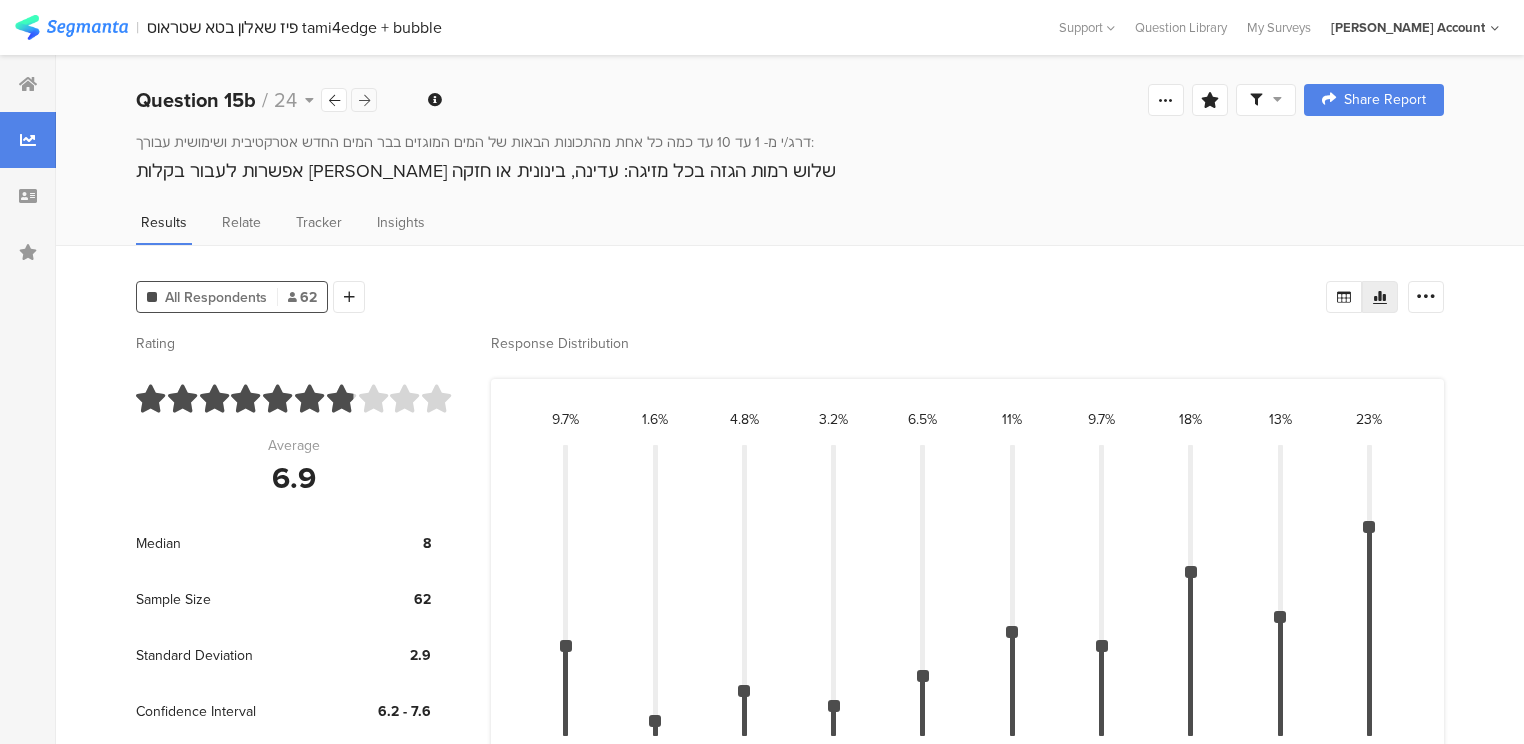 click at bounding box center [364, 100] 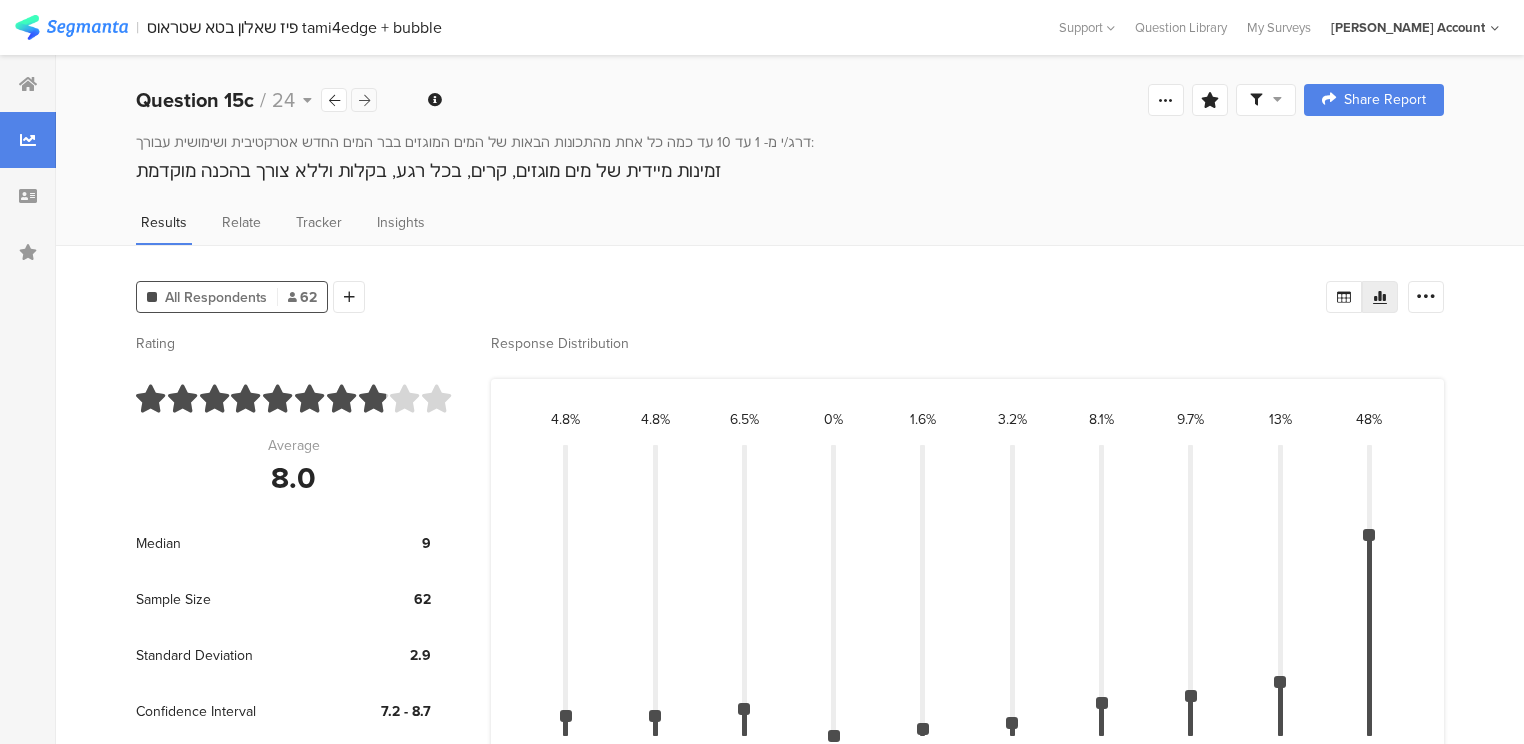 click at bounding box center [364, 100] 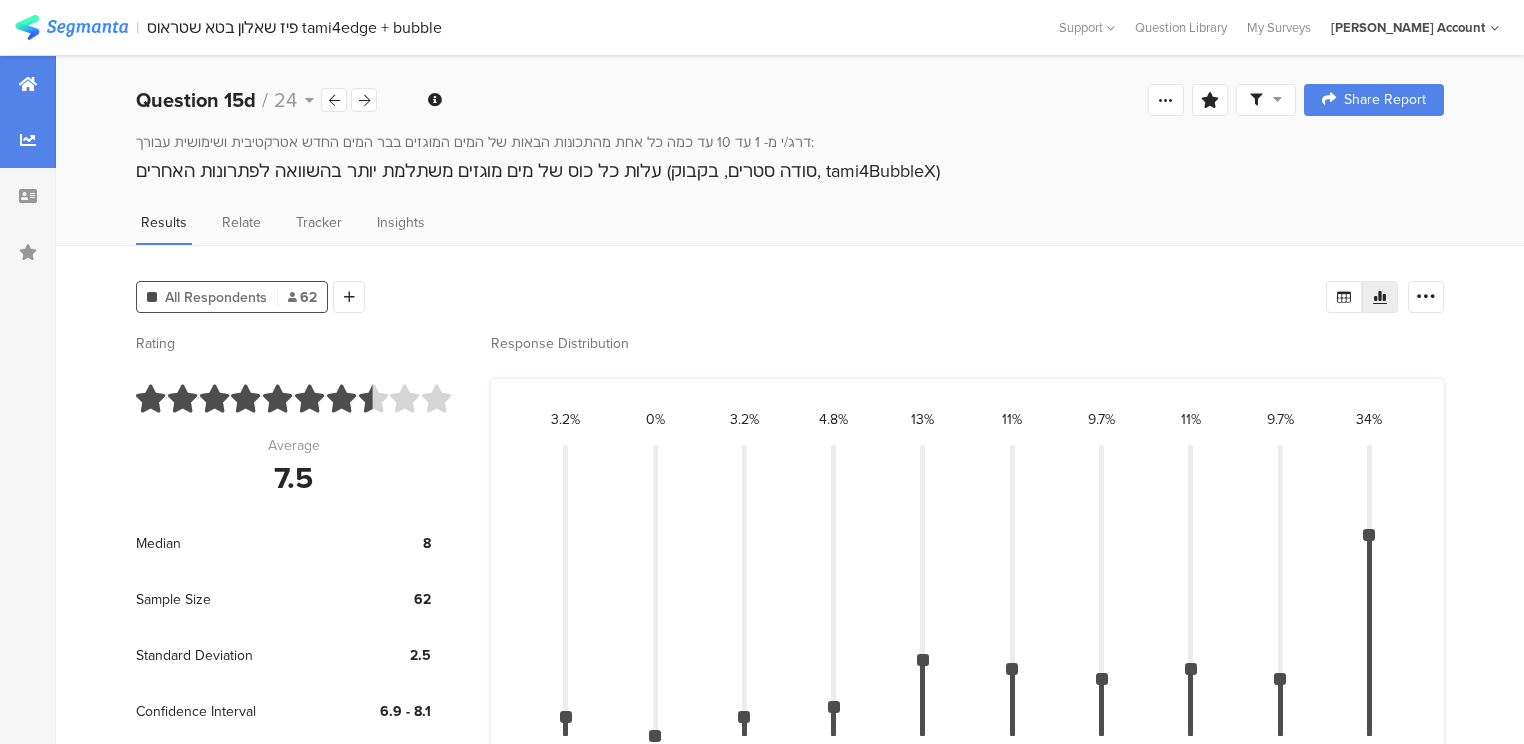 click at bounding box center (28, 84) 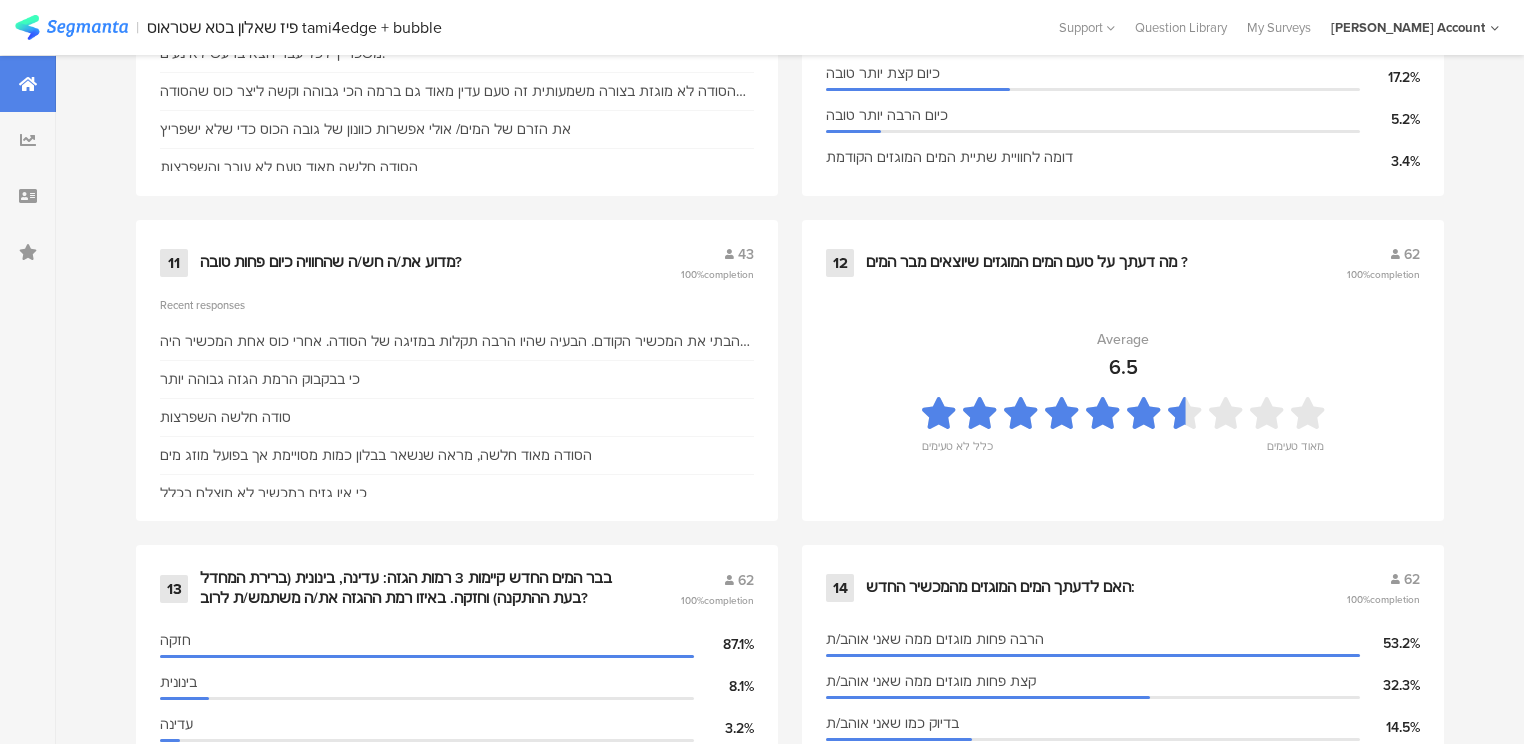 scroll, scrollTop: 2480, scrollLeft: 0, axis: vertical 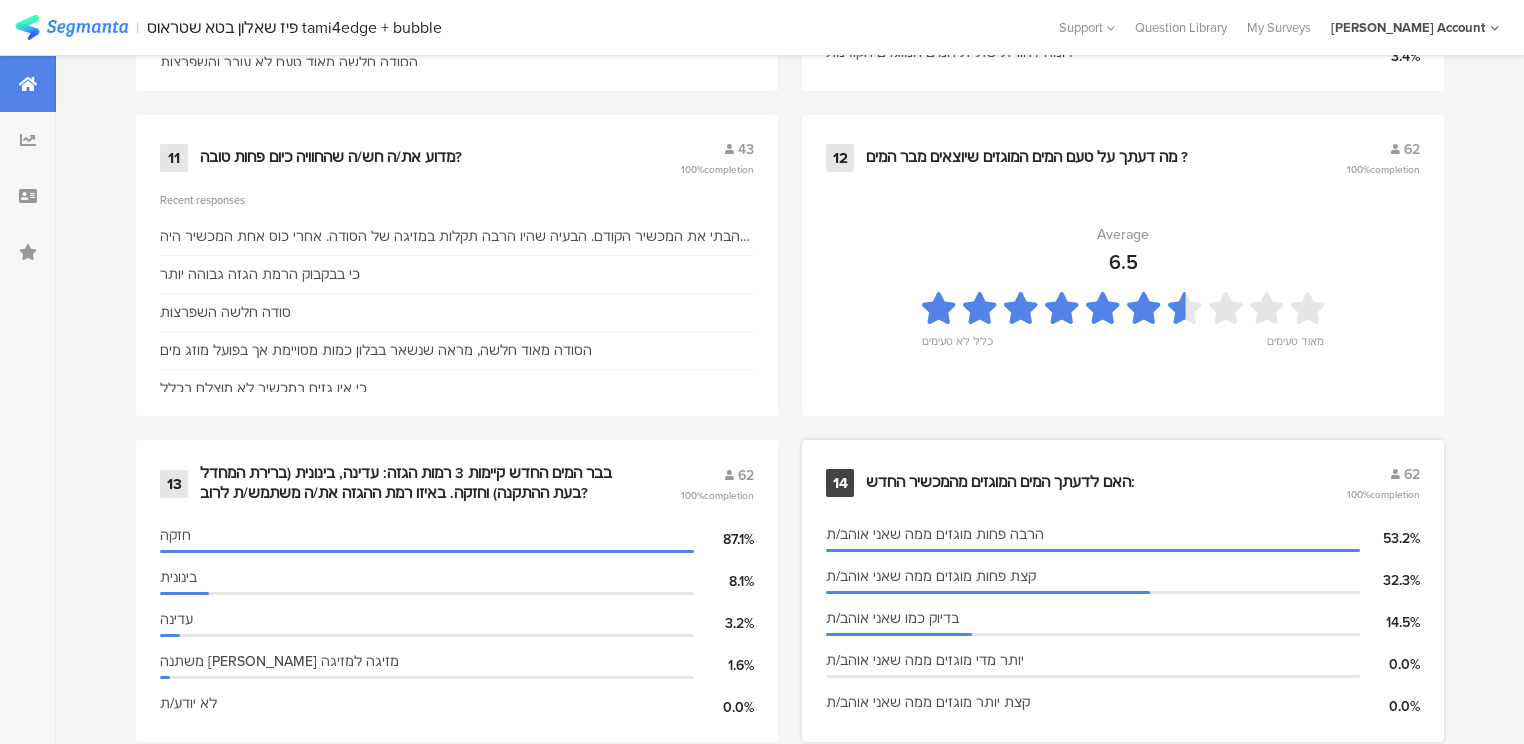 click on "האם לדעתך המים המוגזים מהמכשיר החדש:" at bounding box center (1000, 483) 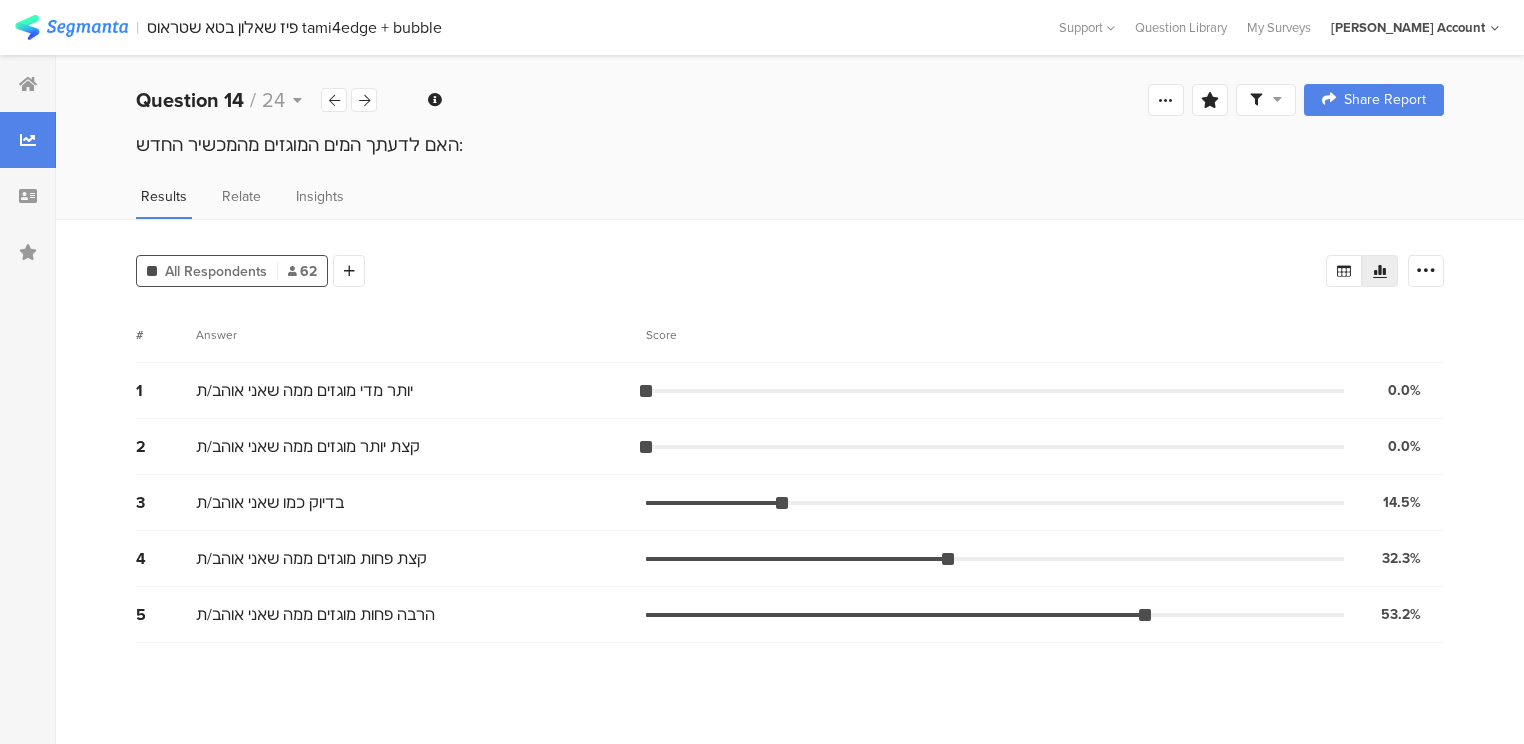scroll, scrollTop: 0, scrollLeft: 0, axis: both 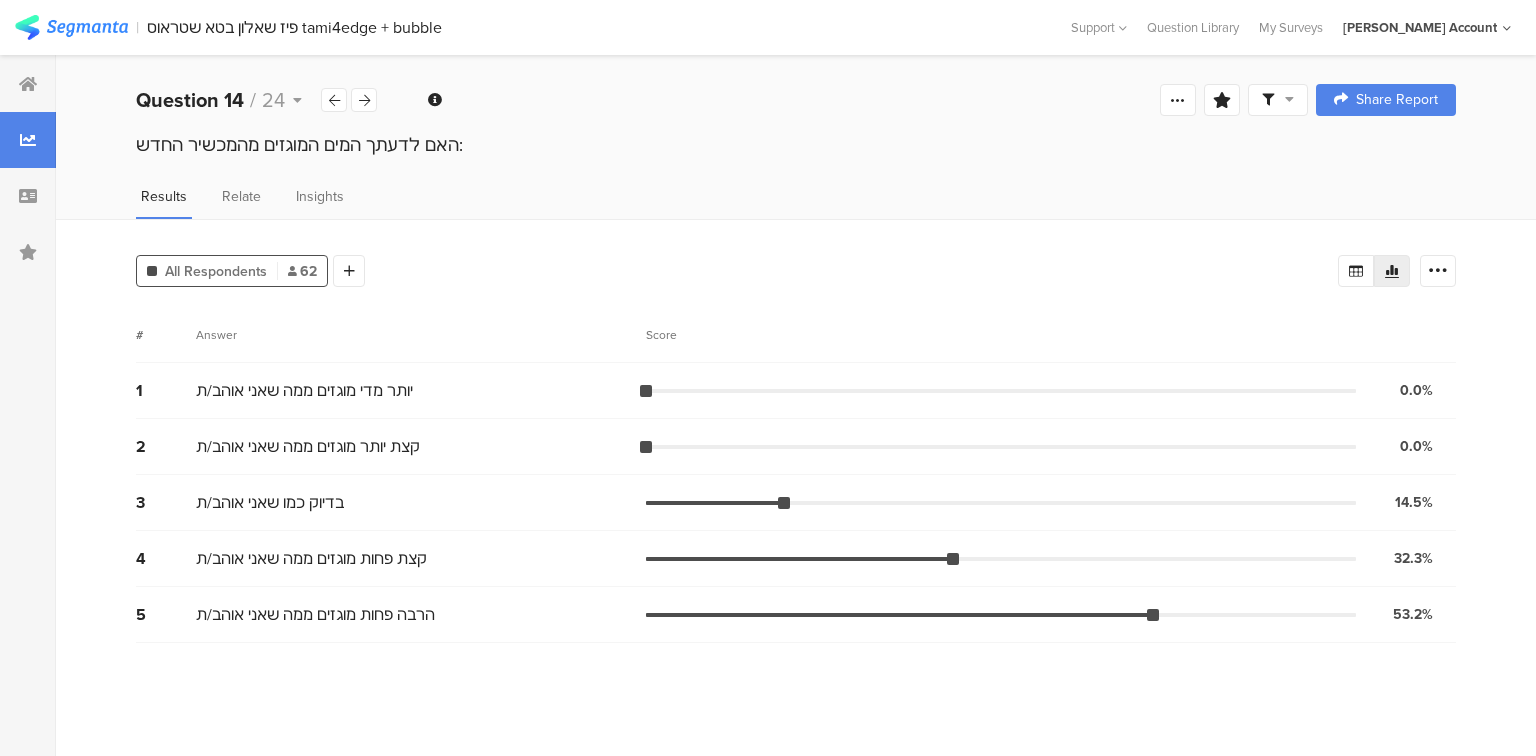 drag, startPoint x: 23, startPoint y: 95, endPoint x: 43, endPoint y: 118, distance: 30.479502 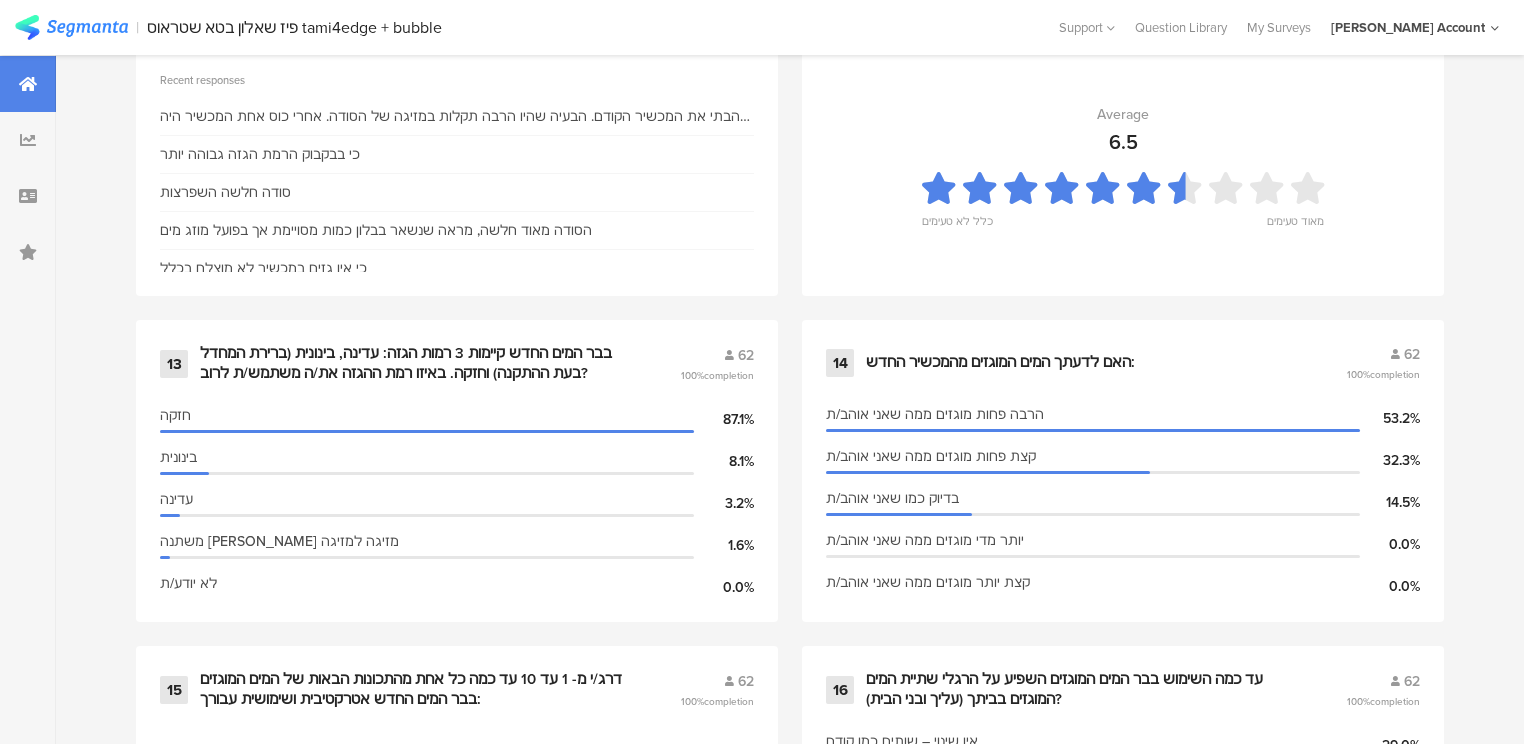 scroll, scrollTop: 2880, scrollLeft: 0, axis: vertical 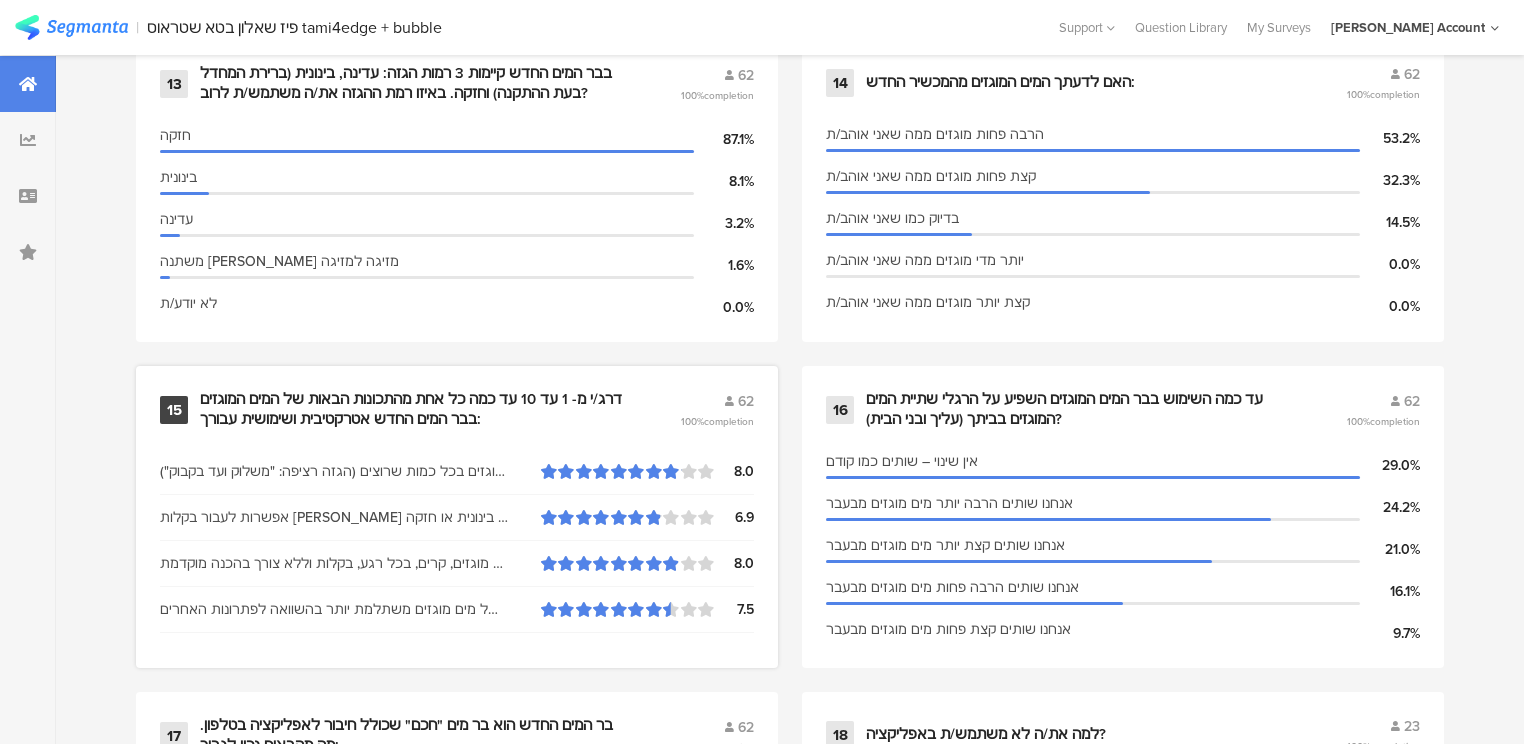 click on "דרג/י מ- 1 עד 10 עד כמה כל אחת מהתכונות הבאות של המים המוגזים בבר המים החדש אטרקטיבית ושימושית עבורך:" at bounding box center [416, 409] 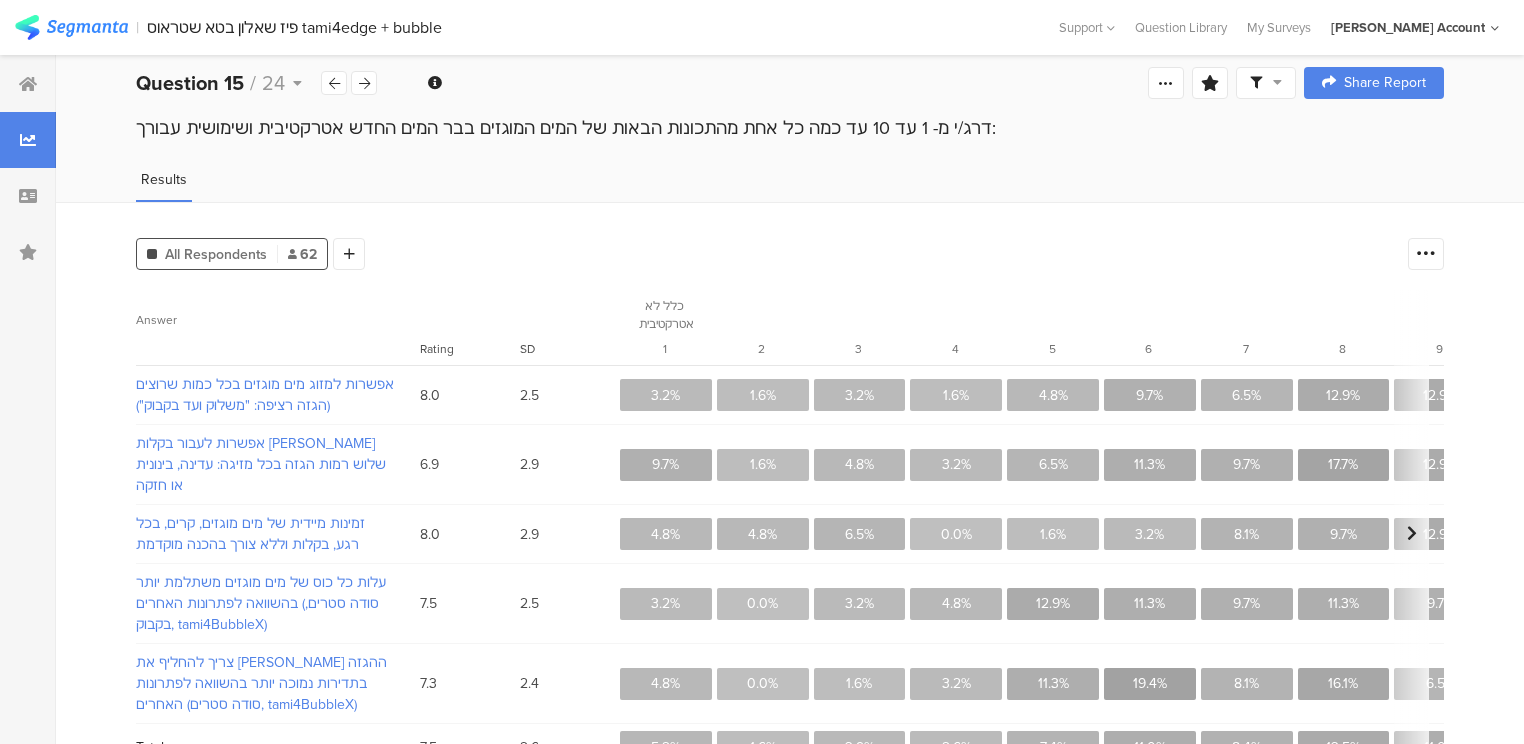 scroll, scrollTop: 0, scrollLeft: 0, axis: both 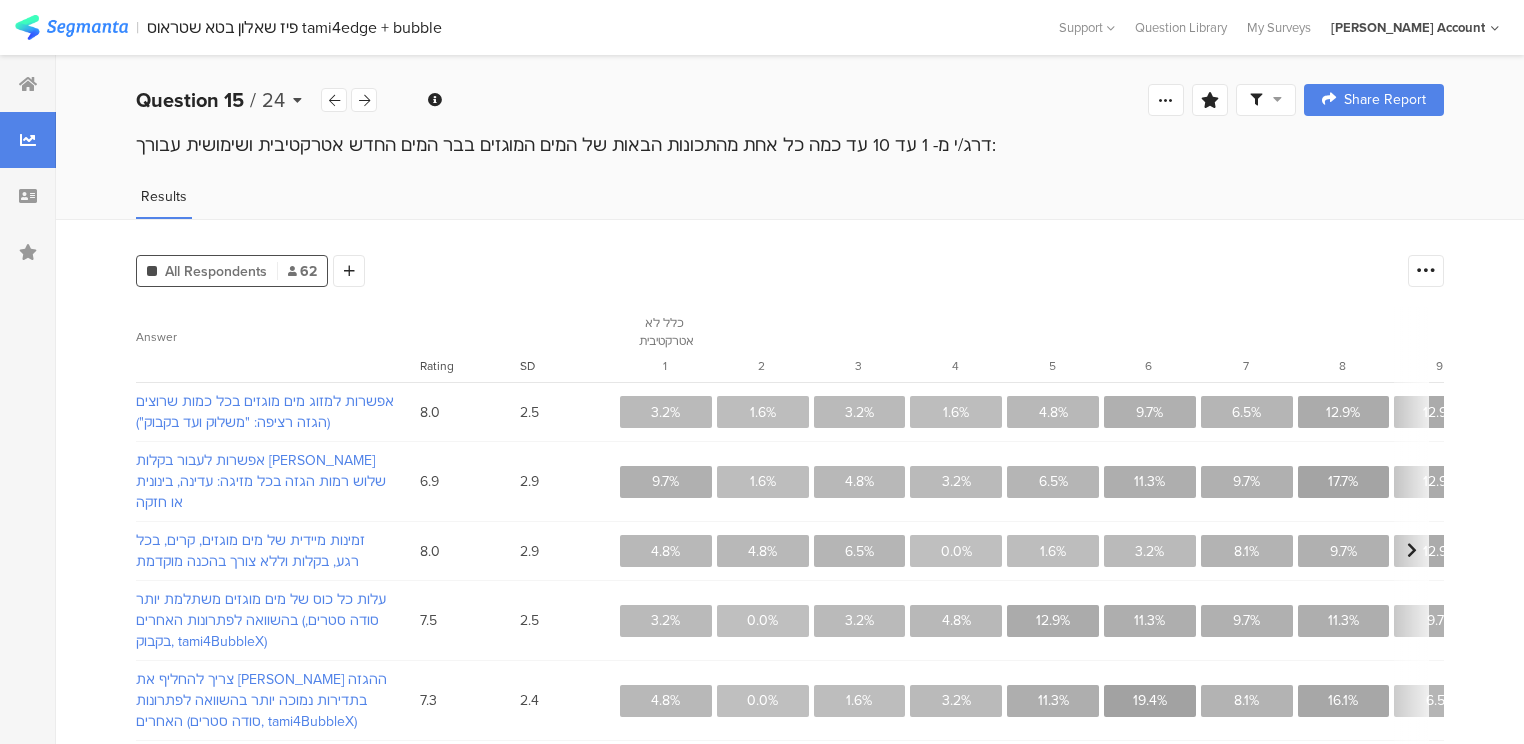 click on "Question 15" at bounding box center [190, 100] 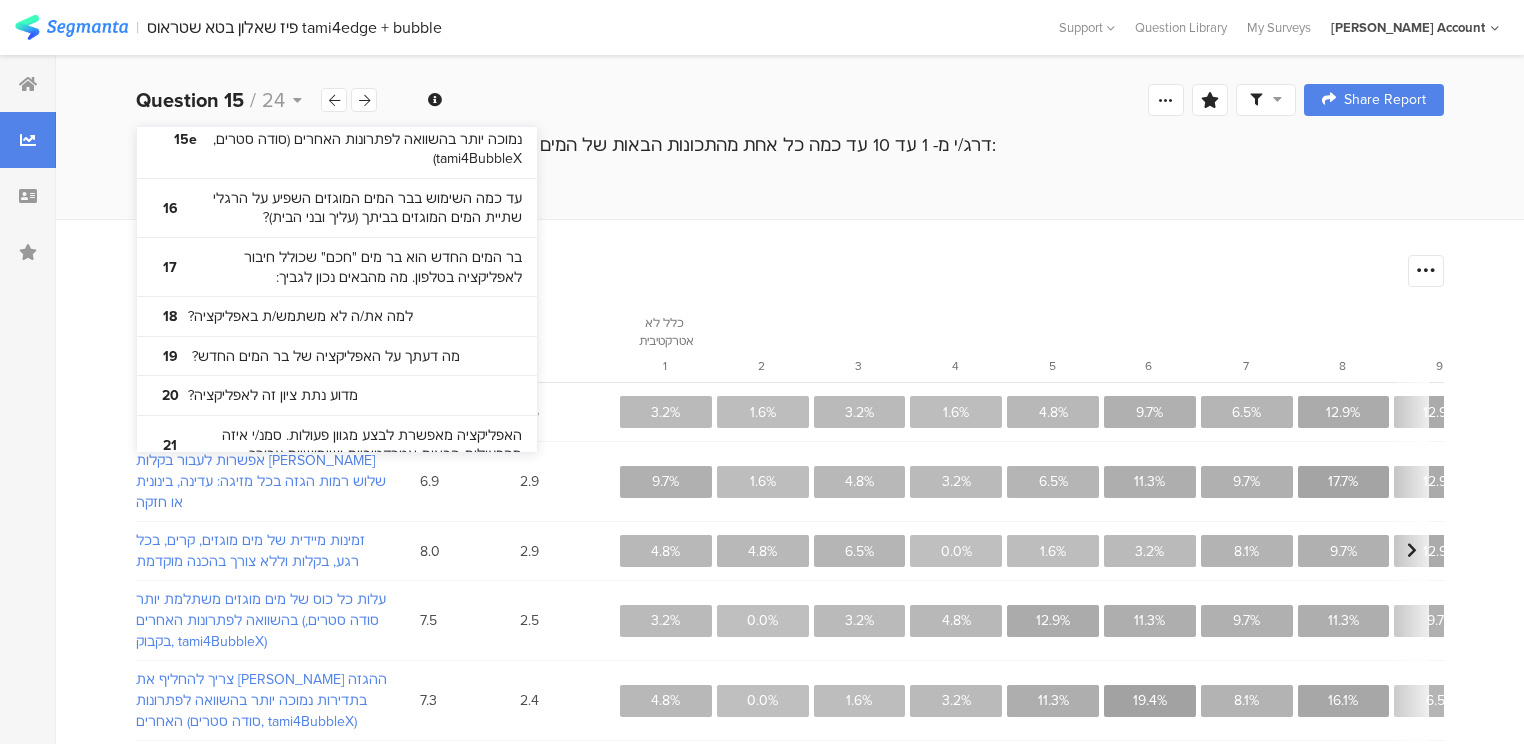 scroll, scrollTop: 1170, scrollLeft: 0, axis: vertical 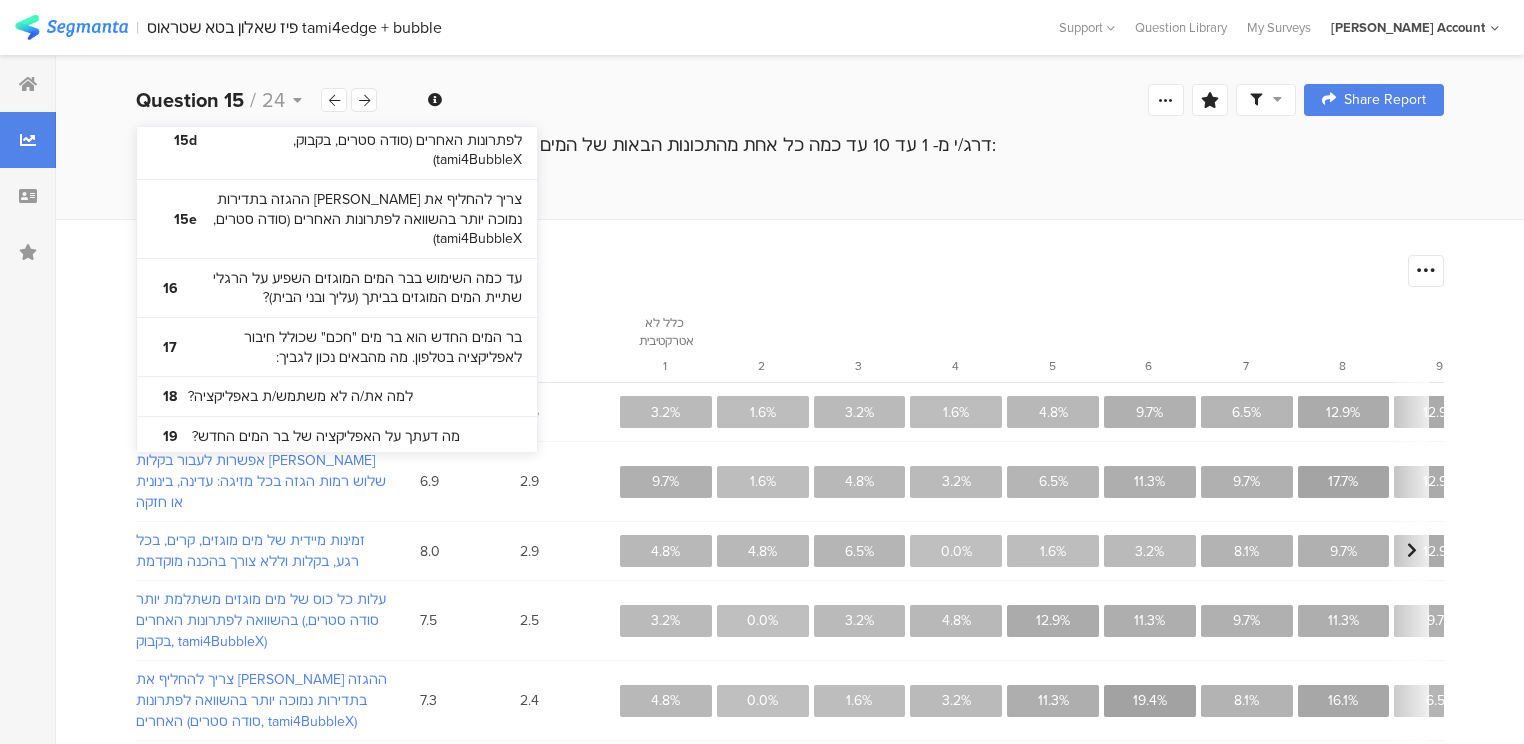 click on "All Respondents       62
Add Segment           Confidence interval       Vote count                 Answer     Rating     SD     כלל לא אטרקטיבית   1       2       3       4       5       6       7       8       9     מאוד אטרקטיבית   10           אפשרות למזוג מים מוגזים בכל כמות שרוצים (הגזה רציפה: "משלוּק ועד בקבוק") 8.0 2.5 3.2% 1.6% 3.2% 1.6% 4.8% 9.7% 6.5% 12.9% 12.9% 43.5%   אפשרות לעבור בקלות בין שלוש רמות הגזה בכל מזיגה: עדינה, בינונית או חזקה 6.9 2.9 9.7% 1.6% 4.8% 3.2% 6.5% 11.3% 9.7% 17.7% 12.9% 22.6%   זמינות מיידית של מים מוגזים, קרים, בכל רגע, בקלות וללא צורך בהכנה מוקדמת 8.0 2.9 4.8% 4.8% 6.5% 0.0% 1.6% 3.2% 8.1% 9.7% 12.9% 48.4%   7.5 2.5 3.2% 0.0% 3.2% 4.8% 12.9% 11.3% 9.7% 11.3% 9.7% 33.9%   7.3 2.4 4.8% 0.0% 1.6% 3.2% 11.3% 19.4% 8.1% 16.1% 6.5% 29.0%   Total 7.5 2.6" at bounding box center (790, 521) 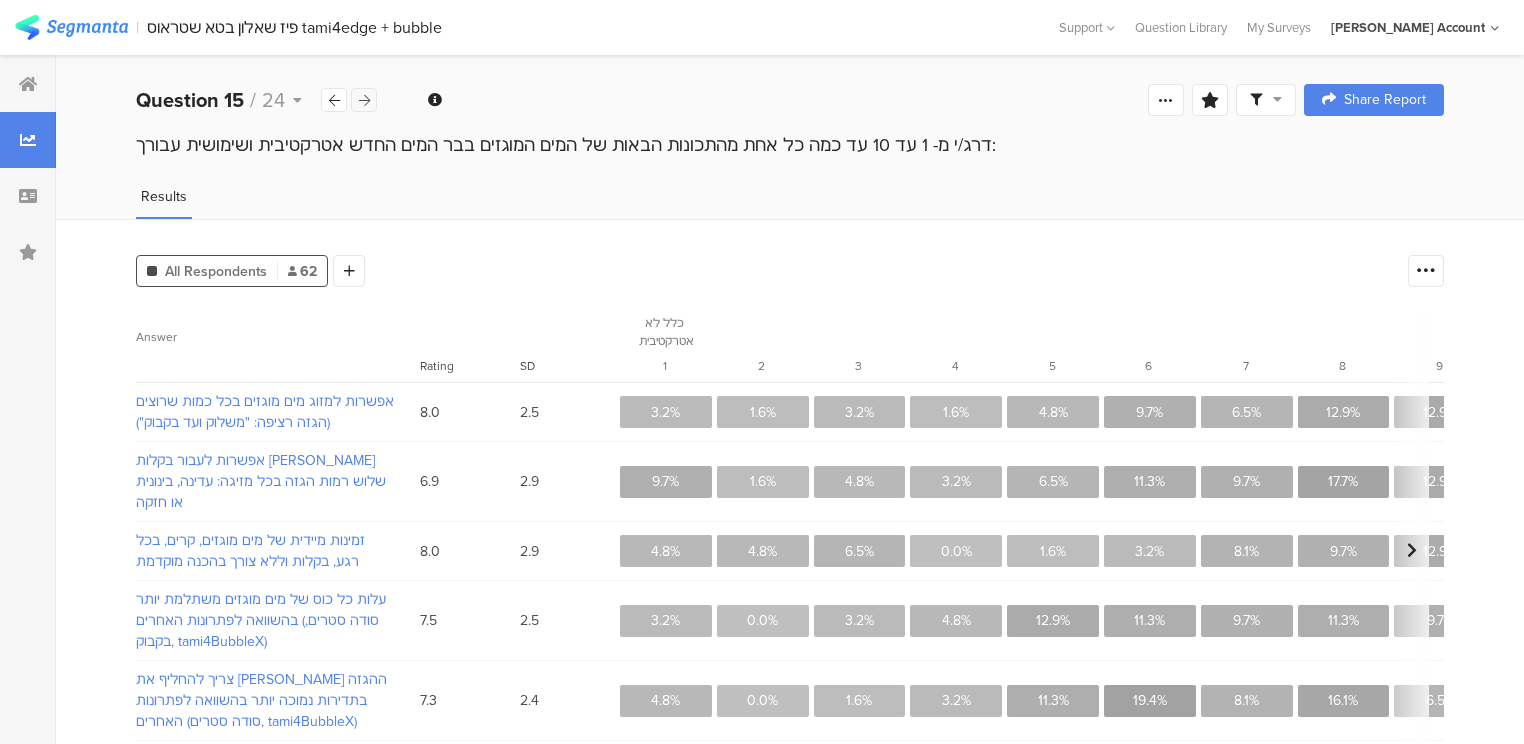 click at bounding box center [364, 100] 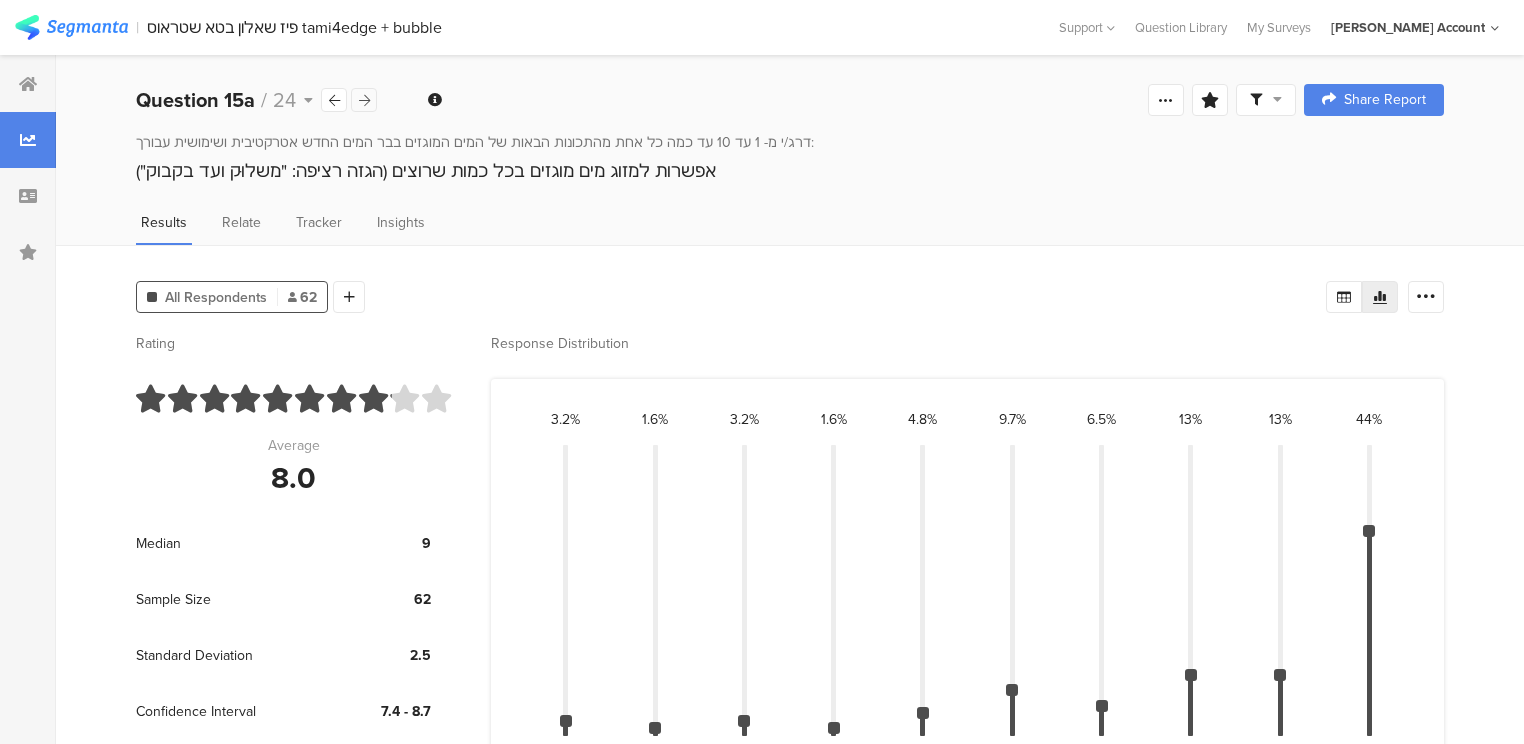 click at bounding box center [364, 100] 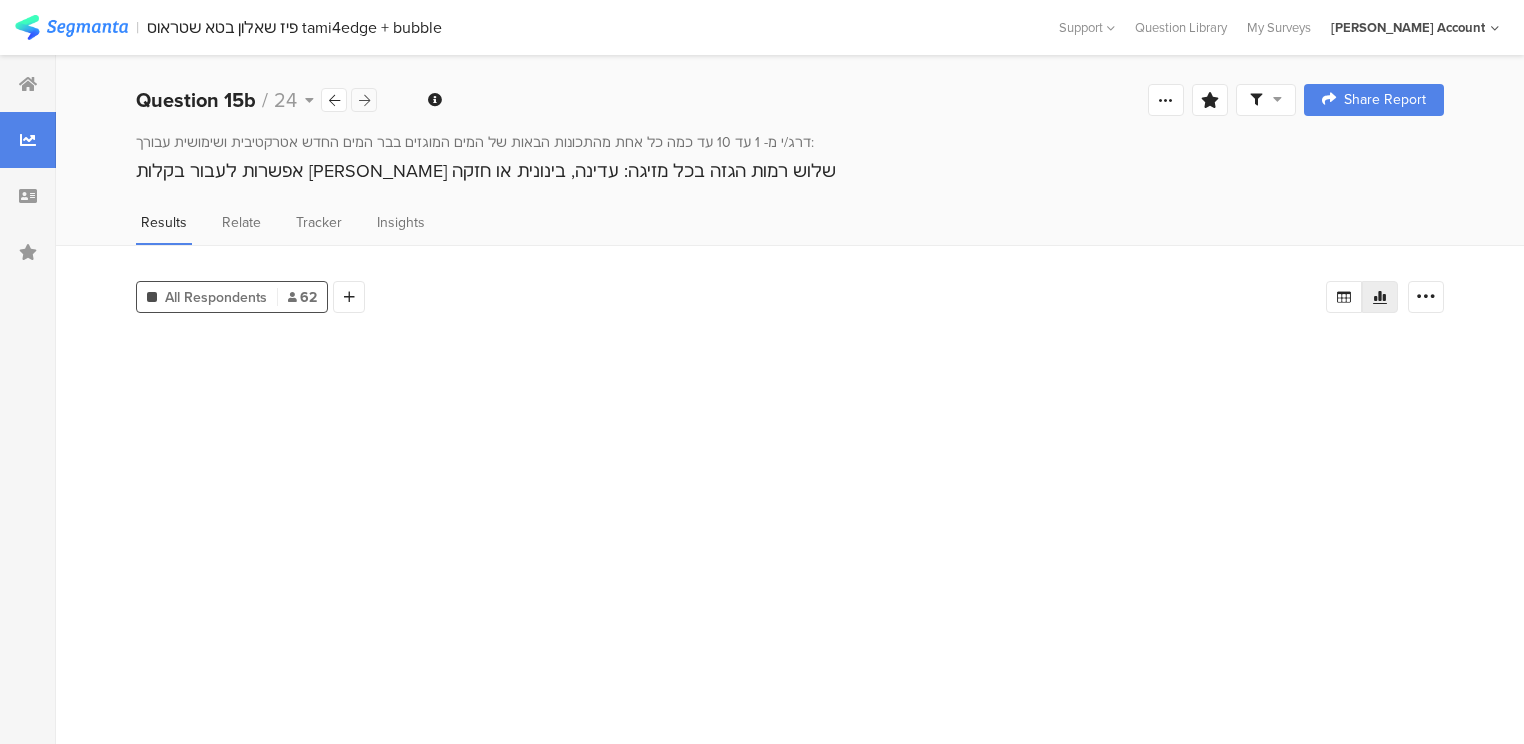 click at bounding box center [364, 100] 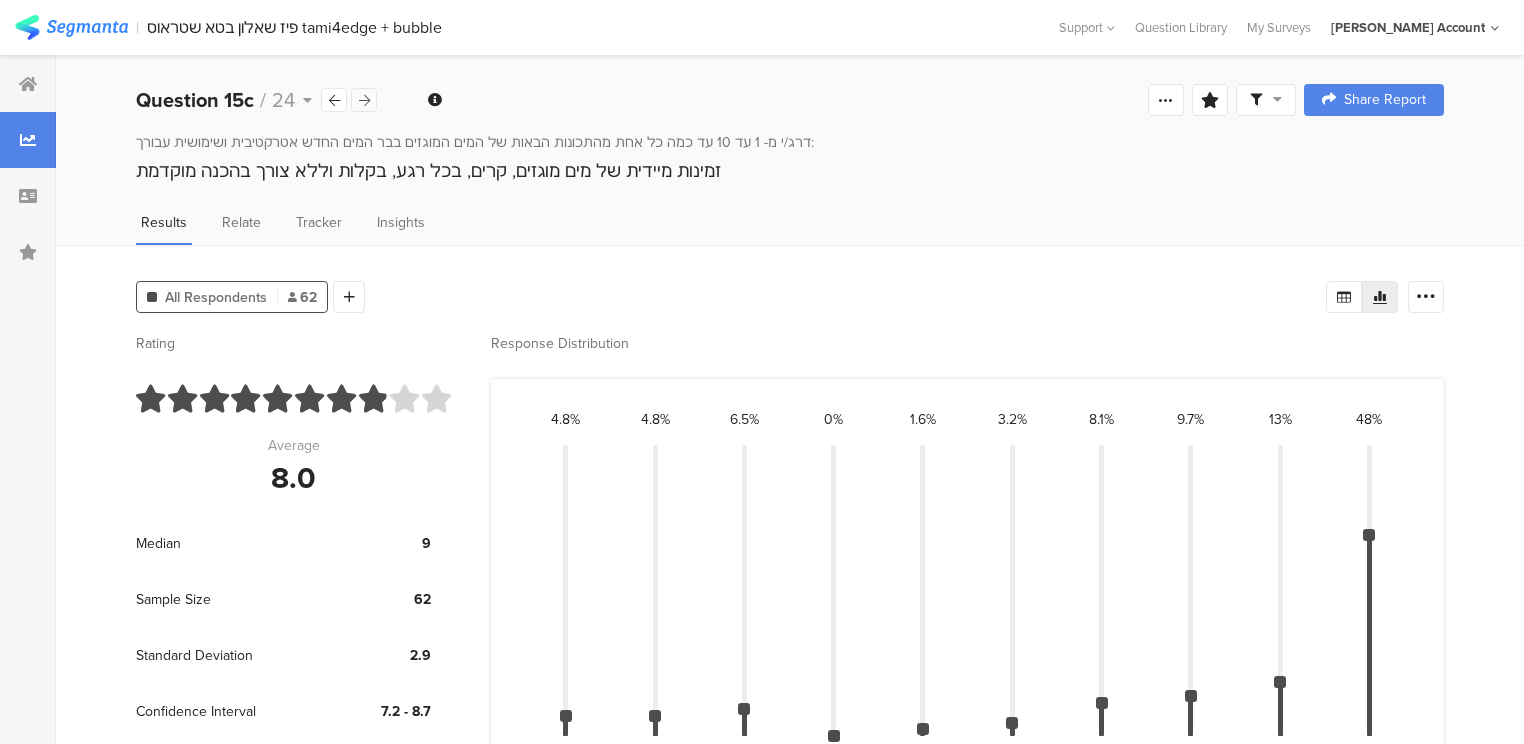 click at bounding box center [364, 100] 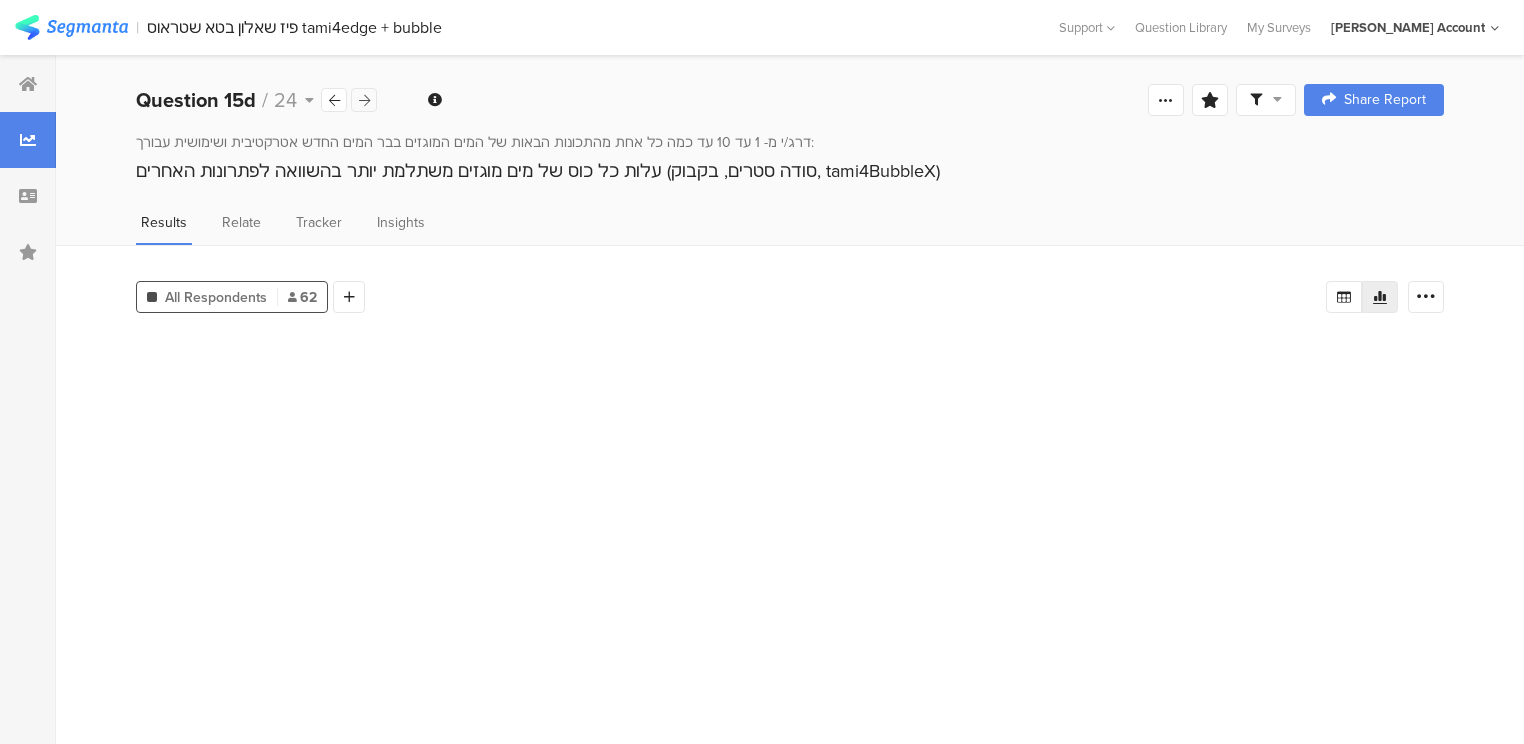 click at bounding box center [364, 100] 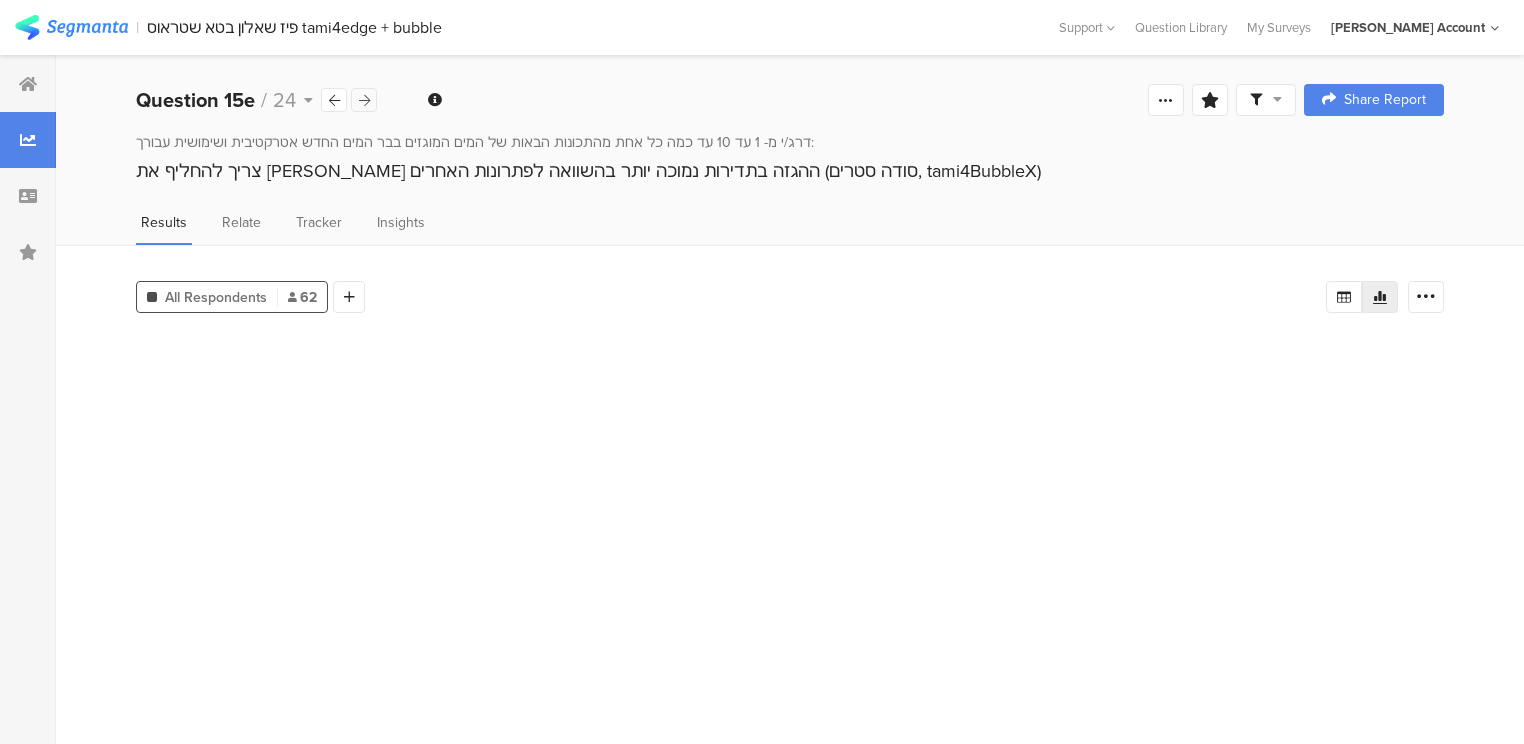 click at bounding box center [364, 100] 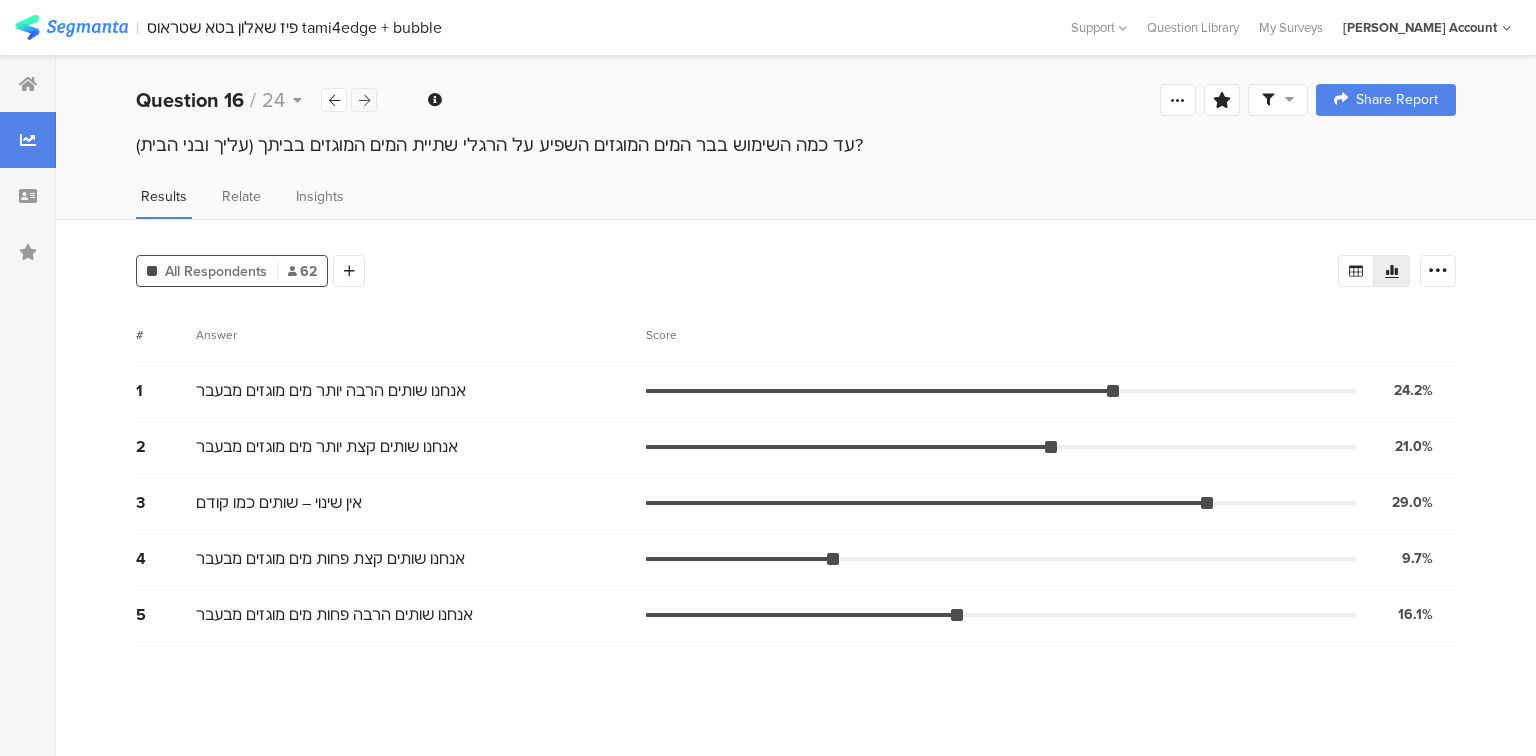 click at bounding box center (364, 100) 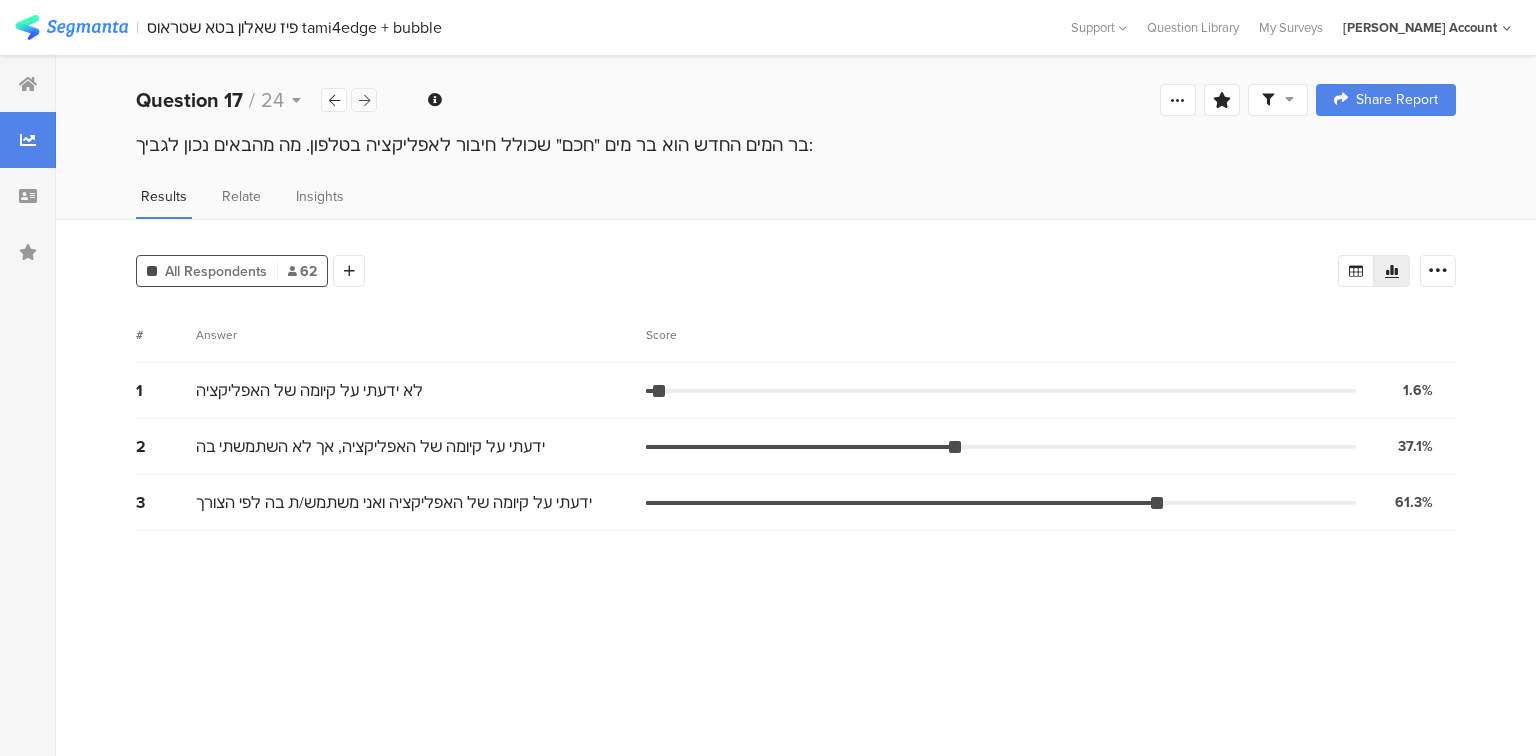 click at bounding box center (364, 100) 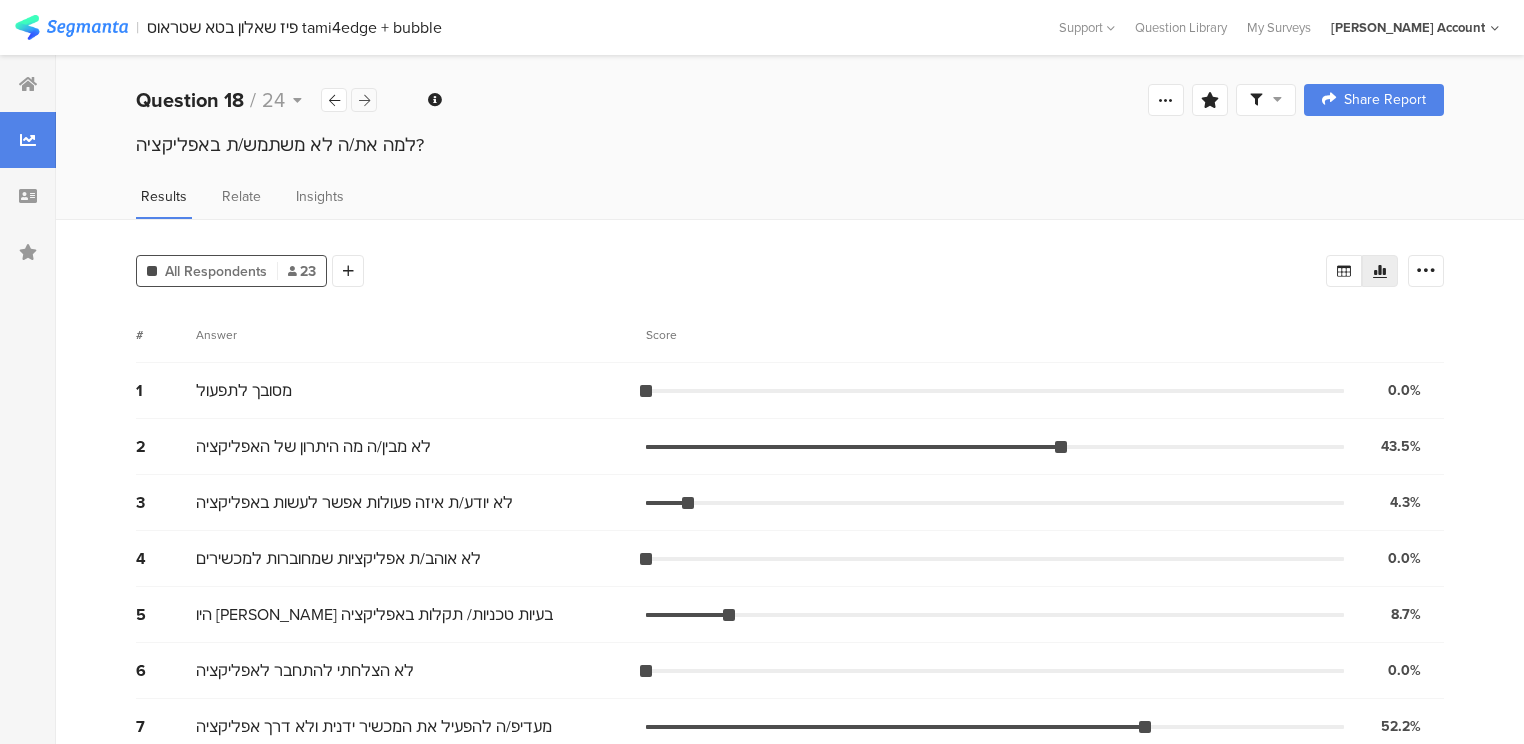 click at bounding box center (364, 100) 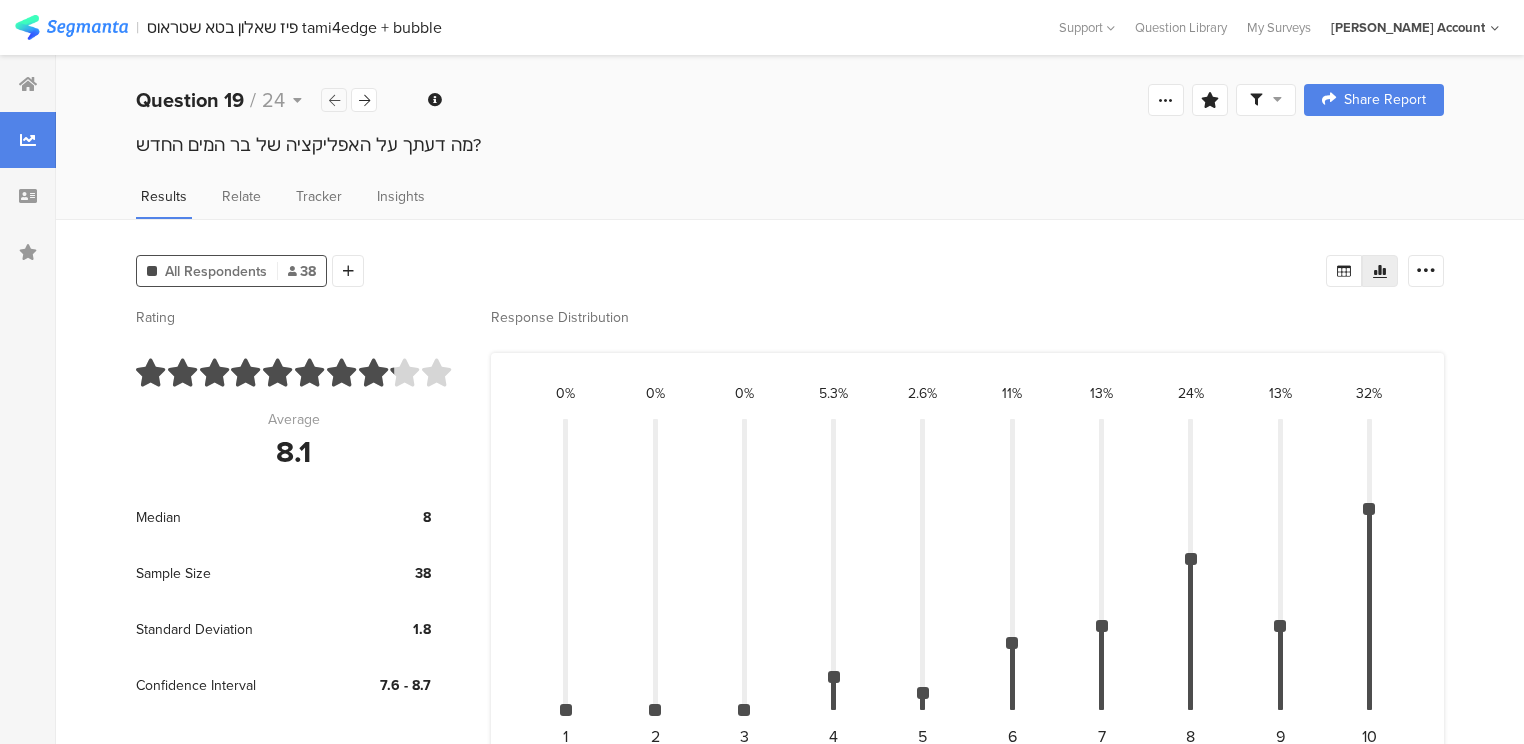 click at bounding box center (334, 100) 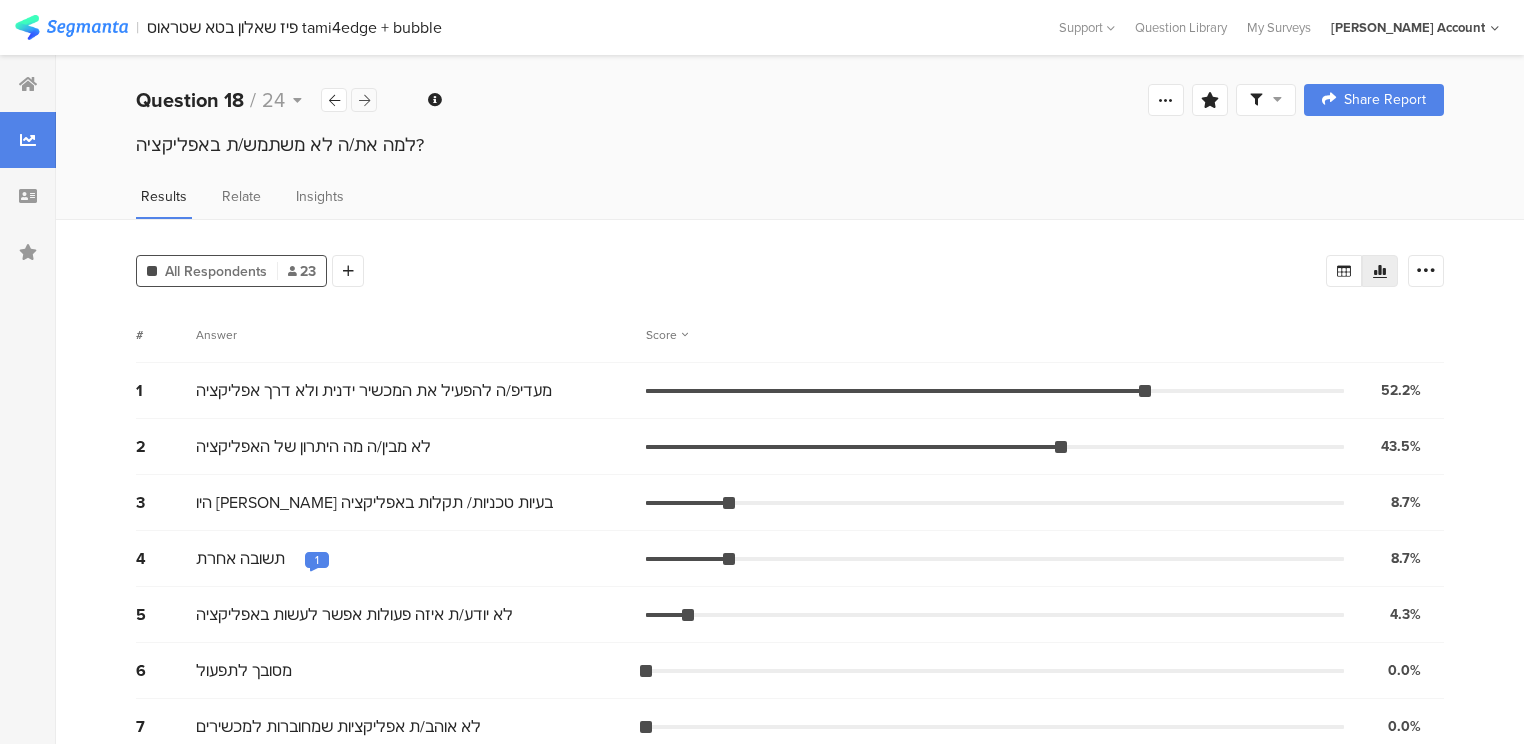 click at bounding box center [364, 100] 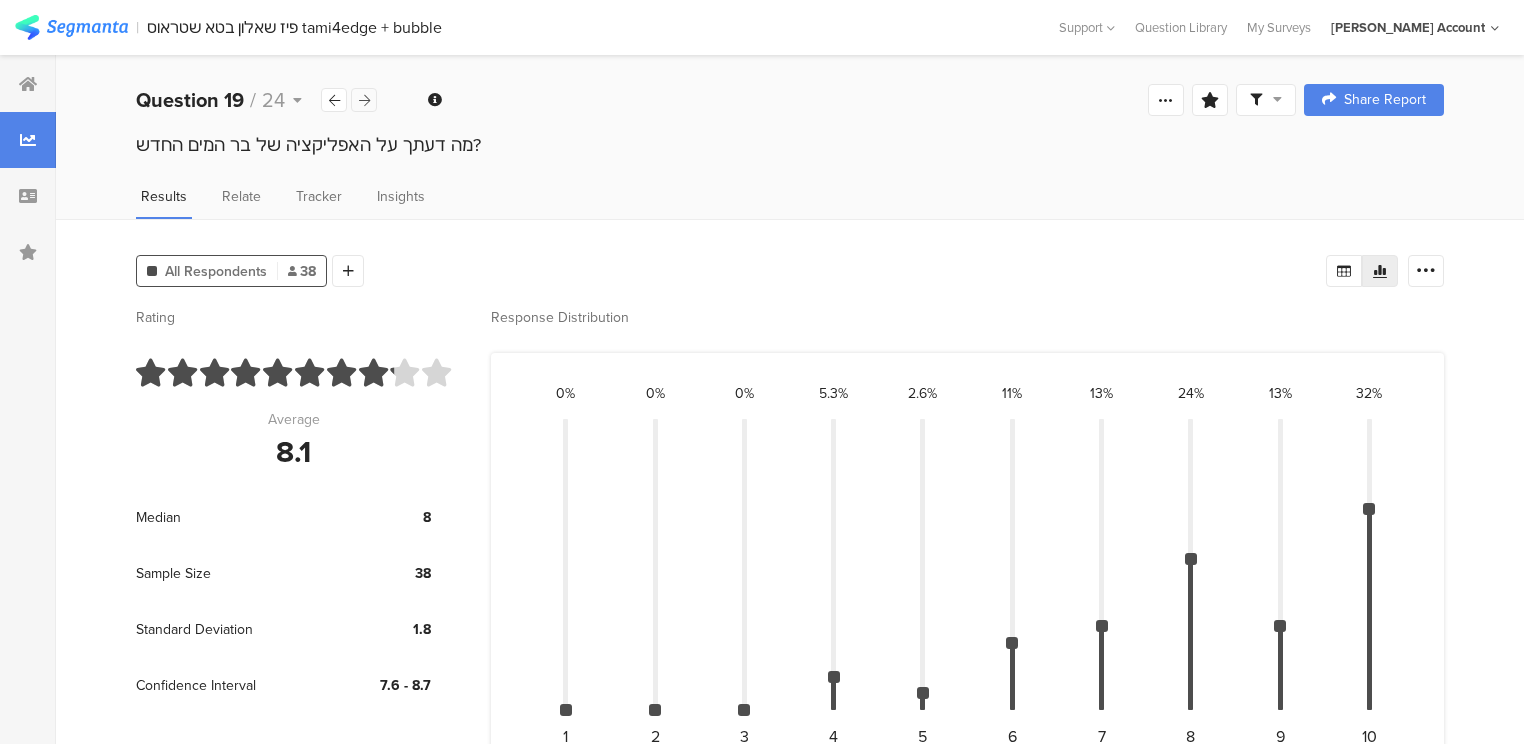 click at bounding box center (364, 100) 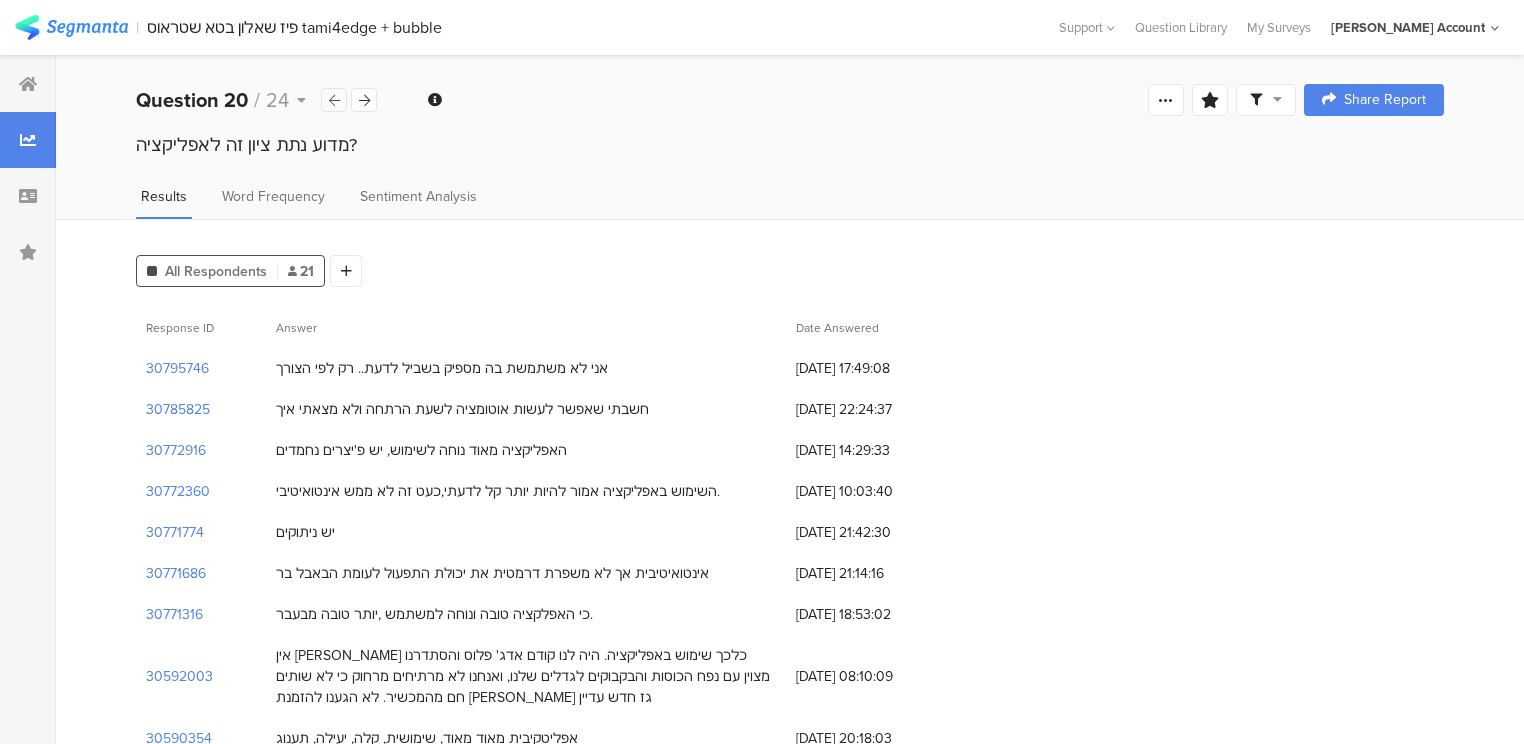 click at bounding box center [334, 100] 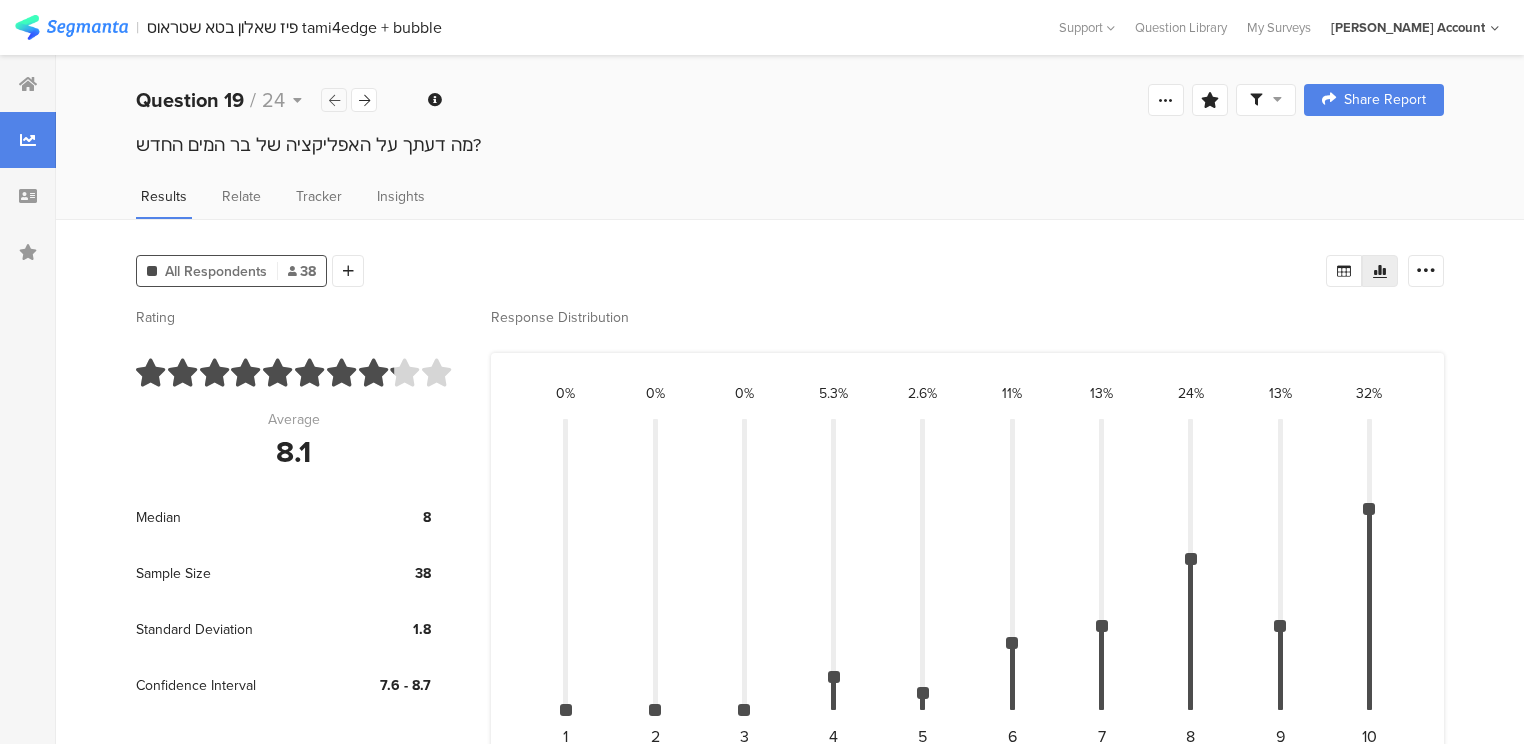 click at bounding box center (334, 100) 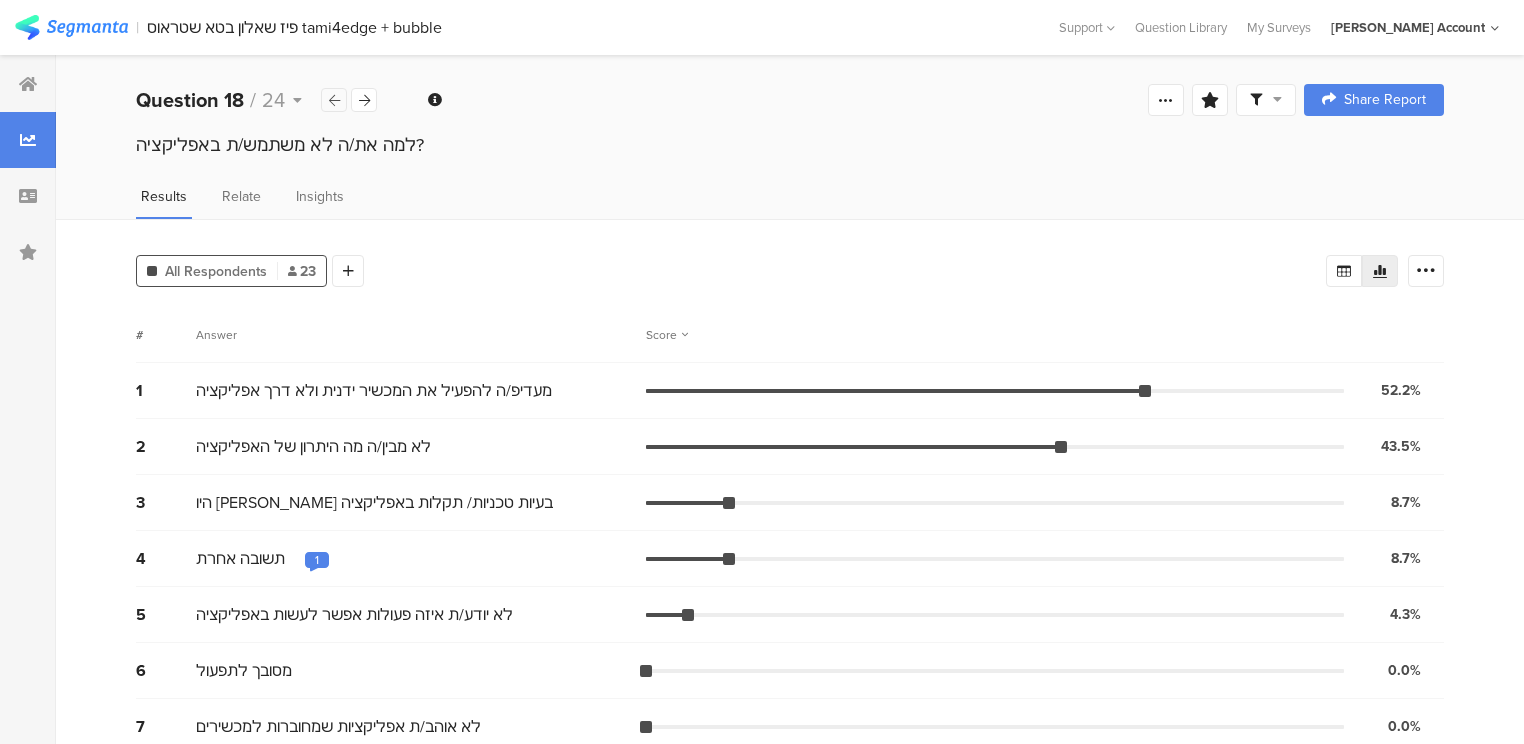 click at bounding box center (334, 100) 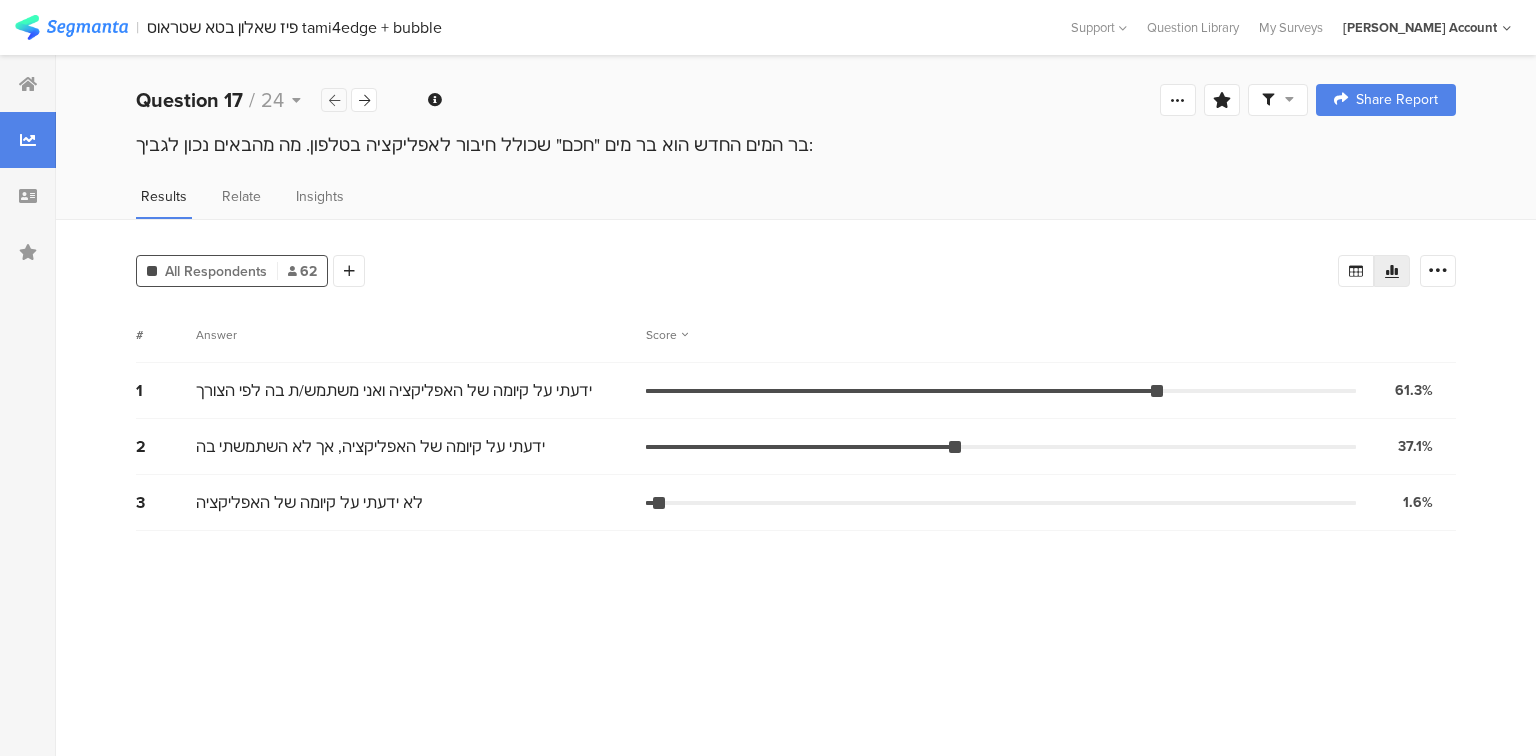 click at bounding box center [334, 100] 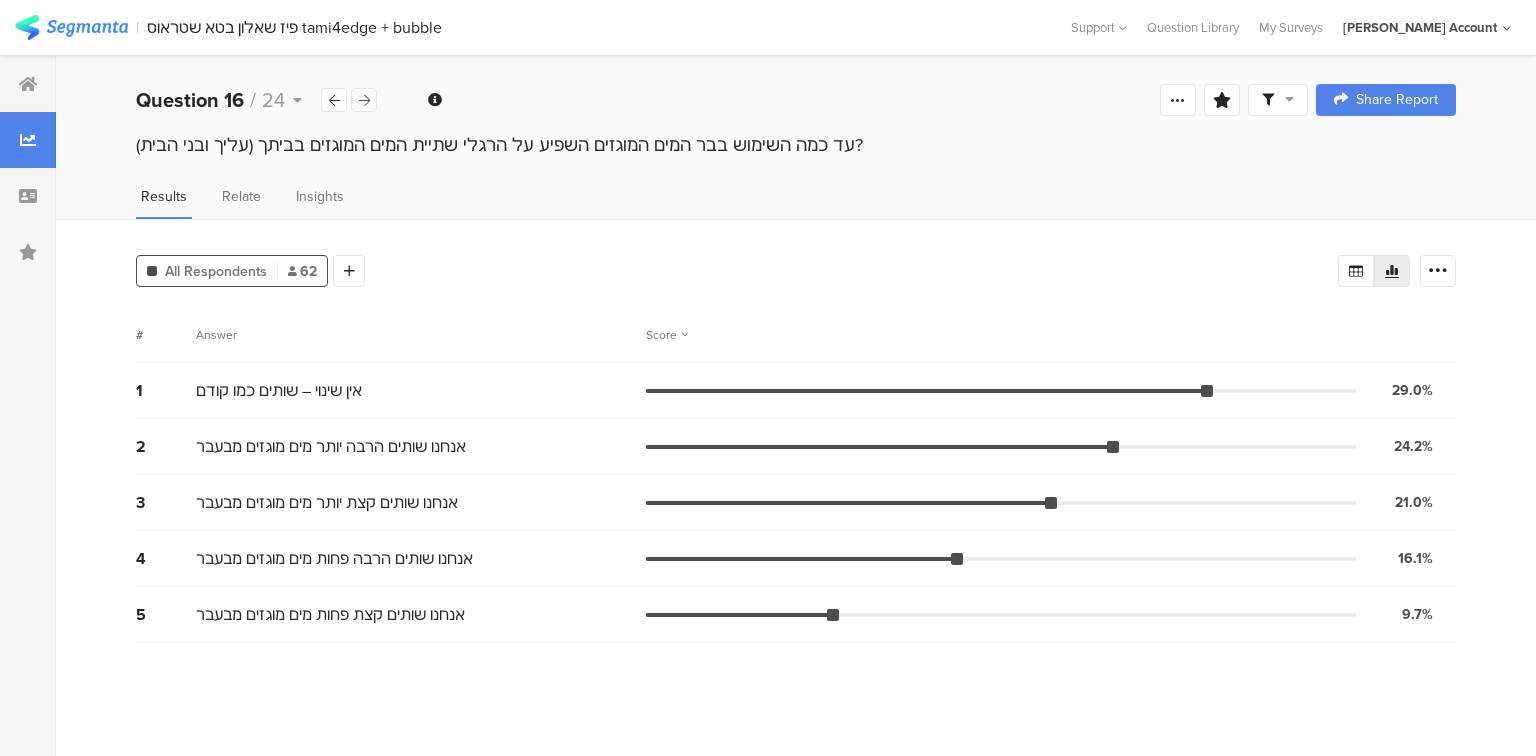 click at bounding box center [364, 100] 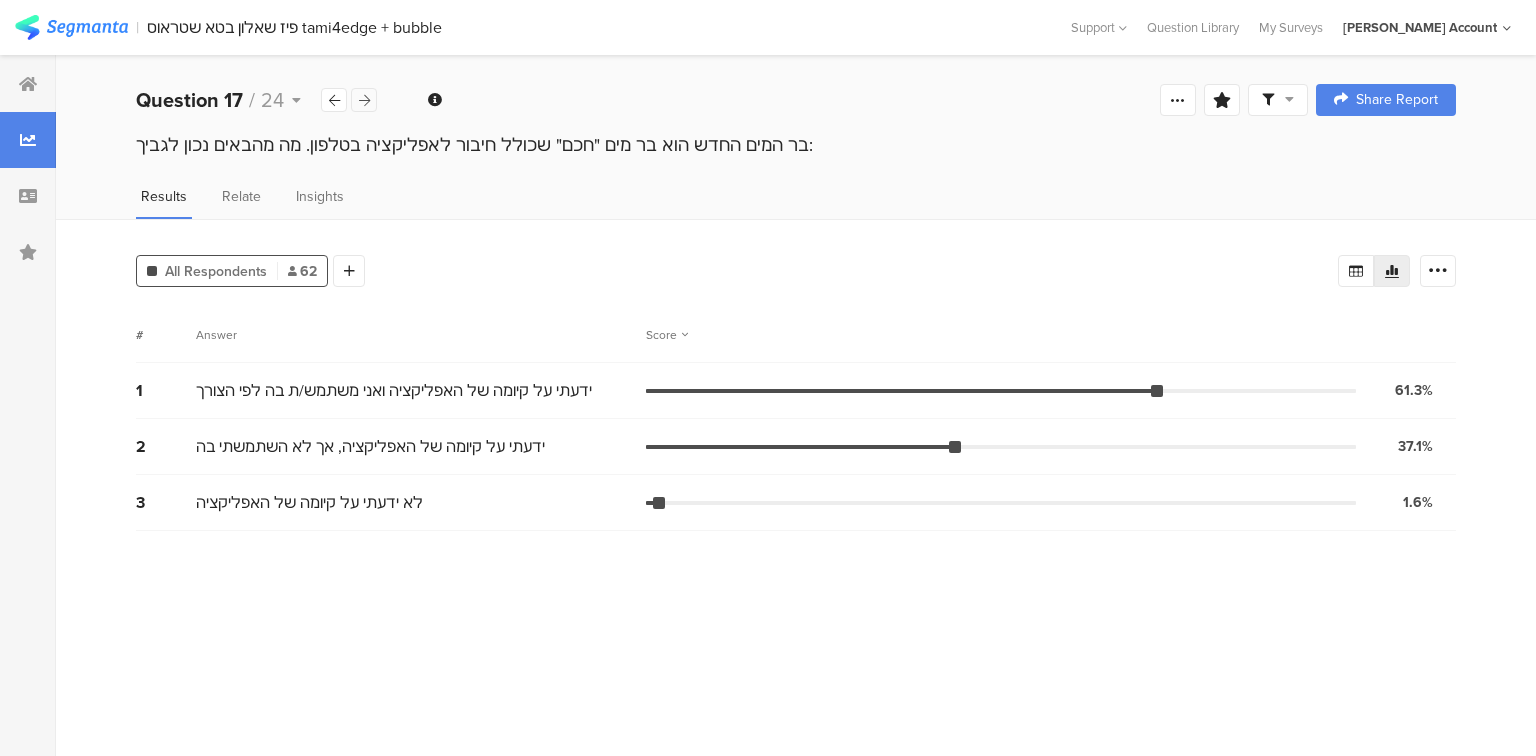 click at bounding box center (364, 100) 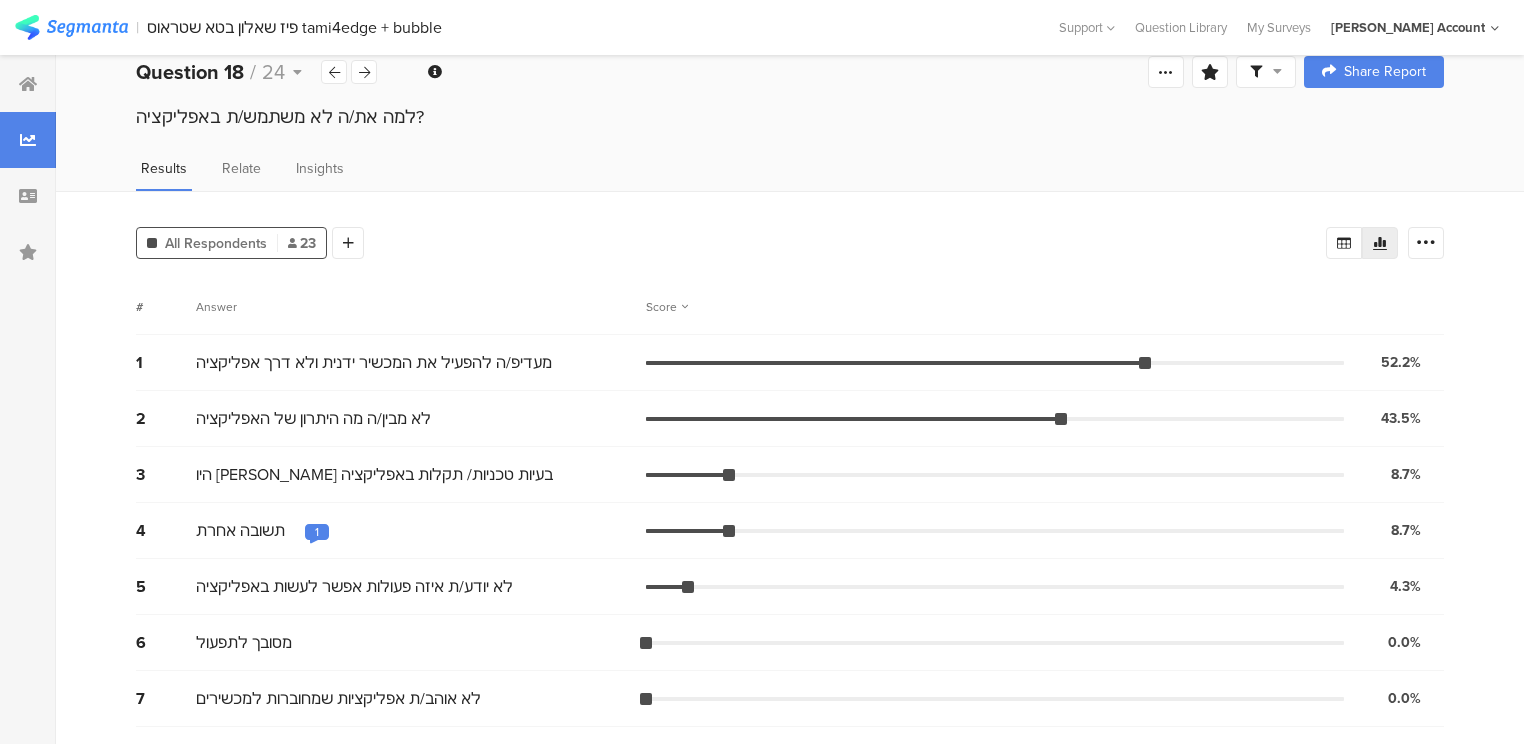 scroll, scrollTop: 0, scrollLeft: 0, axis: both 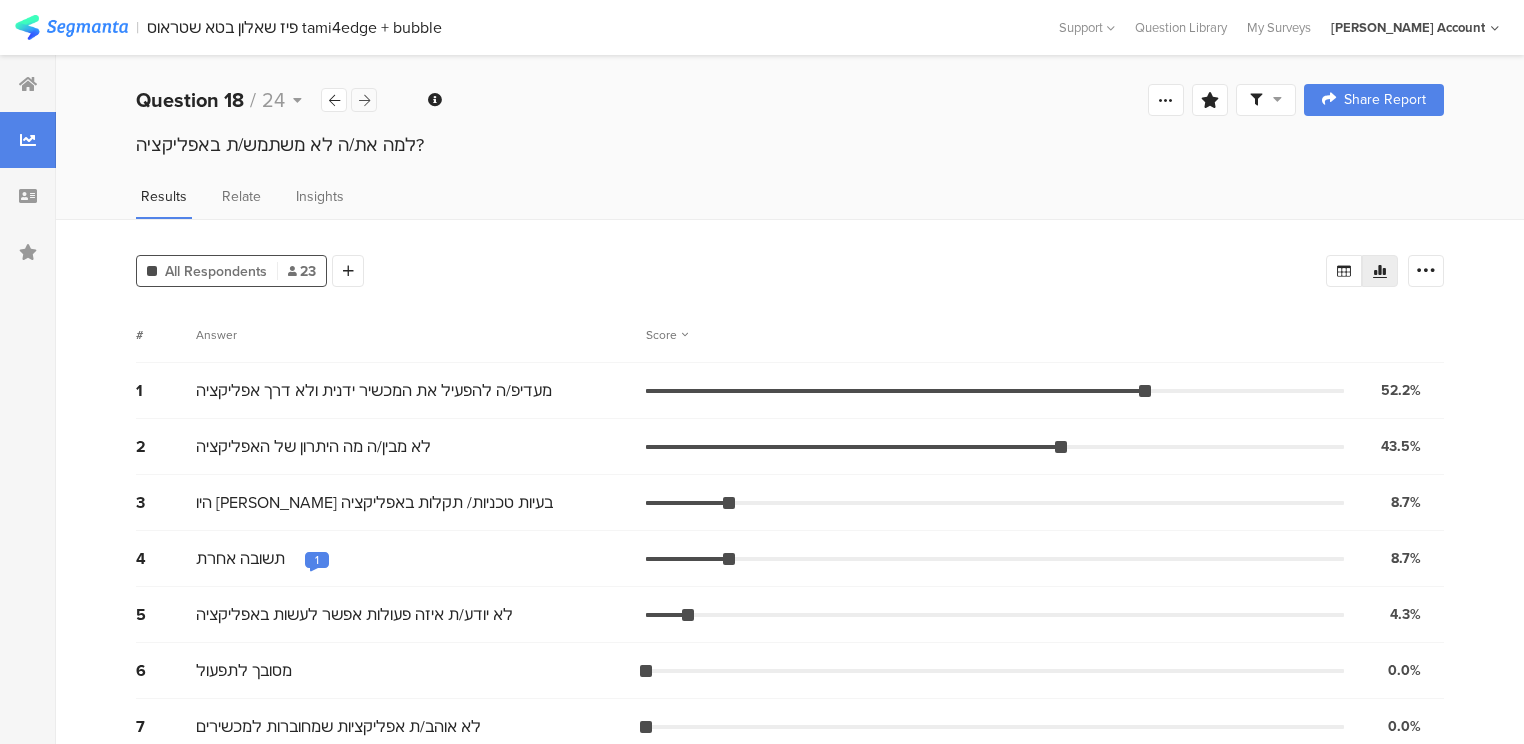 click at bounding box center (364, 100) 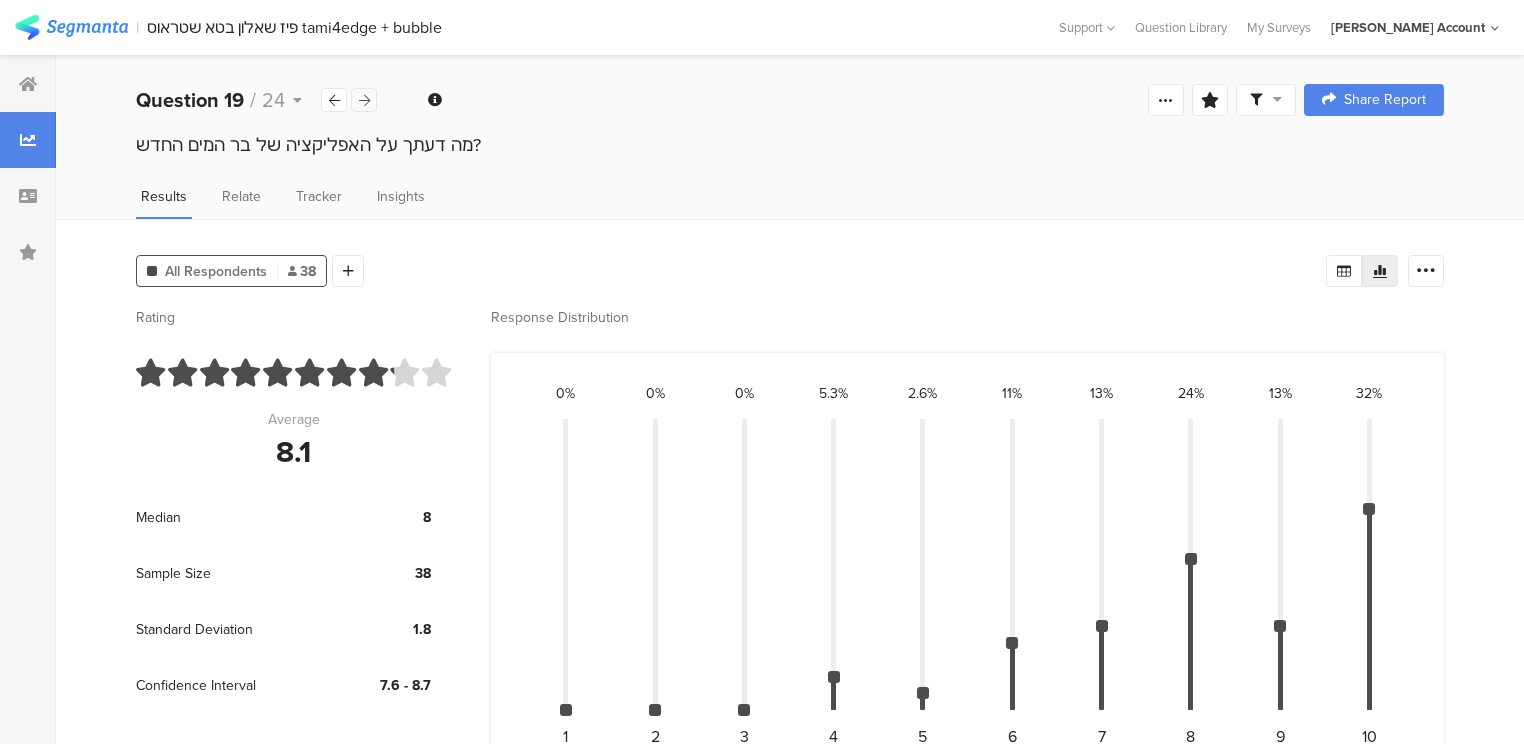 click at bounding box center [364, 100] 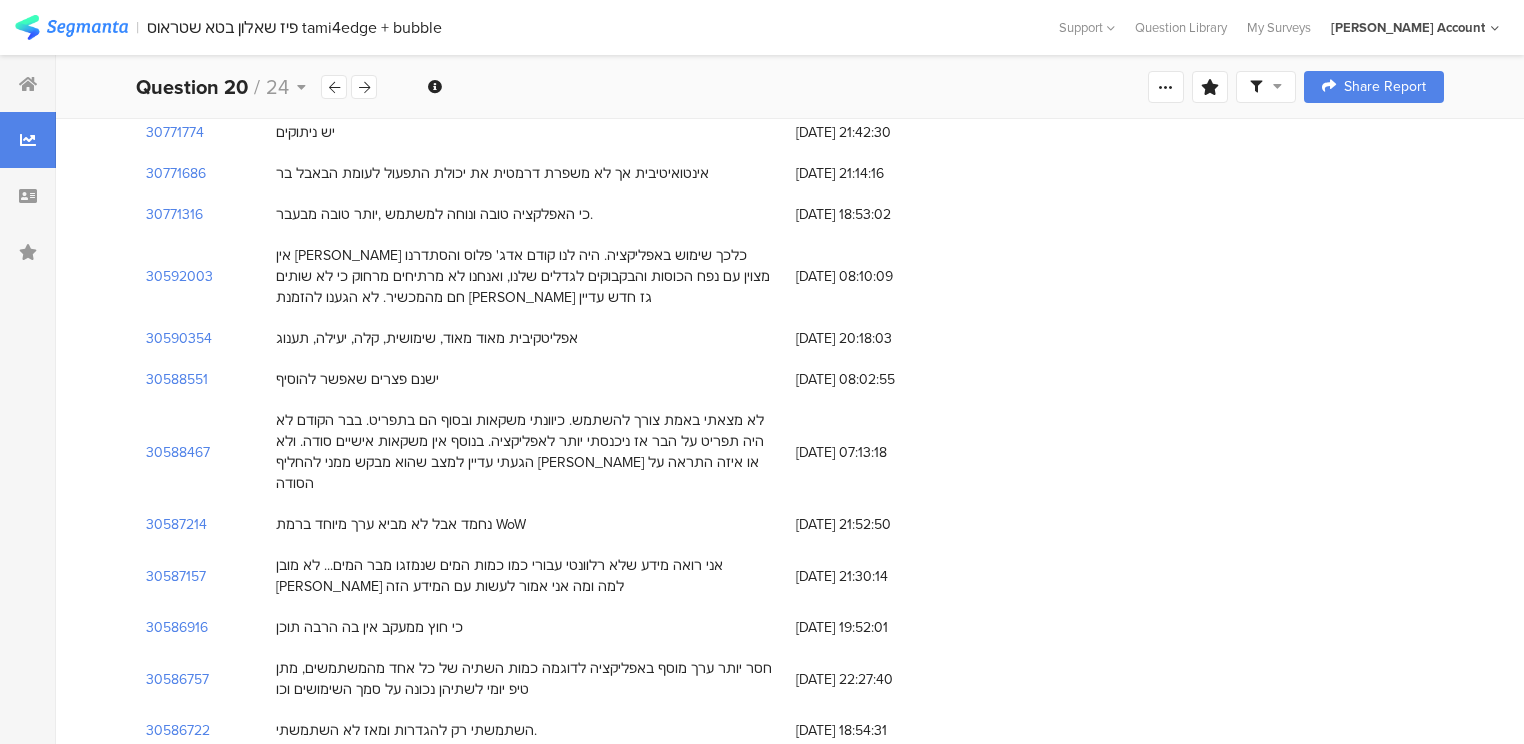 scroll, scrollTop: 635, scrollLeft: 0, axis: vertical 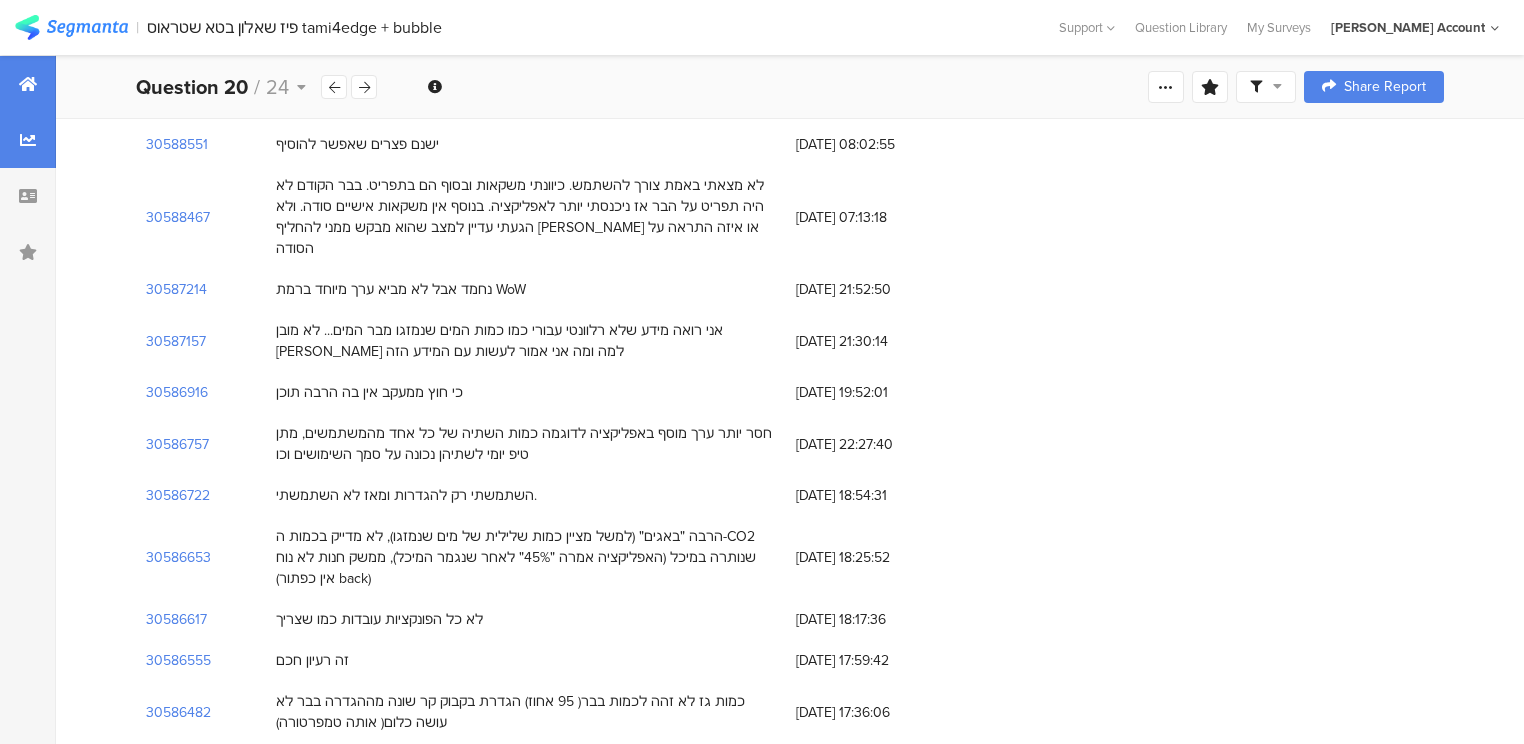 click at bounding box center (28, 84) 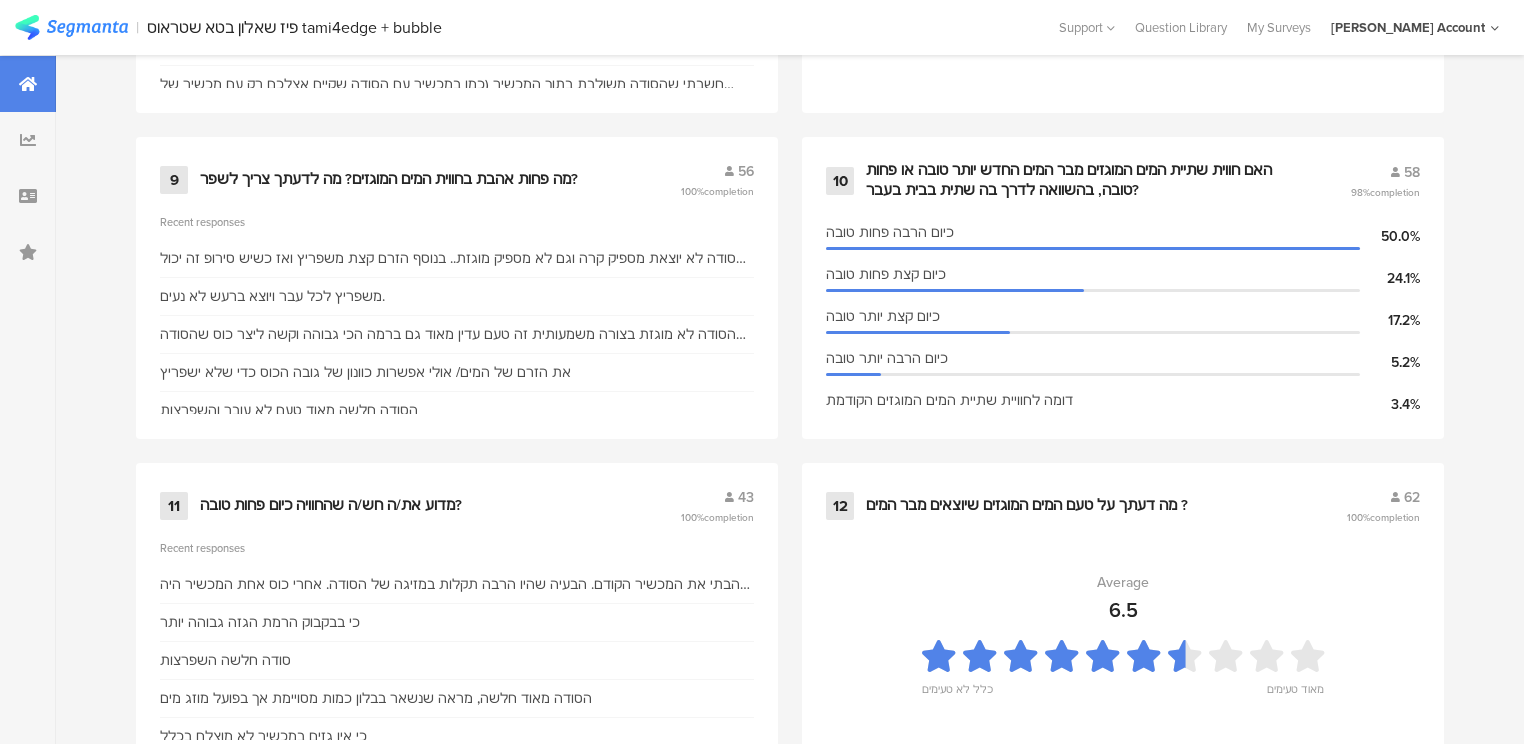 scroll, scrollTop: 2720, scrollLeft: 0, axis: vertical 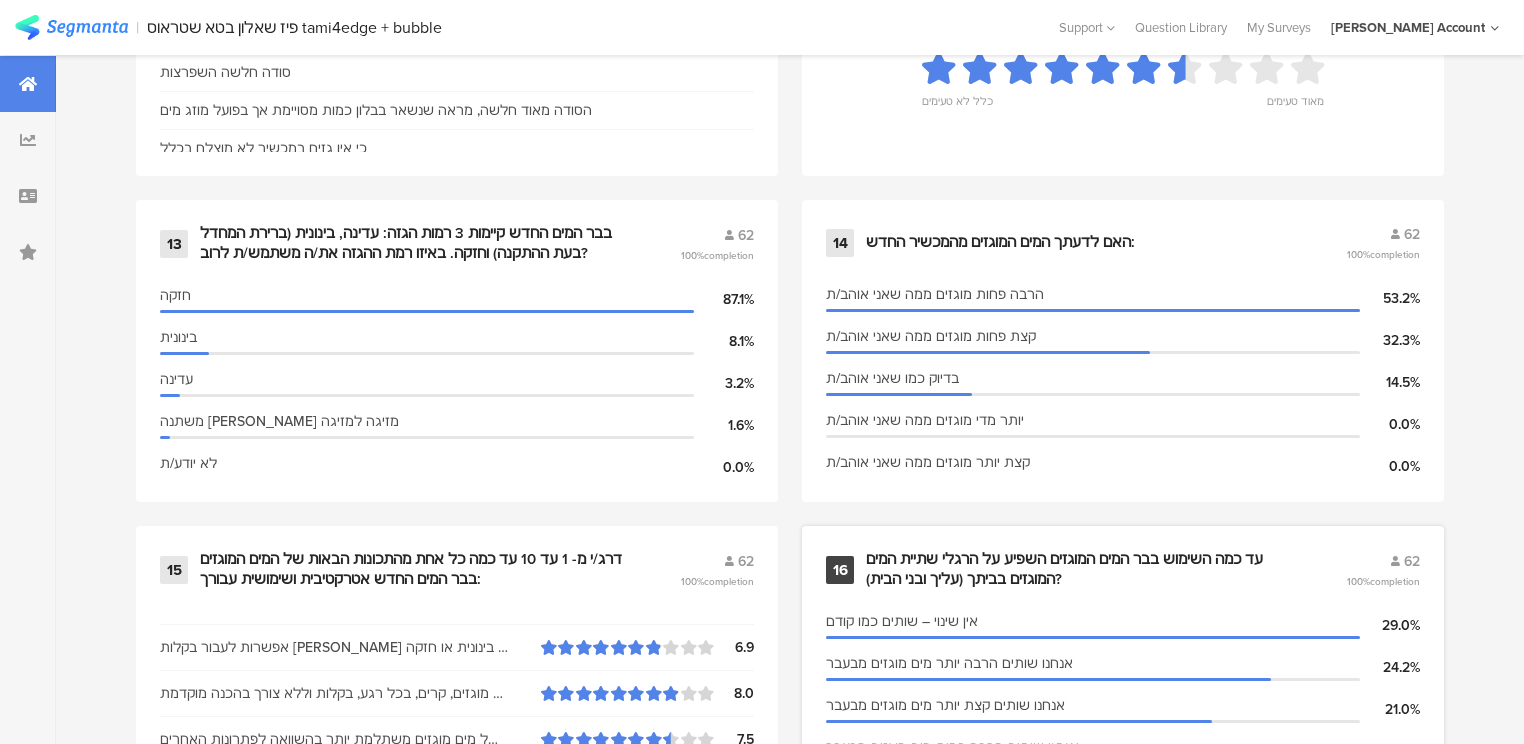 click on "עד כמה השימוש בבר המים המוגזים השפיע על הרגלי שתיית המים המוגזים בביתך (עליך ובני הבית)?" at bounding box center (1082, 569) 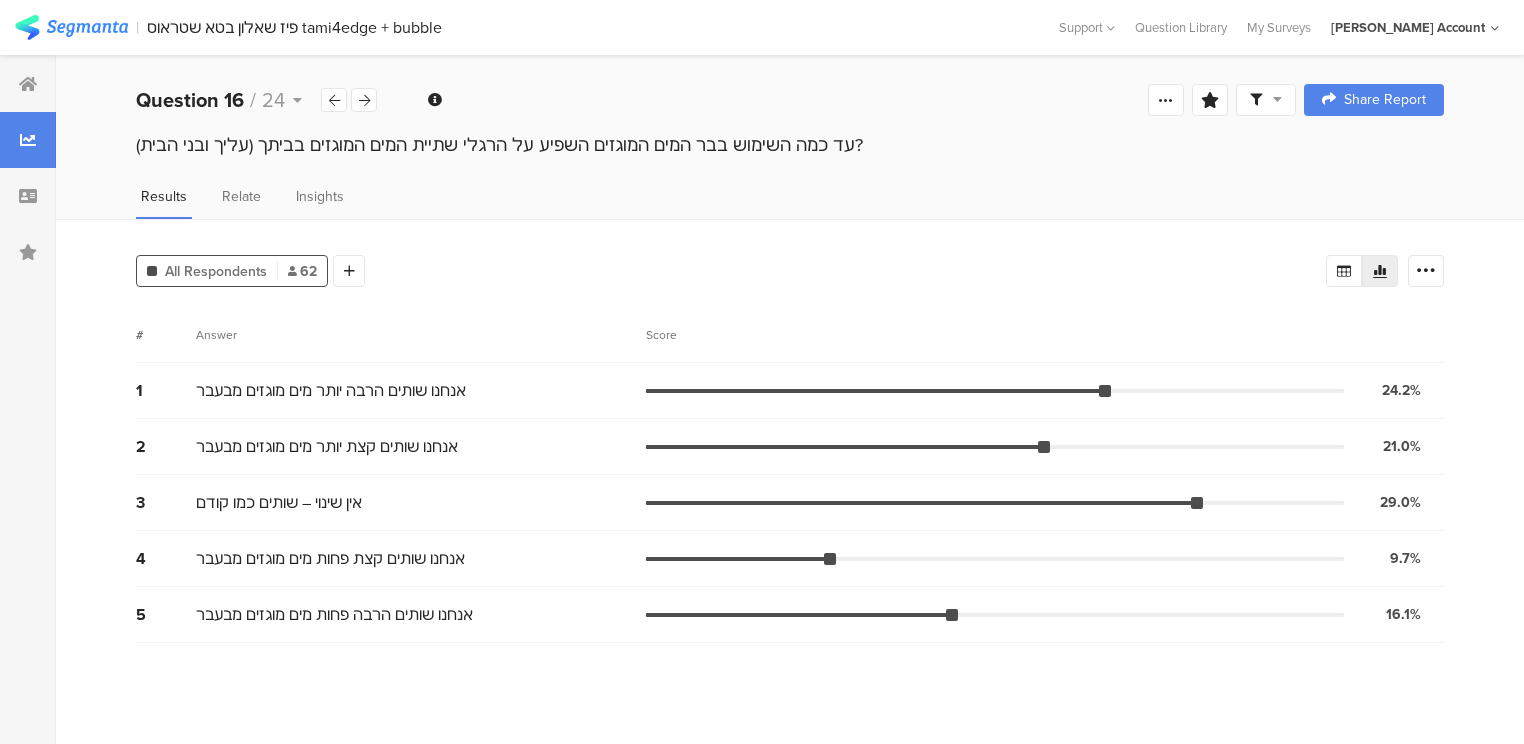 scroll, scrollTop: 0, scrollLeft: 0, axis: both 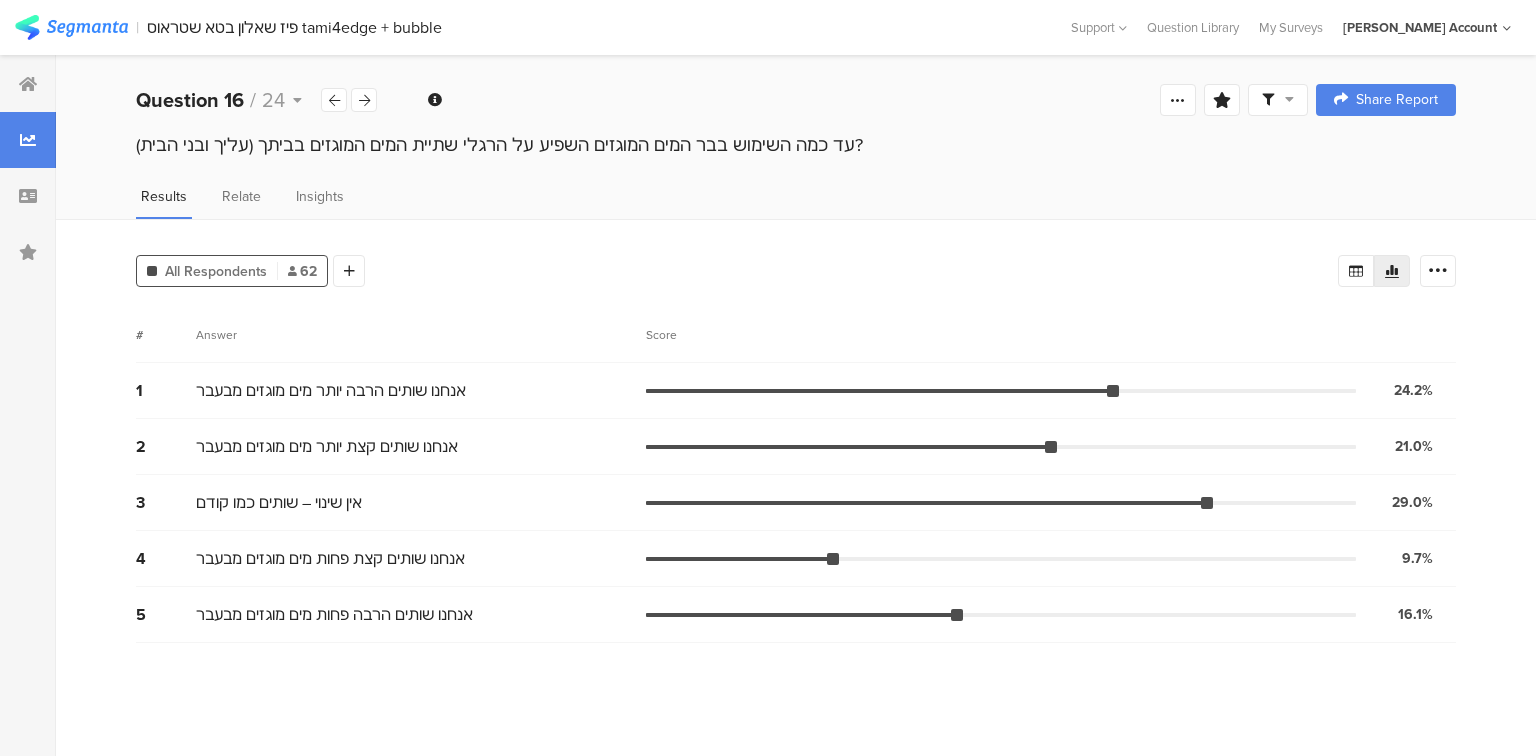 click on "עד כמה השימוש בבר המים המוגזים השפיע על הרגלי שתיית המים המוגזים בביתך (עליך ובני הבית)?" at bounding box center [796, 148] 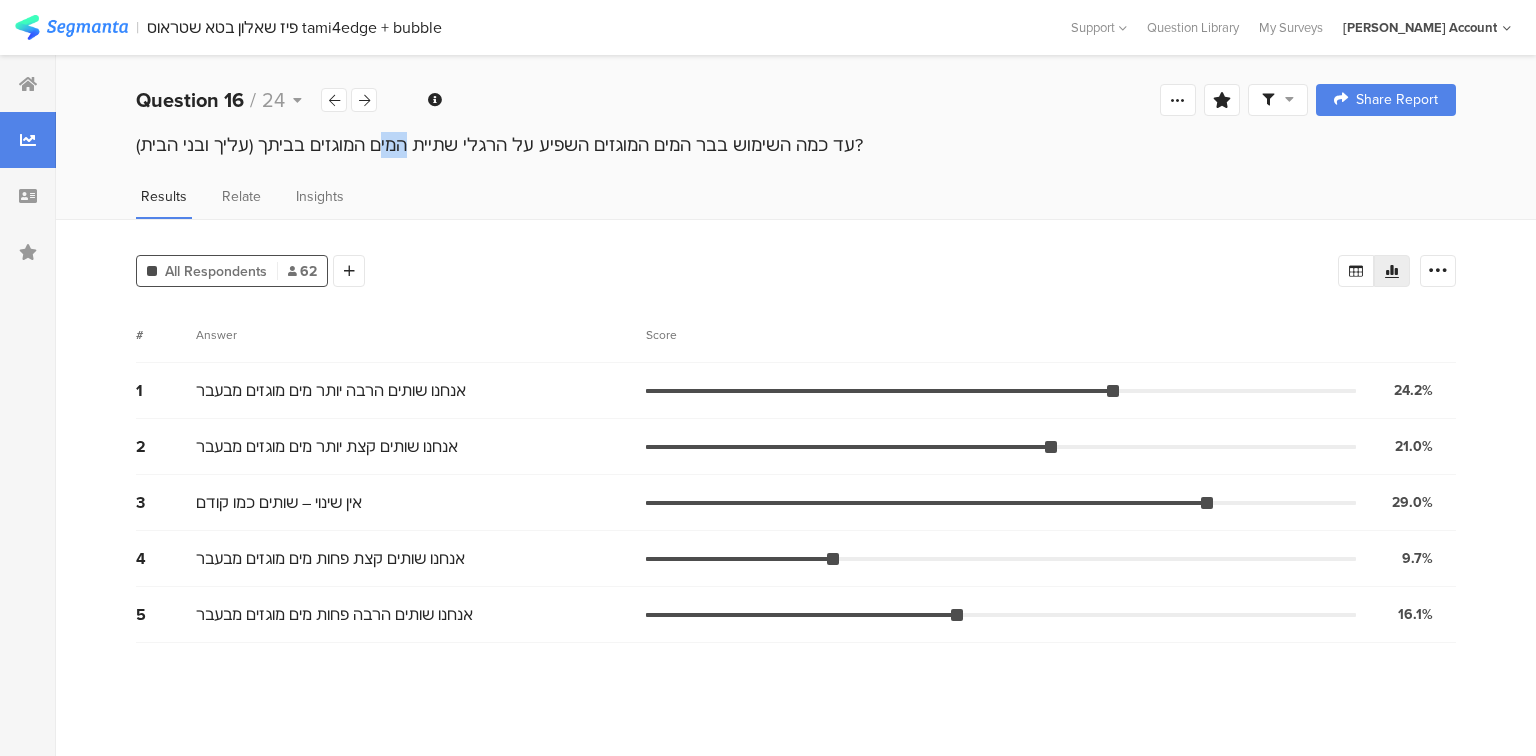 click on "עד כמה השימוש בבר המים המוגזים השפיע על הרגלי שתיית המים המוגזים בביתך (עליך ובני הבית)?" at bounding box center (796, 145) 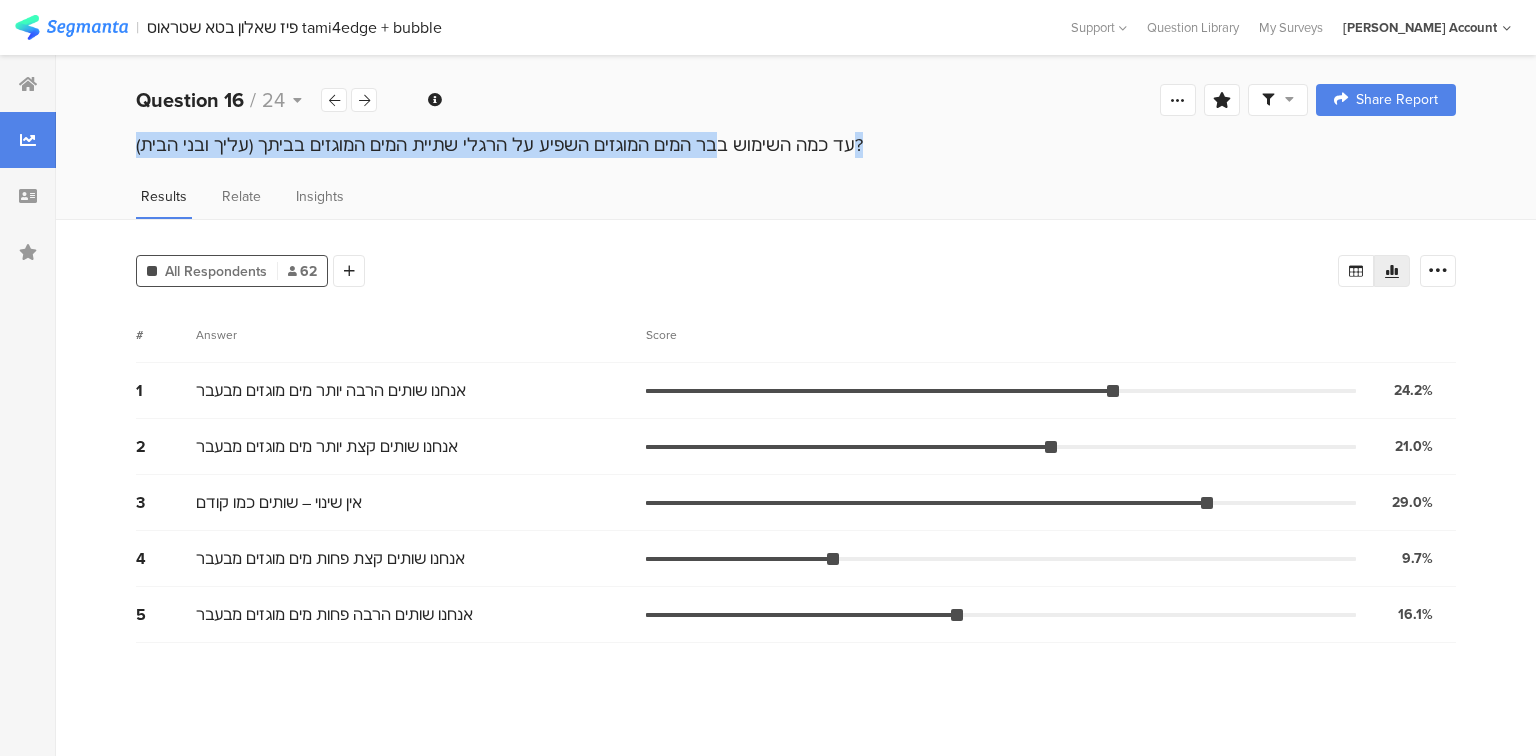 click on "עד כמה השימוש בבר המים המוגזים השפיע על הרגלי שתיית המים המוגזים בביתך (עליך ובני הבית)?" at bounding box center [796, 145] 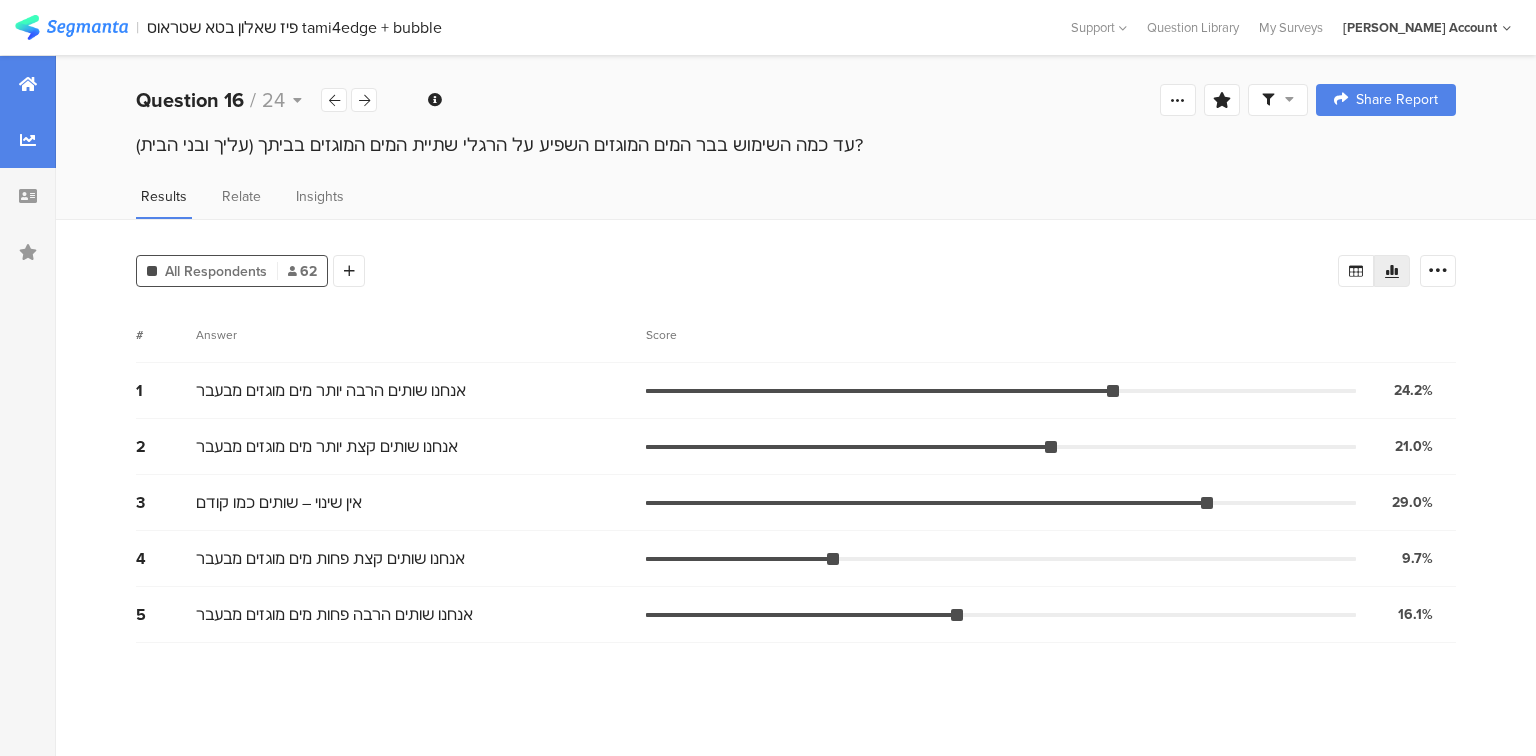 click at bounding box center [28, 84] 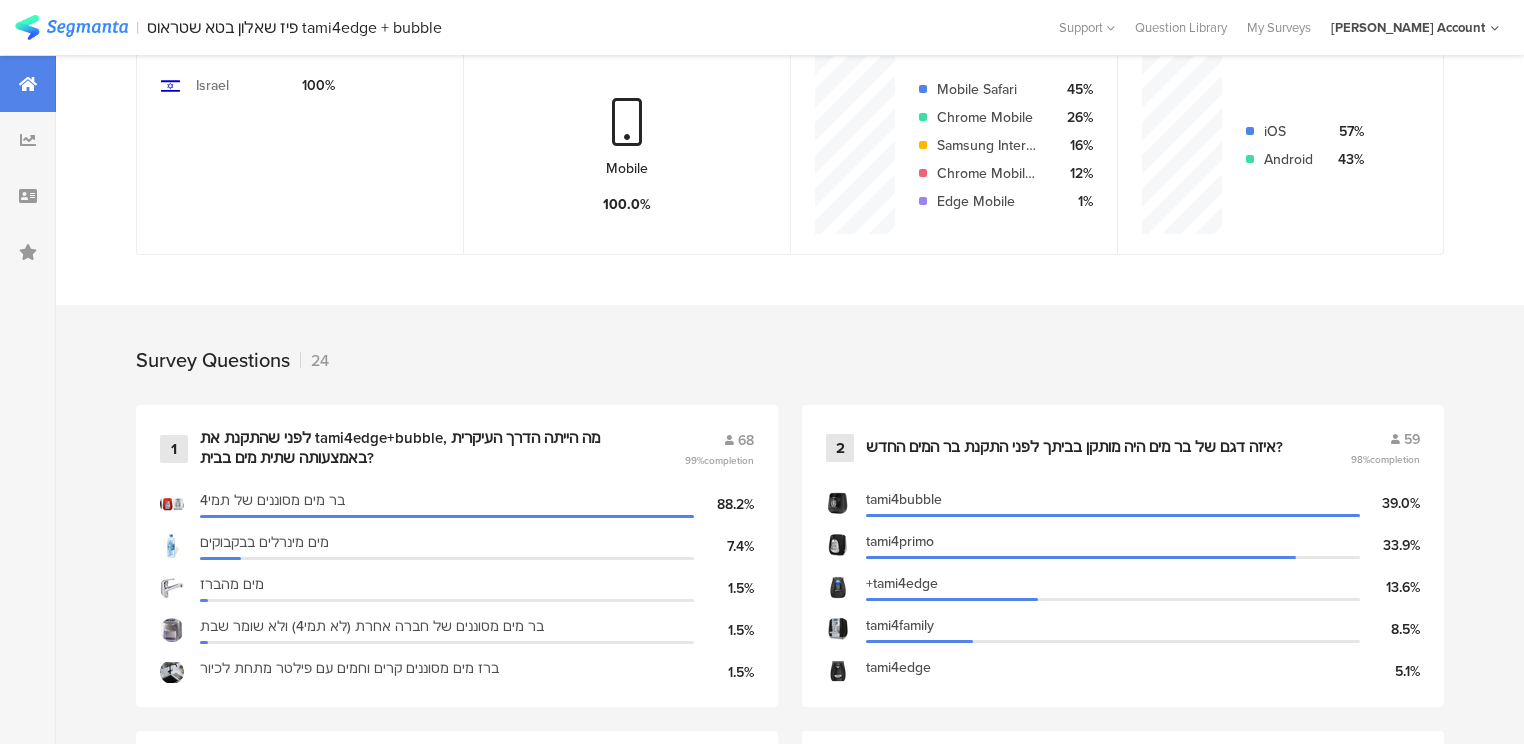 scroll, scrollTop: 1040, scrollLeft: 0, axis: vertical 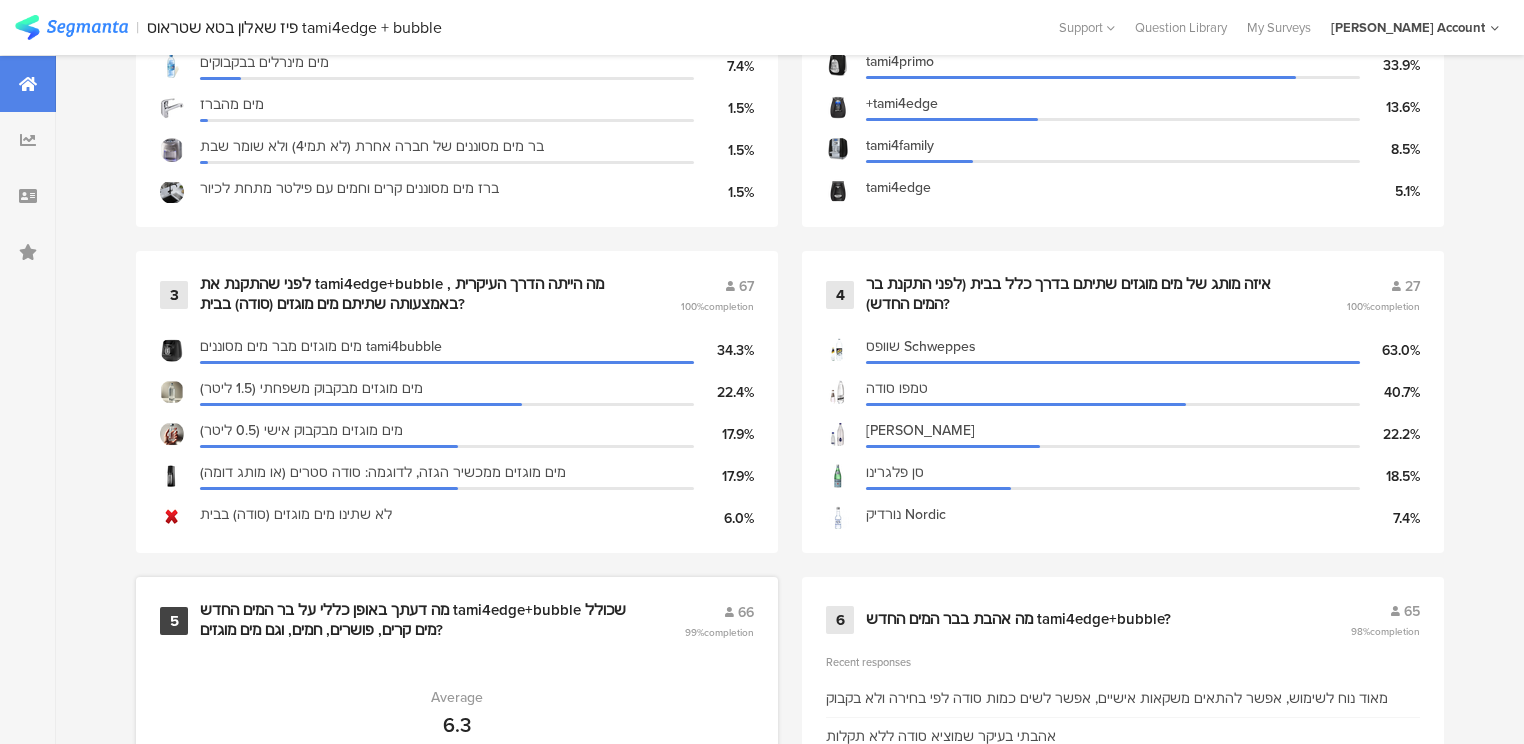click on "מה דעתך באופן כללי על בר המים החדש tami4edge+bubble שכולל מים קרים, פושרים, חמים, וגם מים מוגזים?" at bounding box center (418, 620) 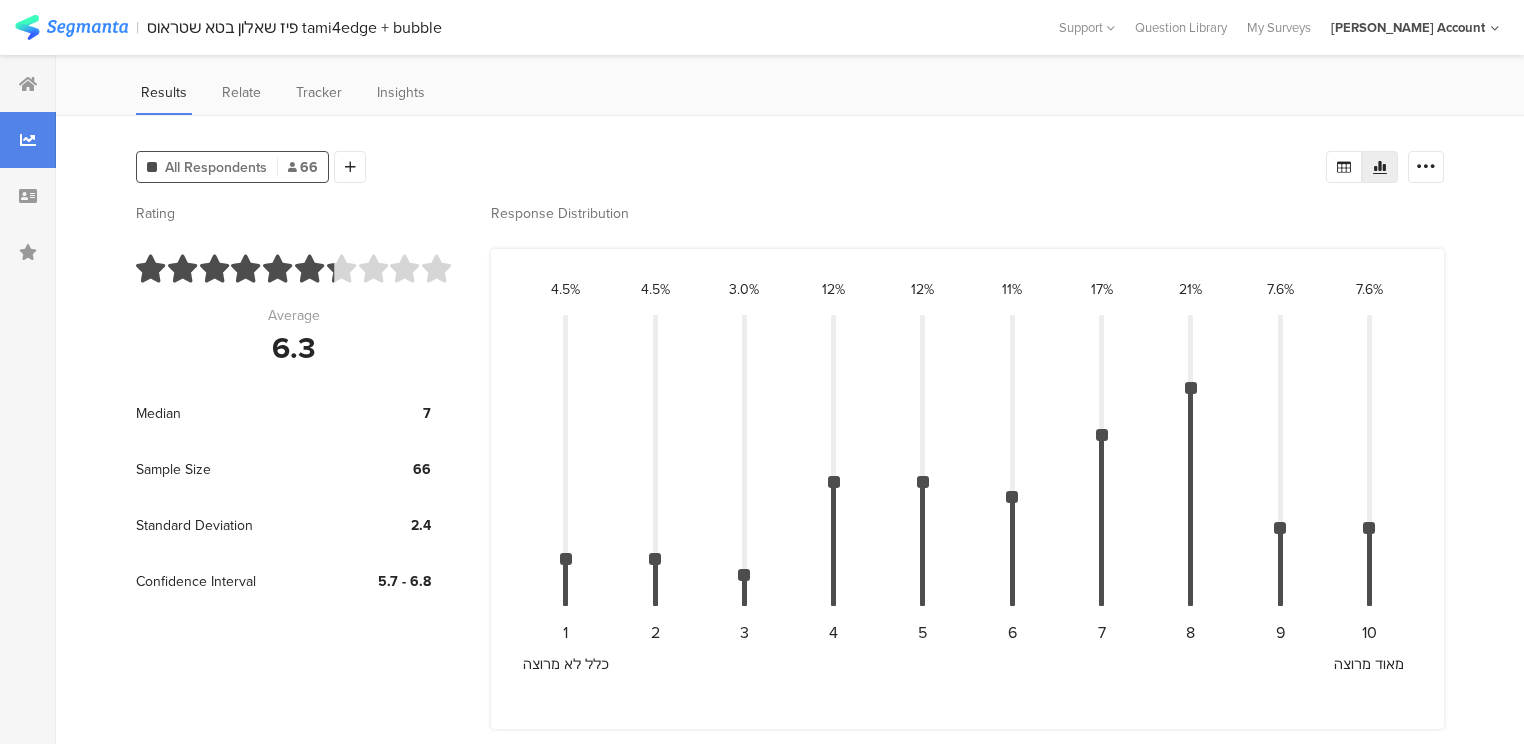 scroll, scrollTop: 0, scrollLeft: 0, axis: both 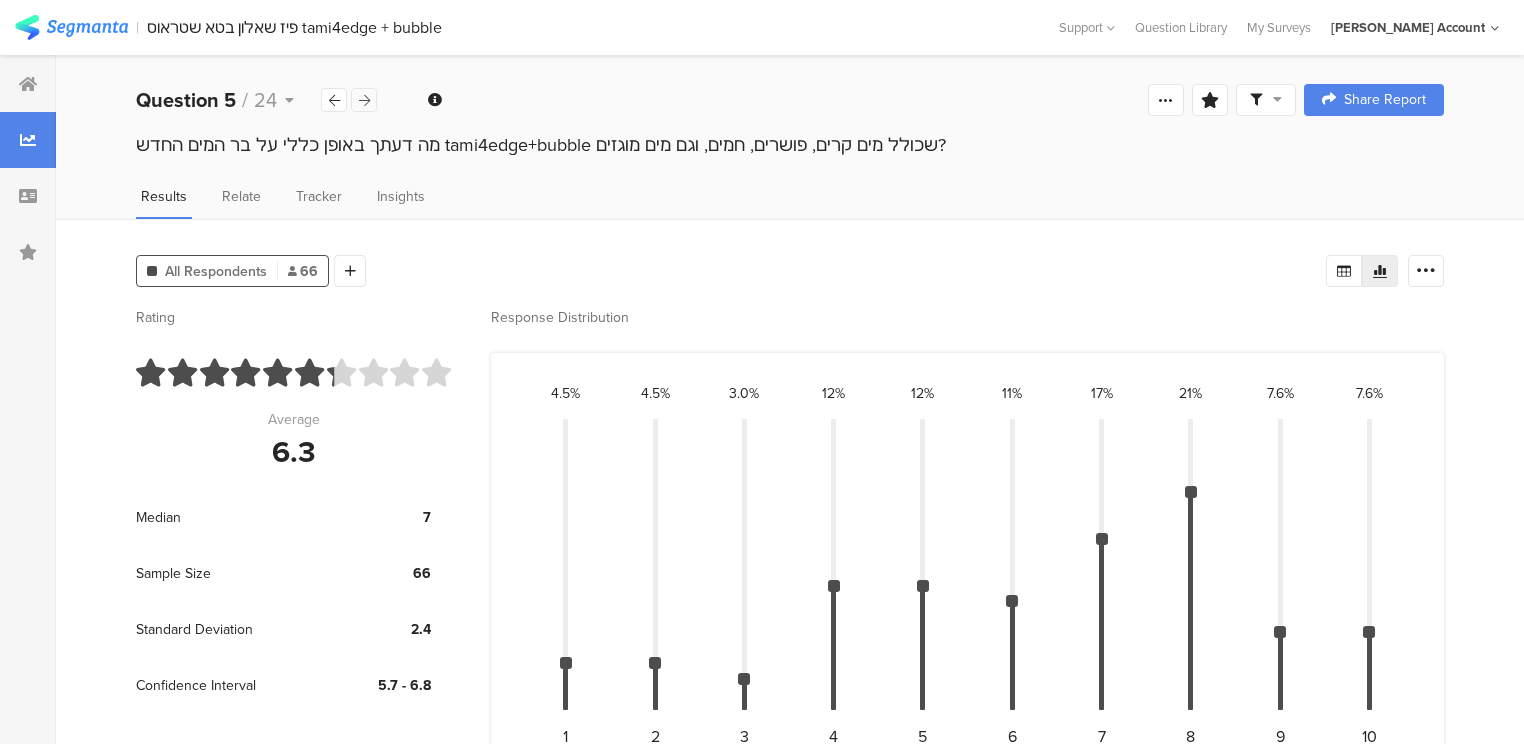 click at bounding box center (364, 100) 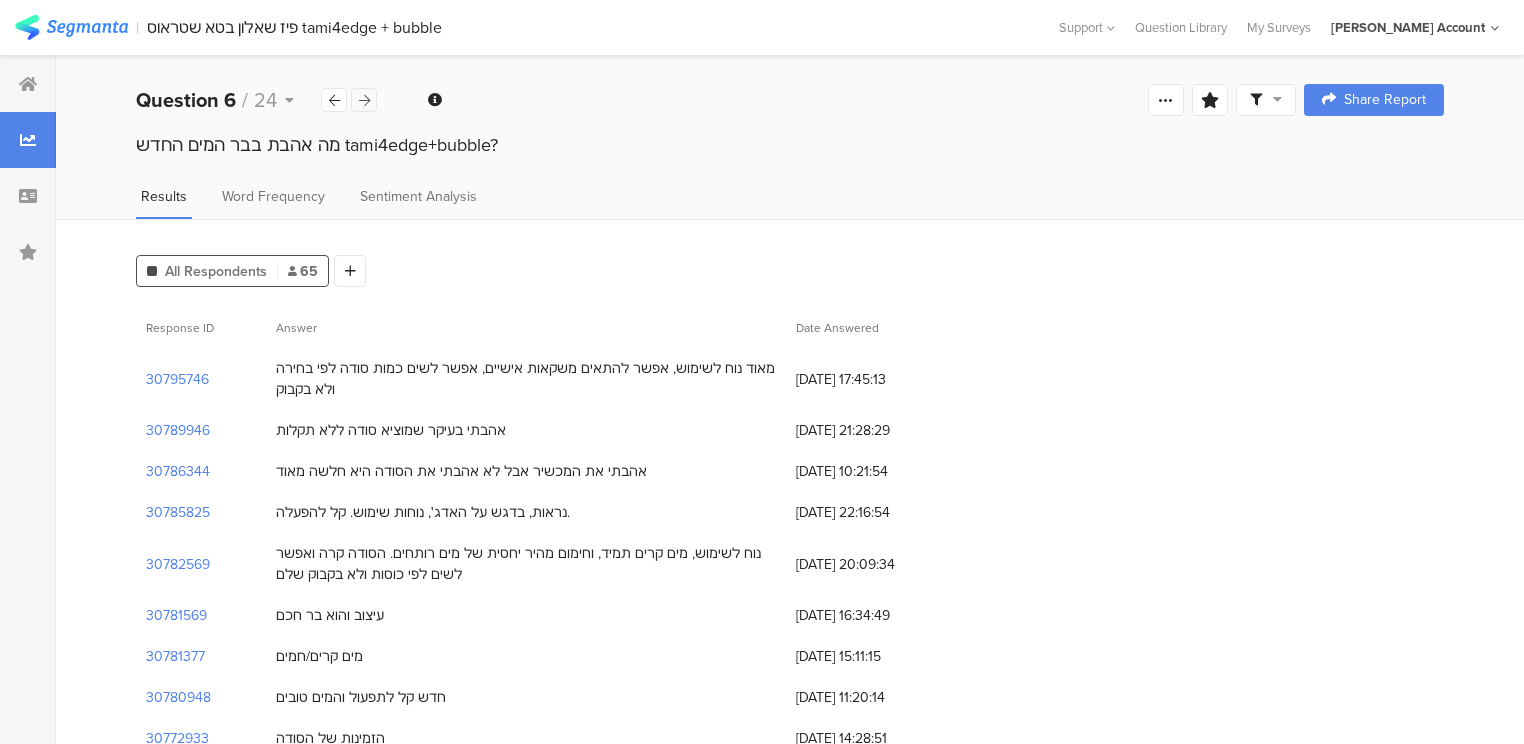 click at bounding box center (364, 100) 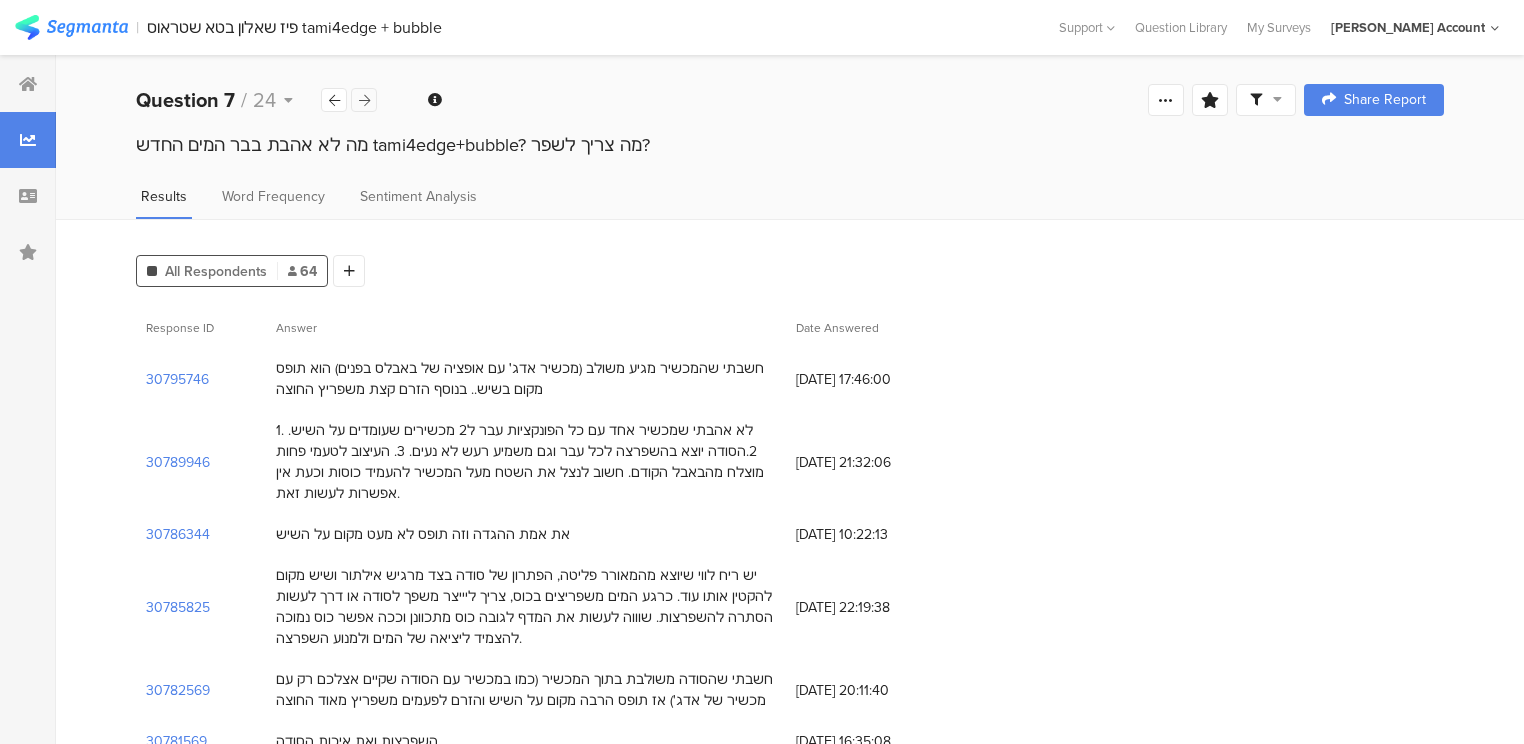 click at bounding box center (364, 100) 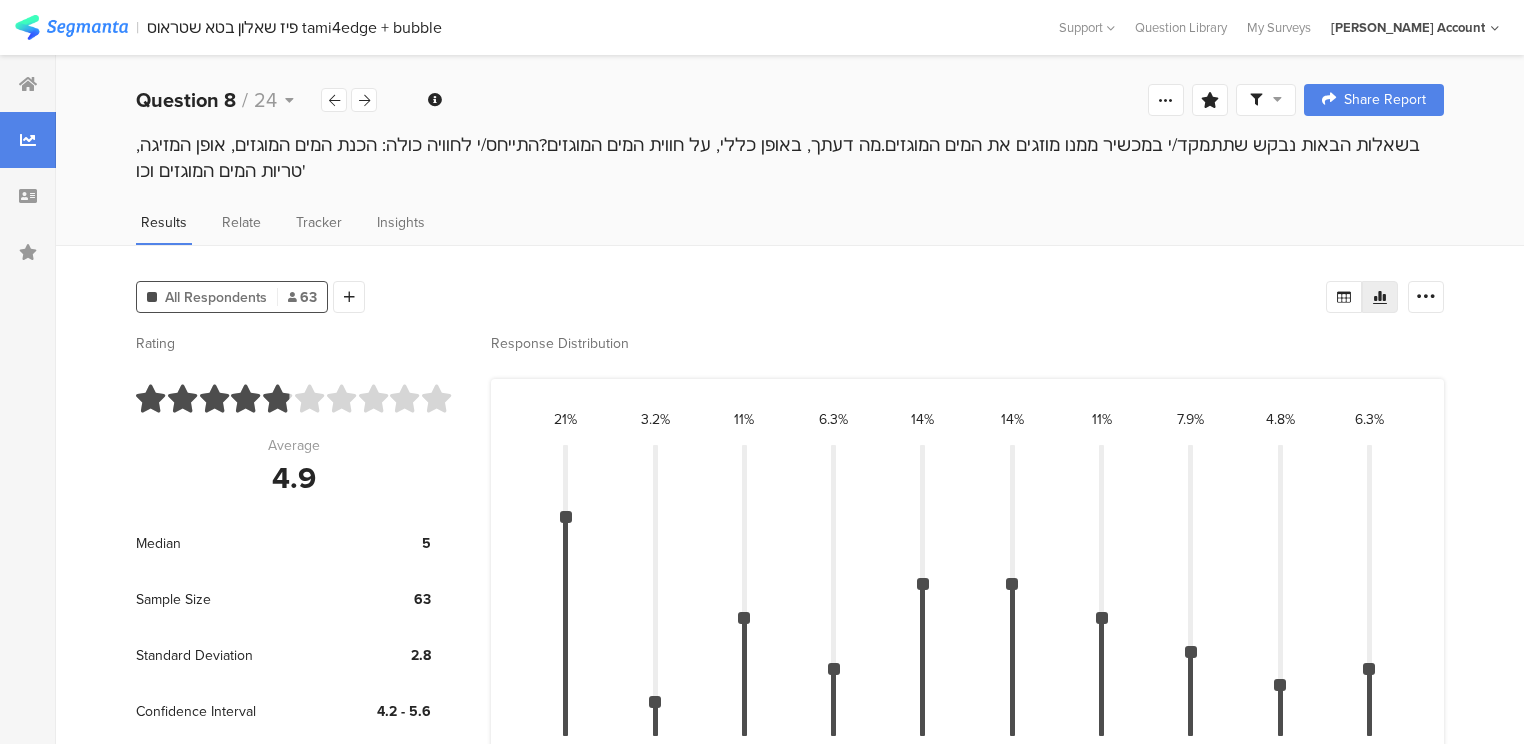 click on "בשאלות הבאות נבקש שתתמקד/י במכשיר ממנו מוזגים את המים המוגזים.מה דעתך, באופן כללי, על חווית המים המוגזים?התייחס/י לחוויה כולה: הכנת המים המוגזים, אופן המזיגה, טריות המים המוגזים וכו'" at bounding box center (790, 158) 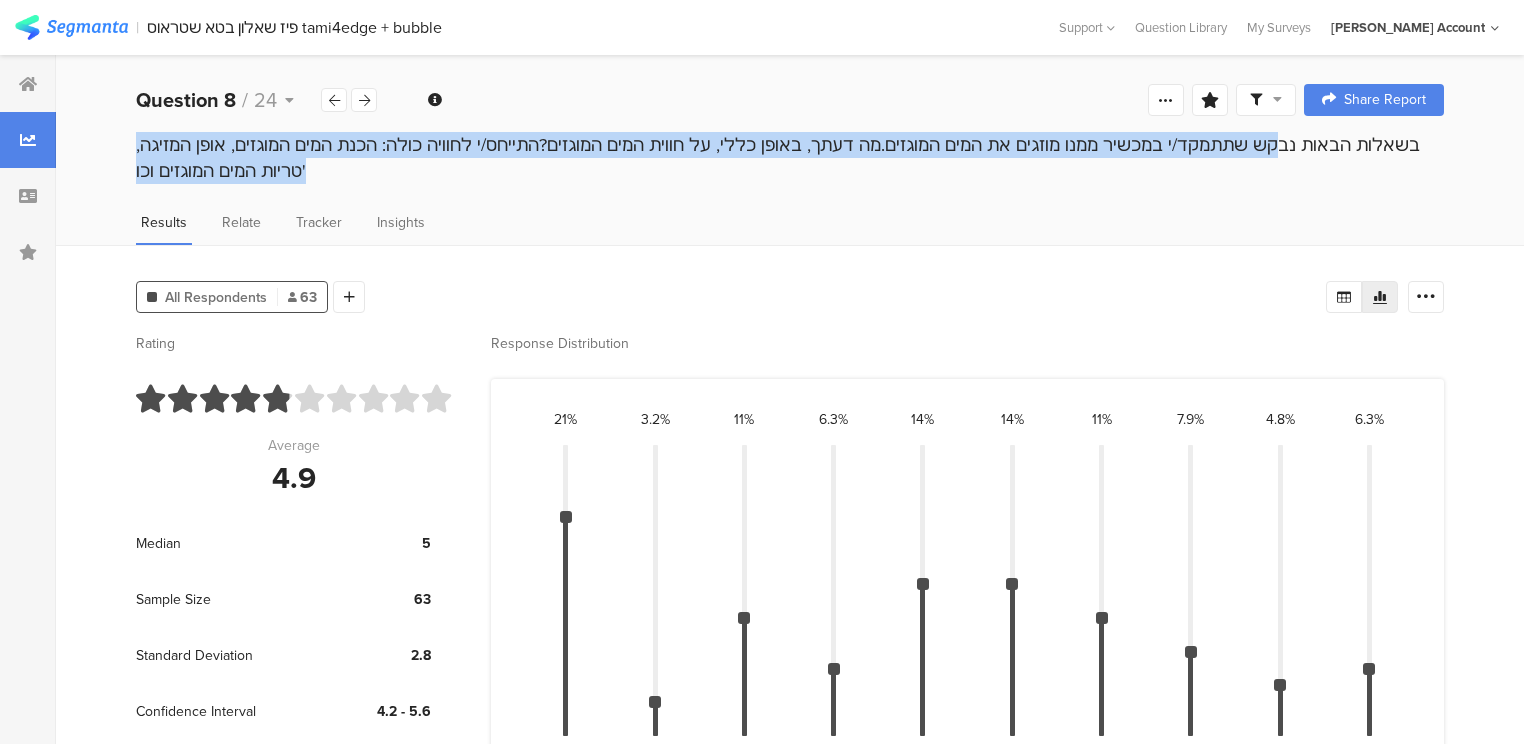 click on "בשאלות הבאות נבקש שתתמקד/י במכשיר ממנו מוזגים את המים המוגזים.מה דעתך, באופן כללי, על חווית המים המוגזים?התייחס/י לחוויה כולה: הכנת המים המוגזים, אופן המזיגה, טריות המים המוגזים וכו'" at bounding box center (790, 158) 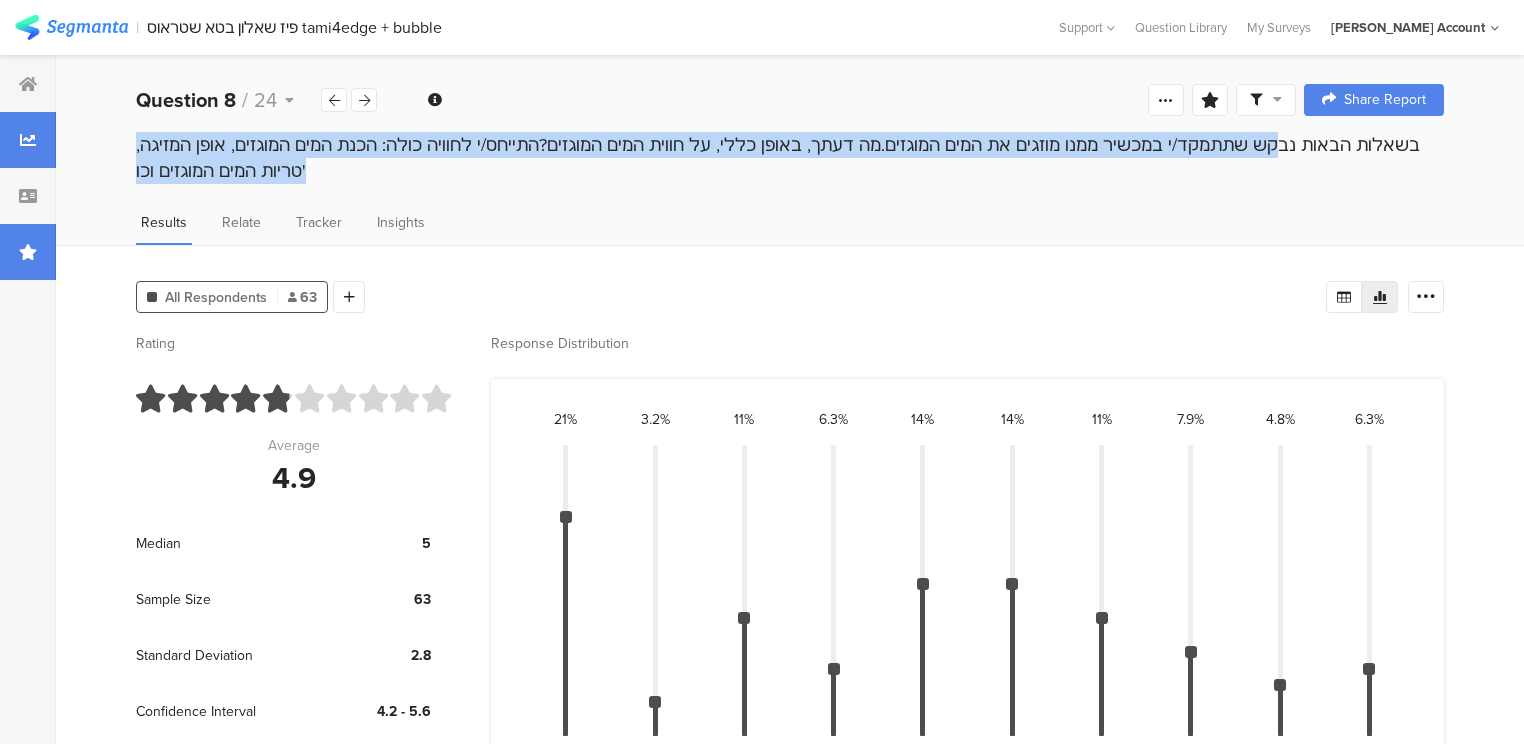 copy on "בשאלות הבאות נבקש שתתמקד/י במכשיר ממנו מוזגים את המים המוגזים.מה דעתך, באופן כללי, על חווית המים המוגזים?התייחס/י לחוויה כולה: הכנת המים המוגזים, אופן המזיגה, טריות המים המוגזים וכו'" 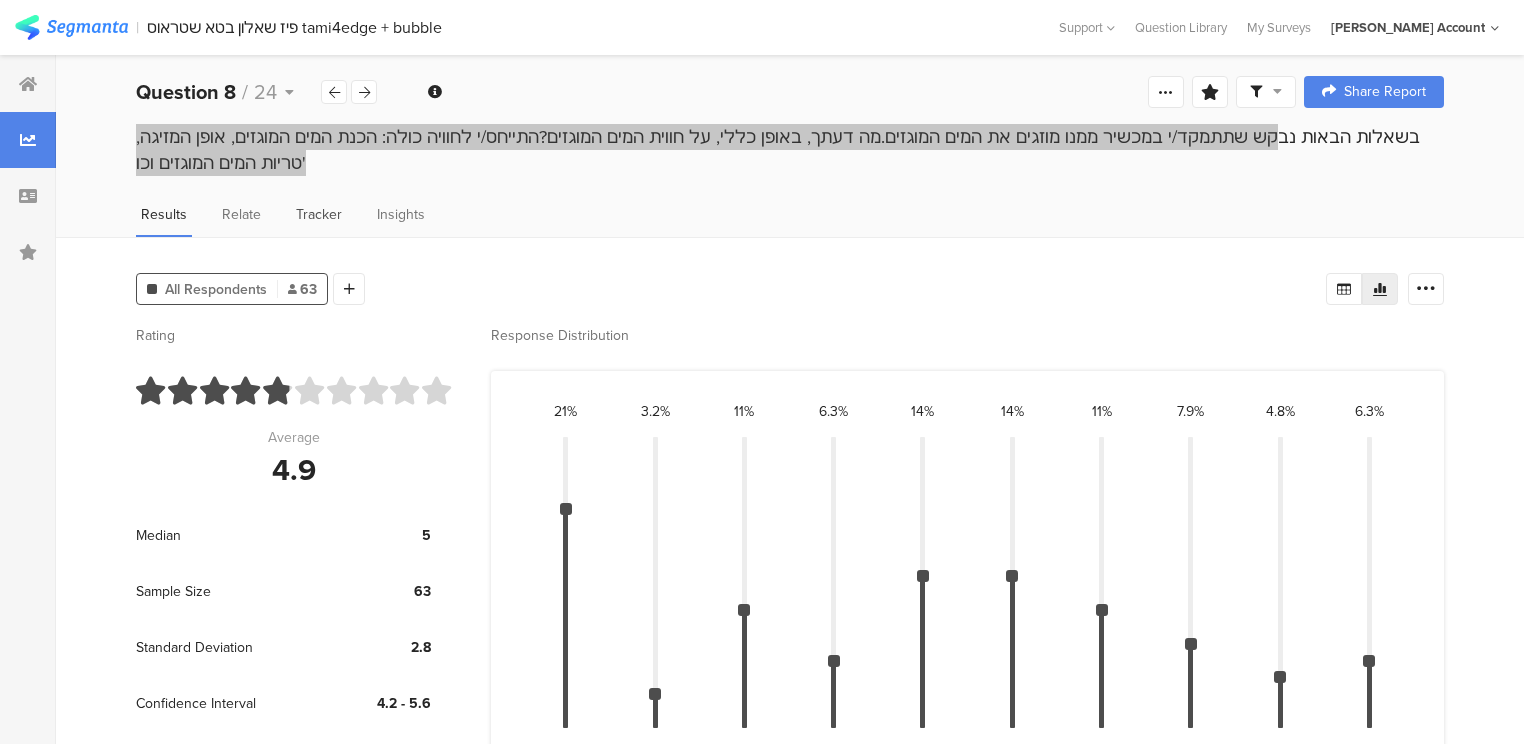 scroll, scrollTop: 0, scrollLeft: 0, axis: both 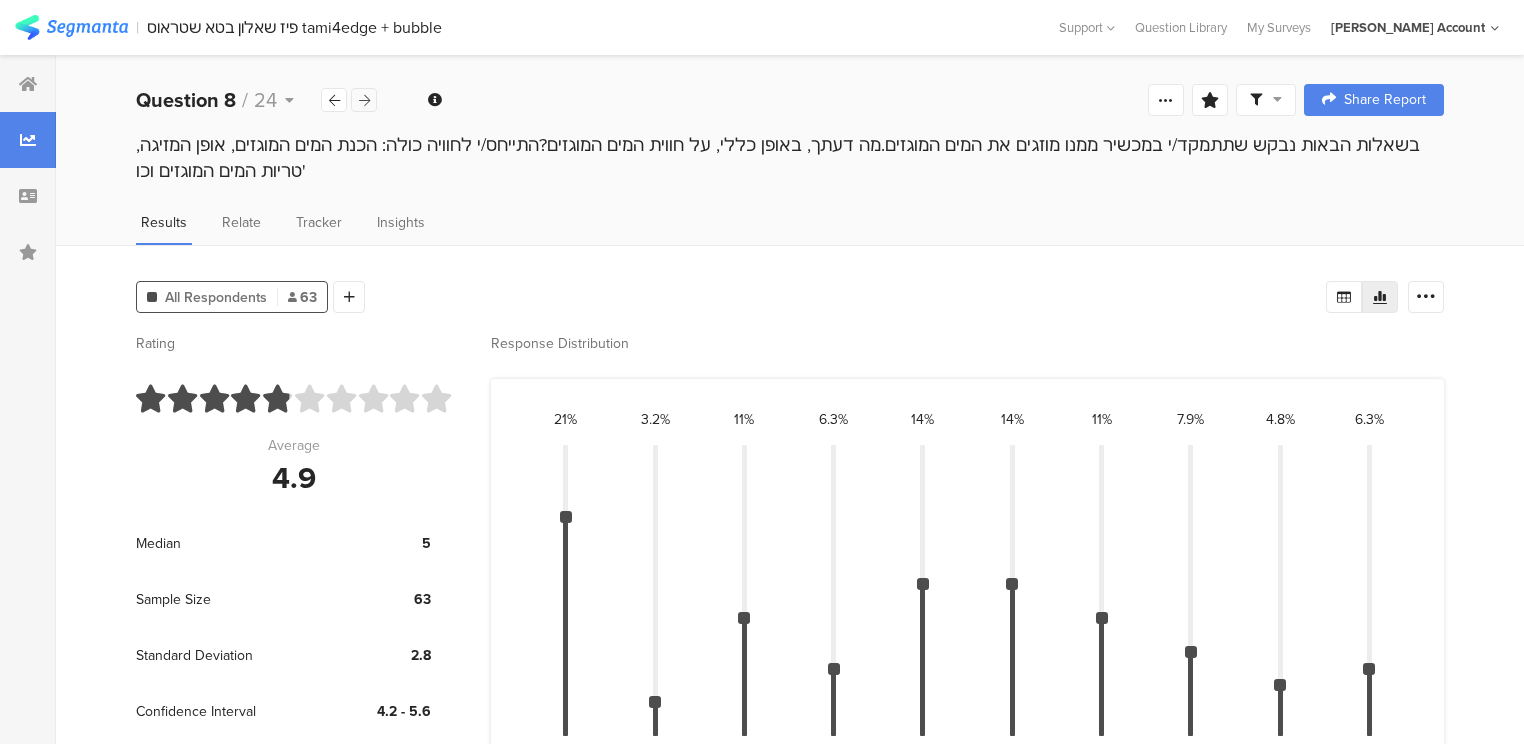 click at bounding box center [364, 100] 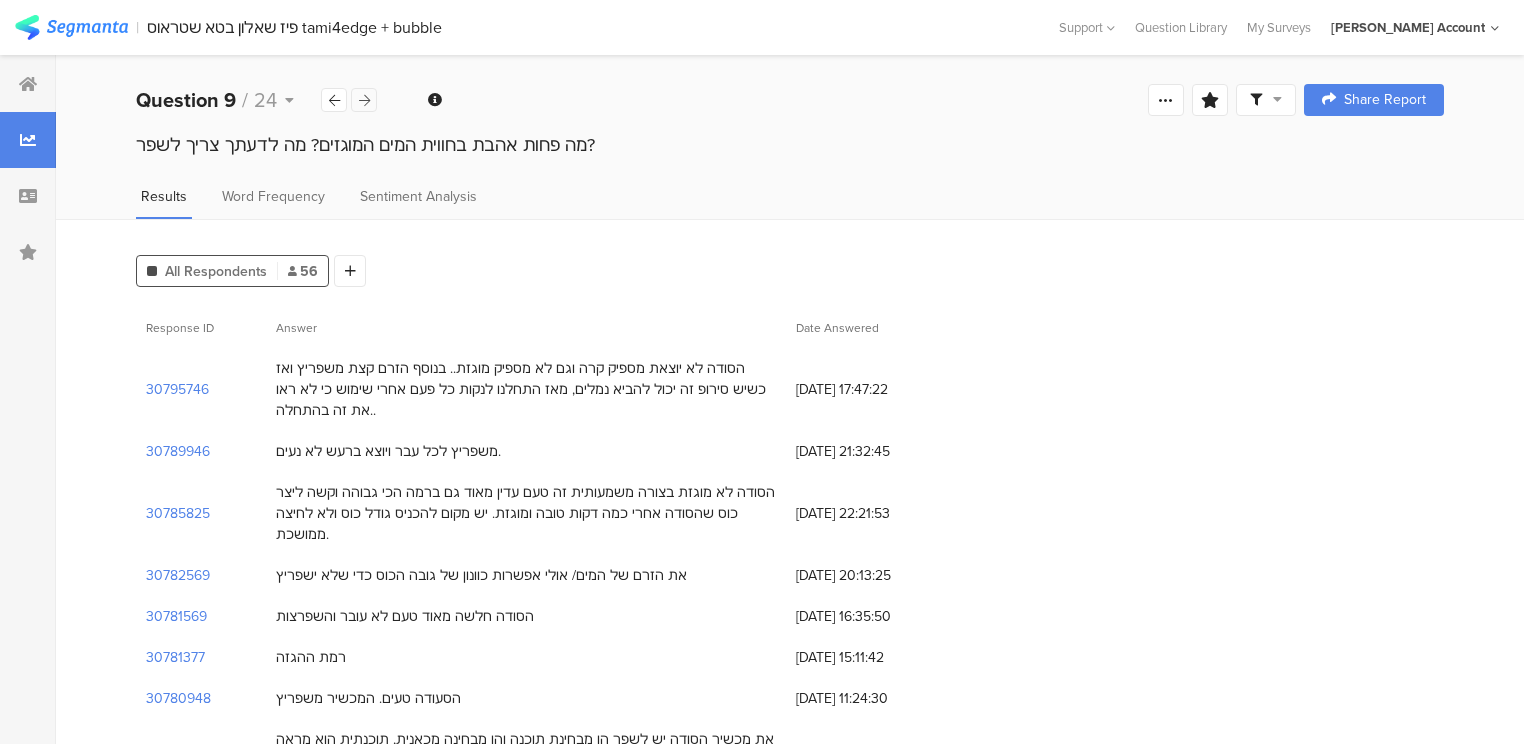 click at bounding box center (364, 100) 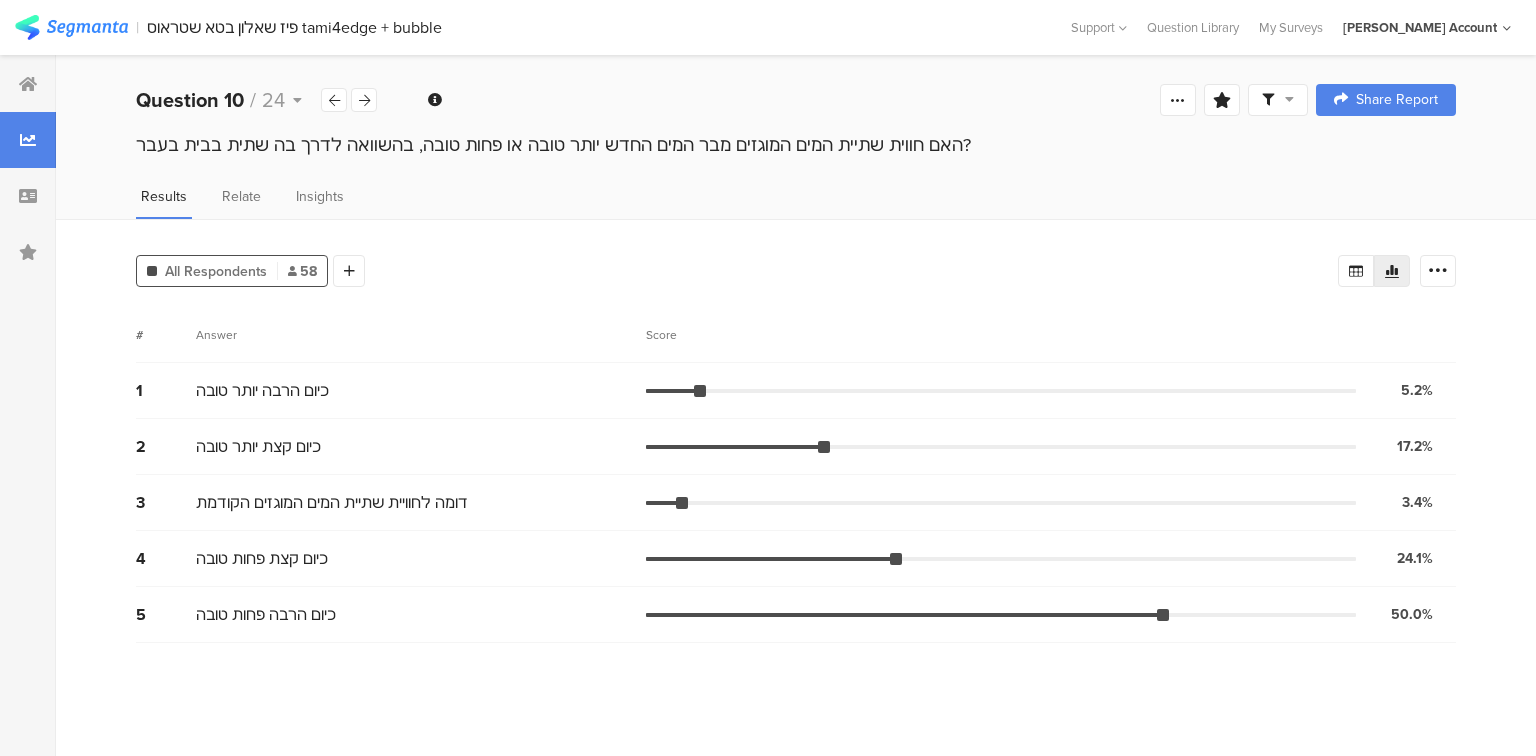 click on "האם חווית שתיית המים המוגזים מבר המים החדש יותר טובה או פחות טובה, בהשוואה לדרך בה שתית בבית בעבר?" at bounding box center [796, 145] 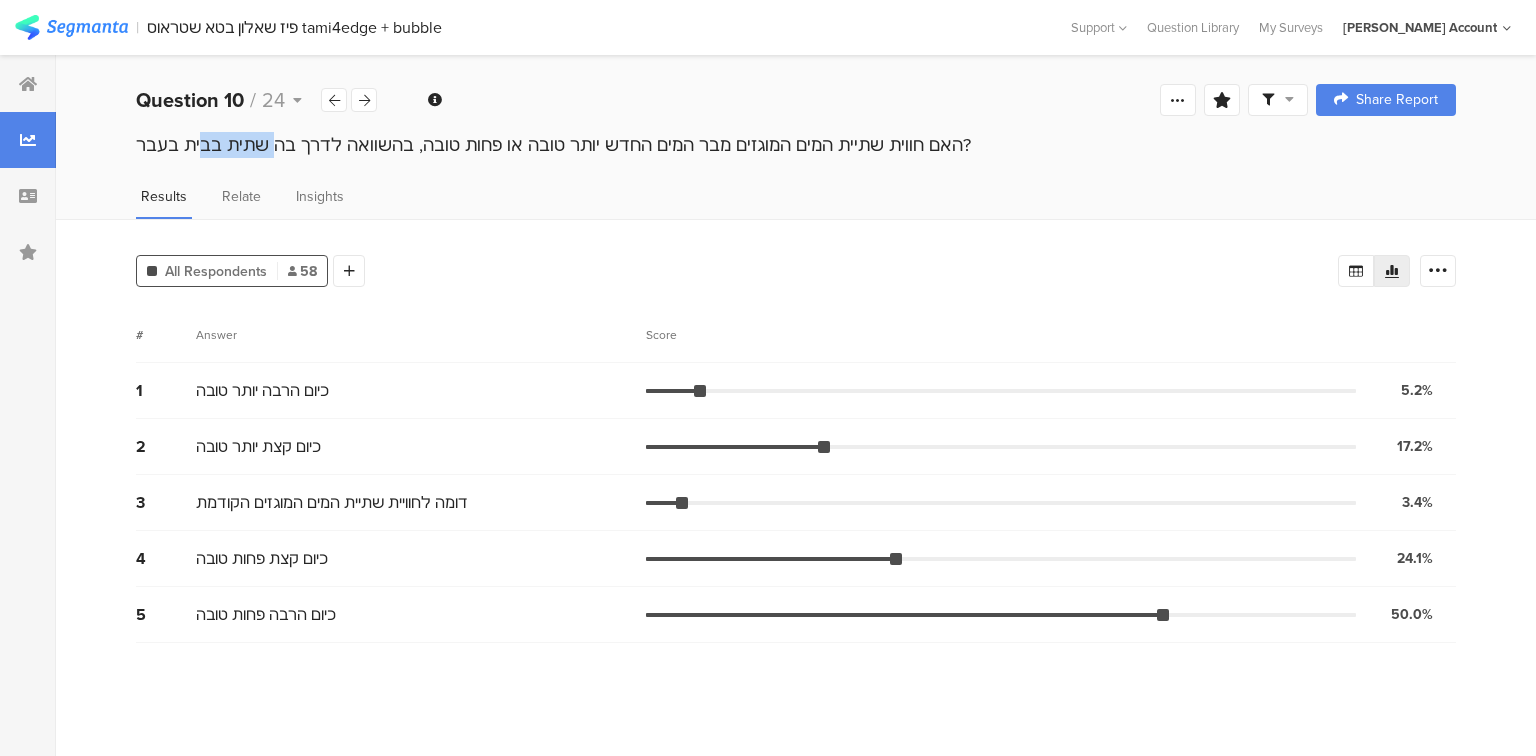 click on "האם חווית שתיית המים המוגזים מבר המים החדש יותר טובה או פחות טובה, בהשוואה לדרך בה שתית בבית בעבר?" at bounding box center [796, 145] 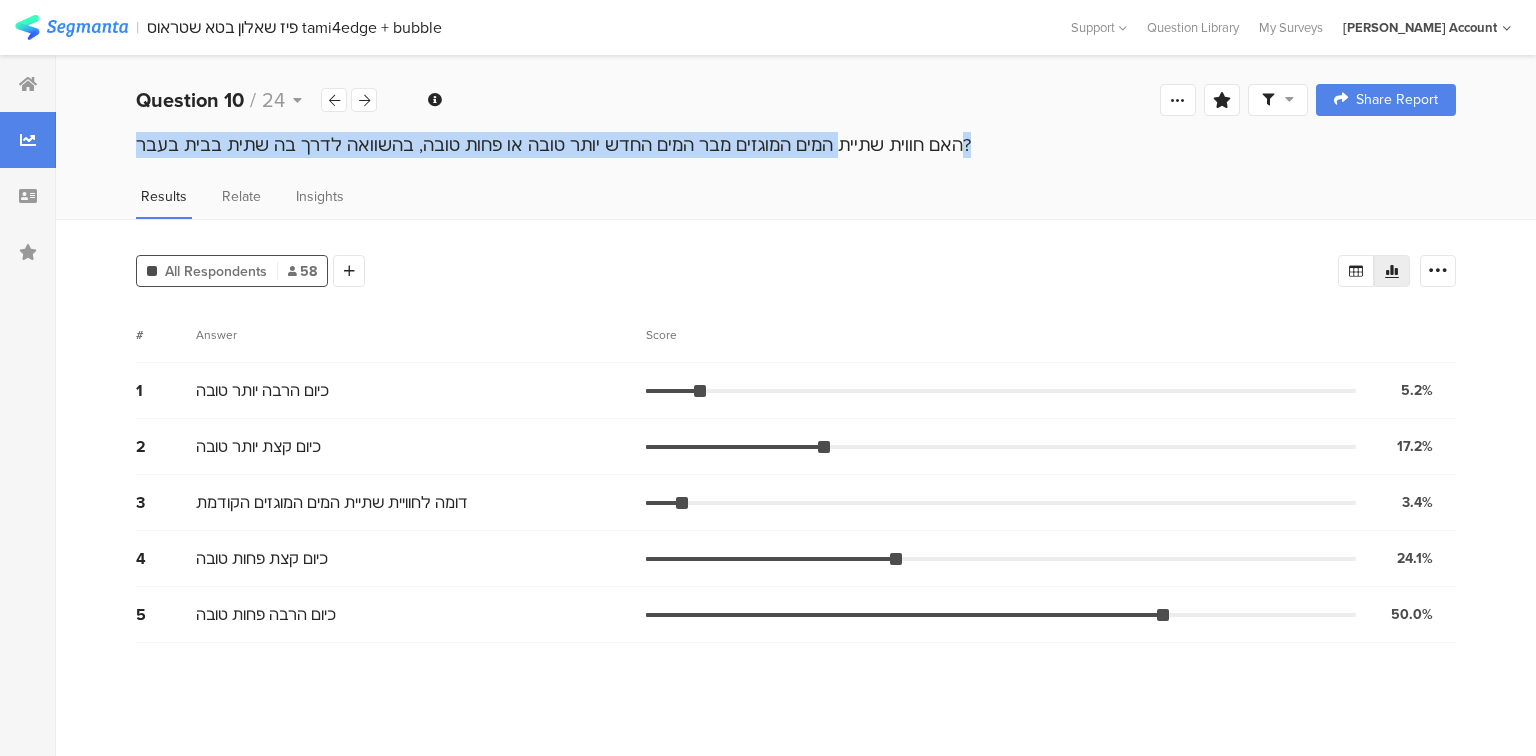 click on "האם חווית שתיית המים המוגזים מבר המים החדש יותר טובה או פחות טובה, בהשוואה לדרך בה שתית בבית בעבר?" at bounding box center (796, 145) 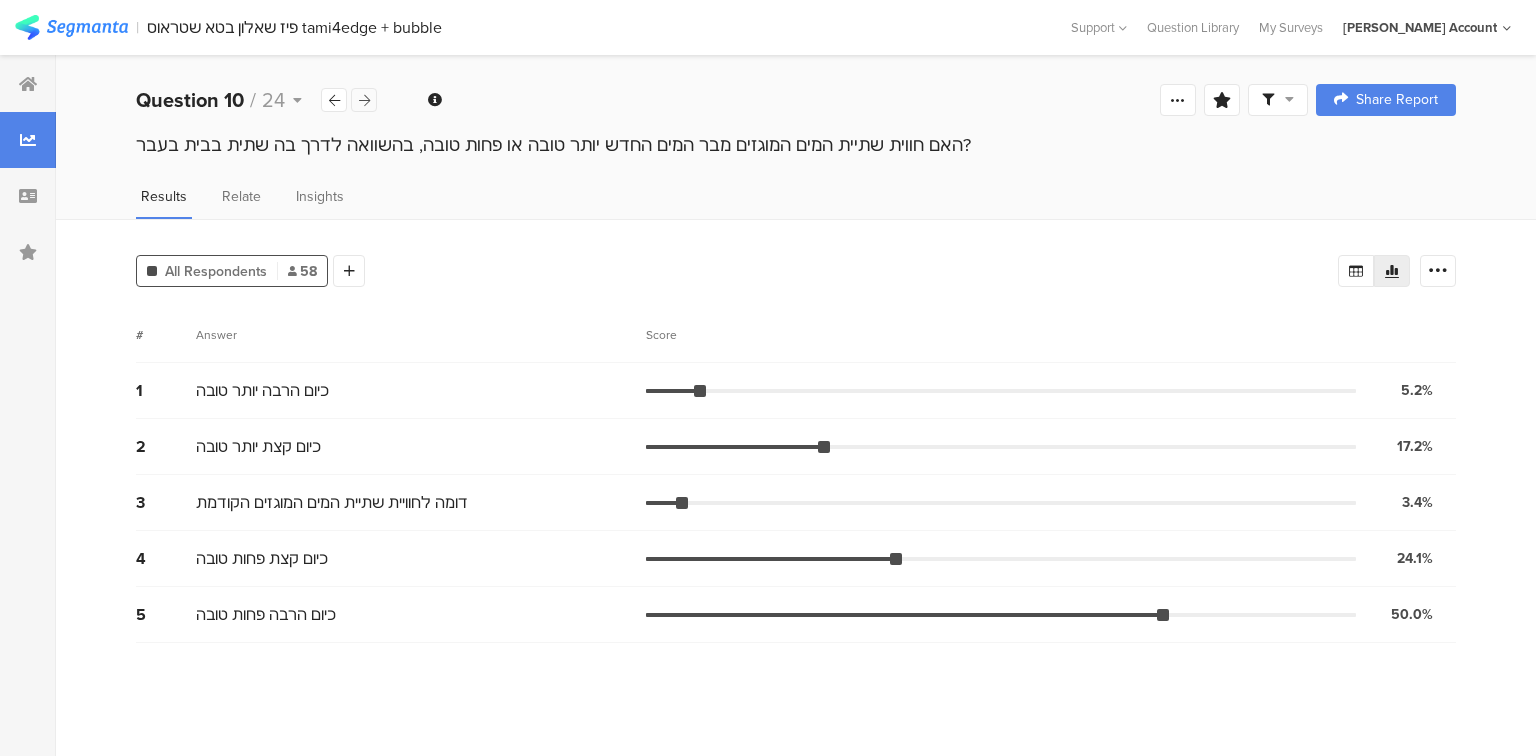 click at bounding box center [364, 100] 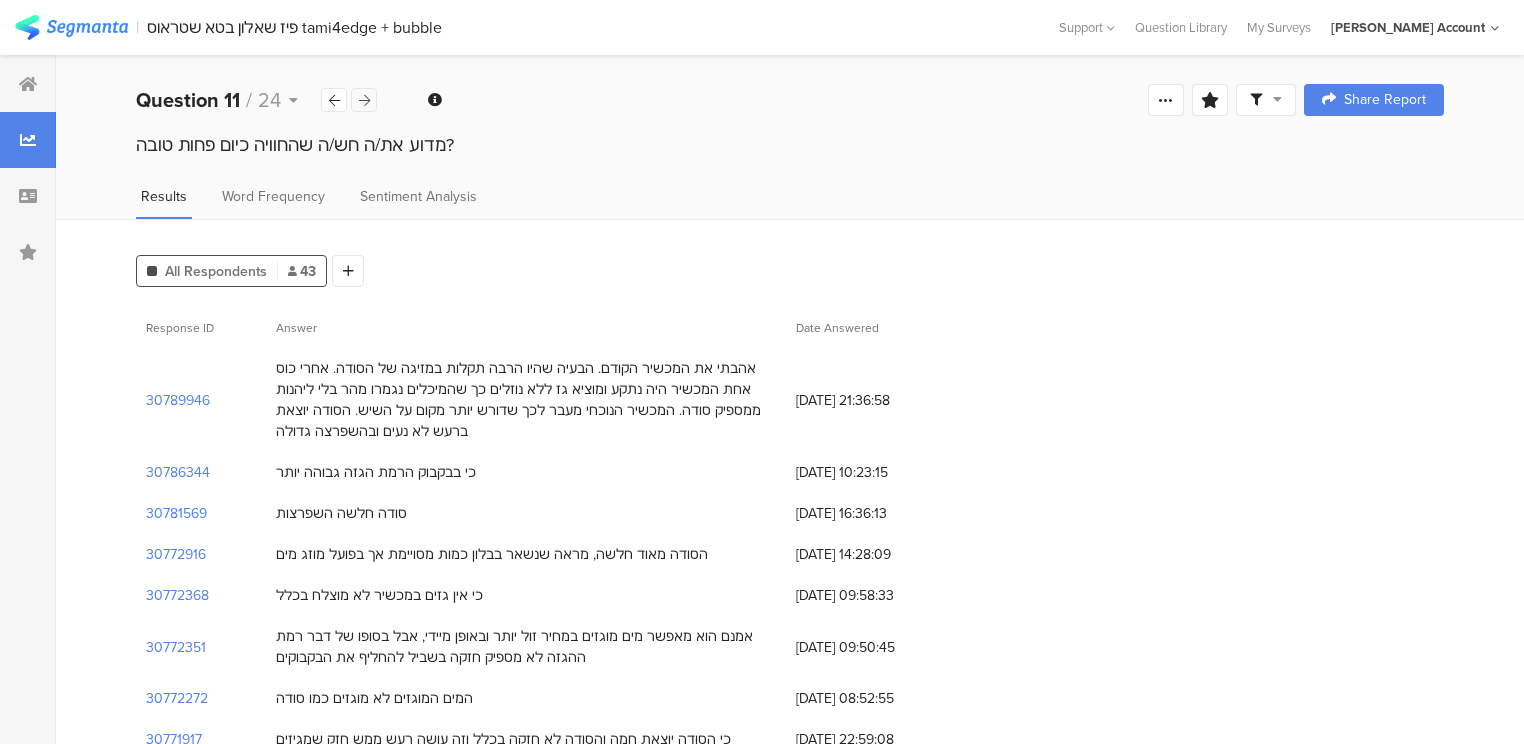 click at bounding box center (364, 100) 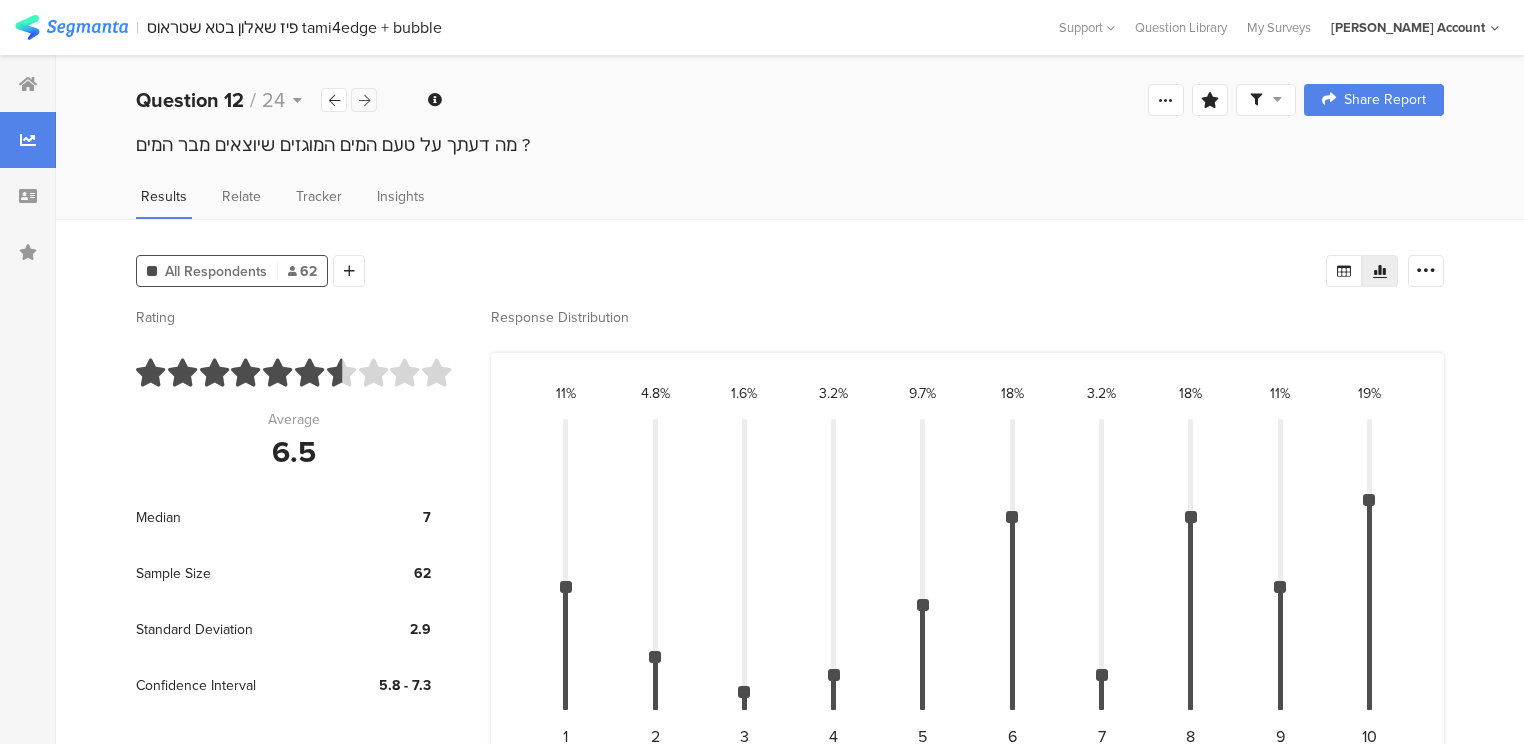 click at bounding box center [364, 100] 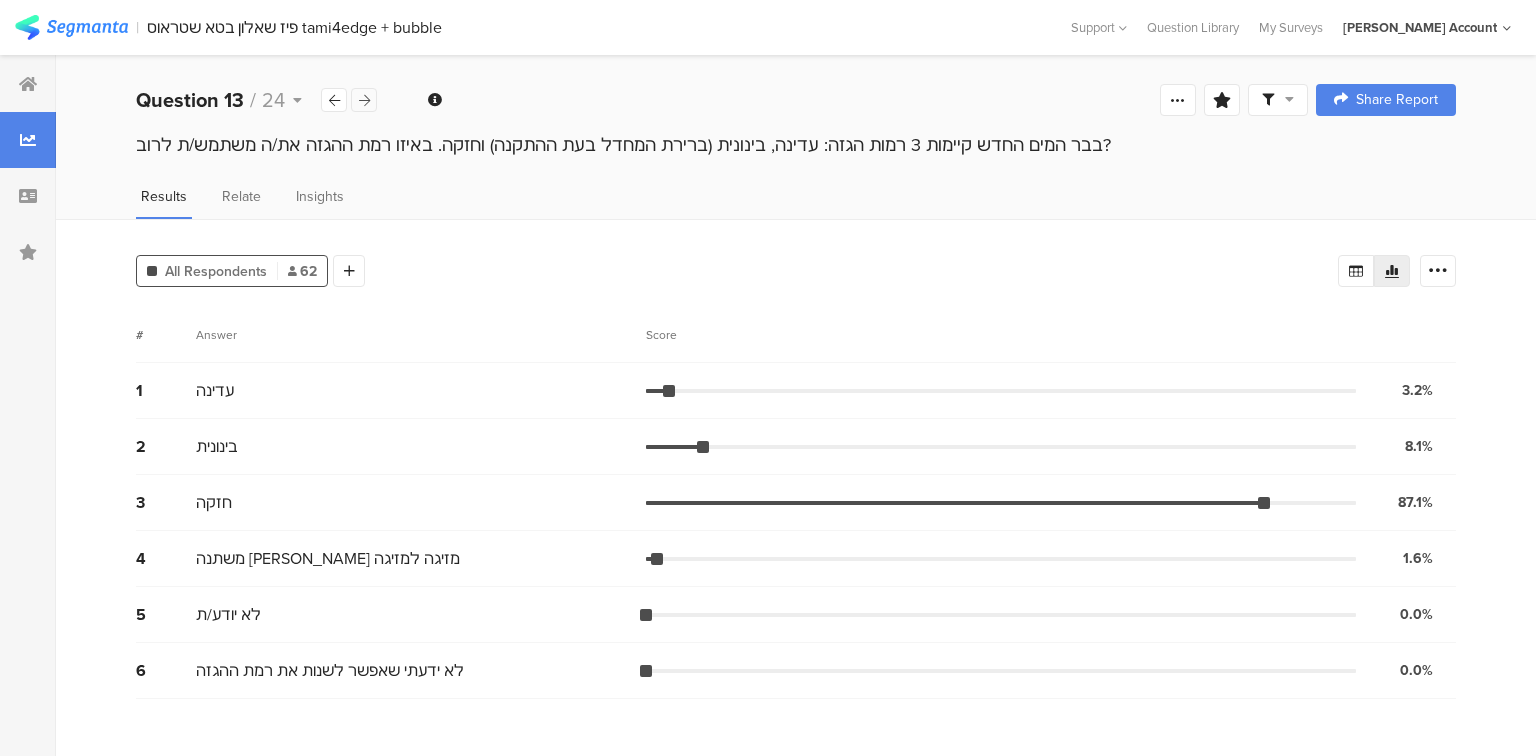 click at bounding box center (364, 100) 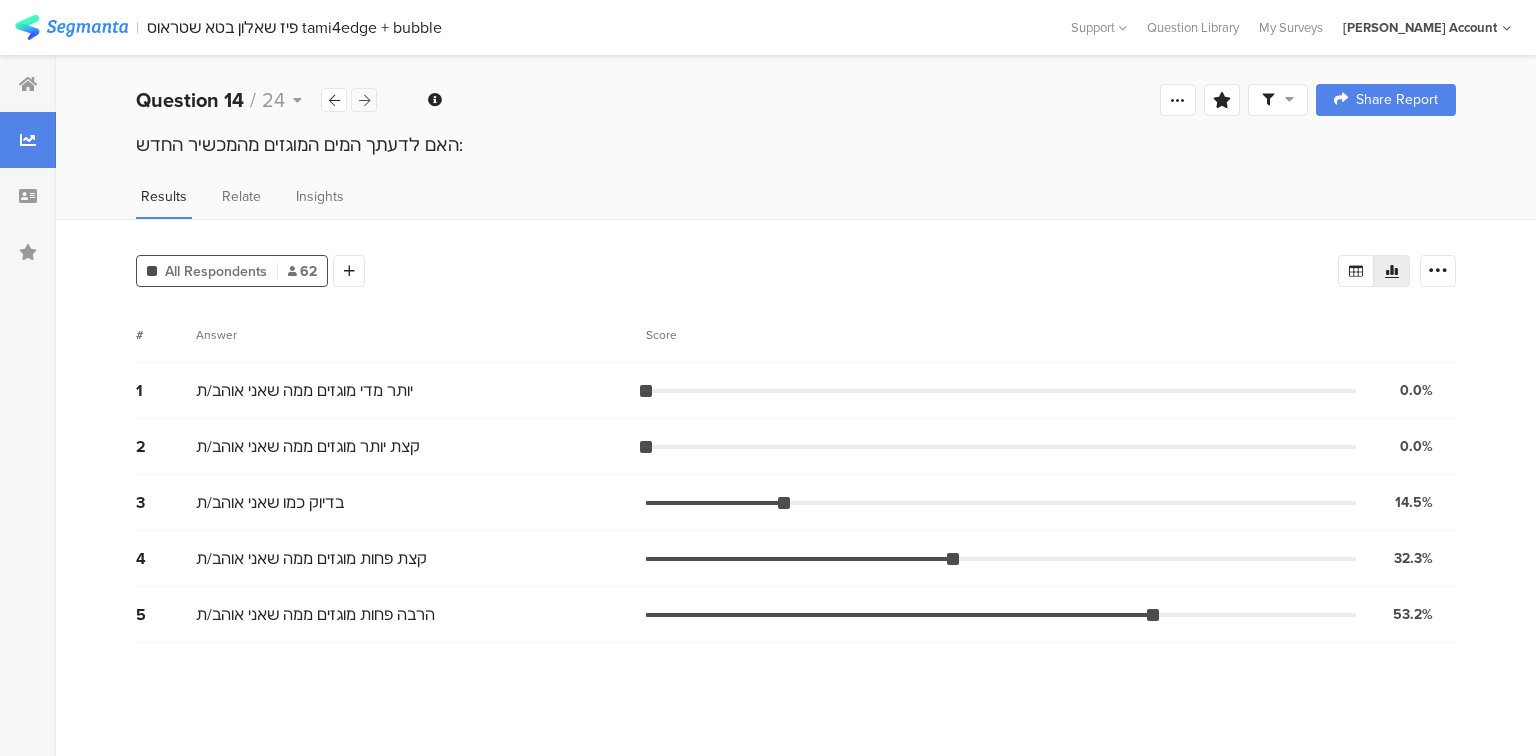 click at bounding box center [364, 100] 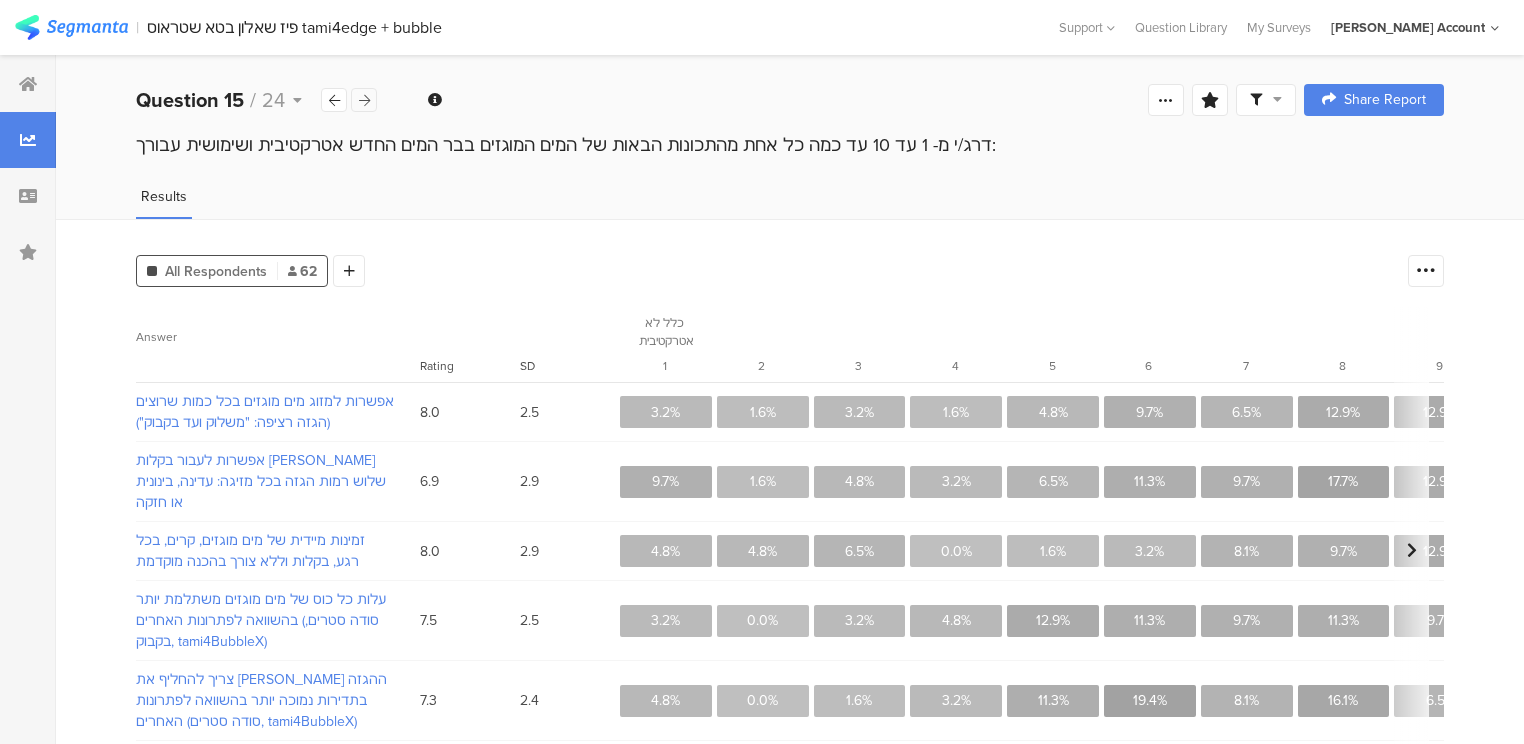 click at bounding box center (364, 100) 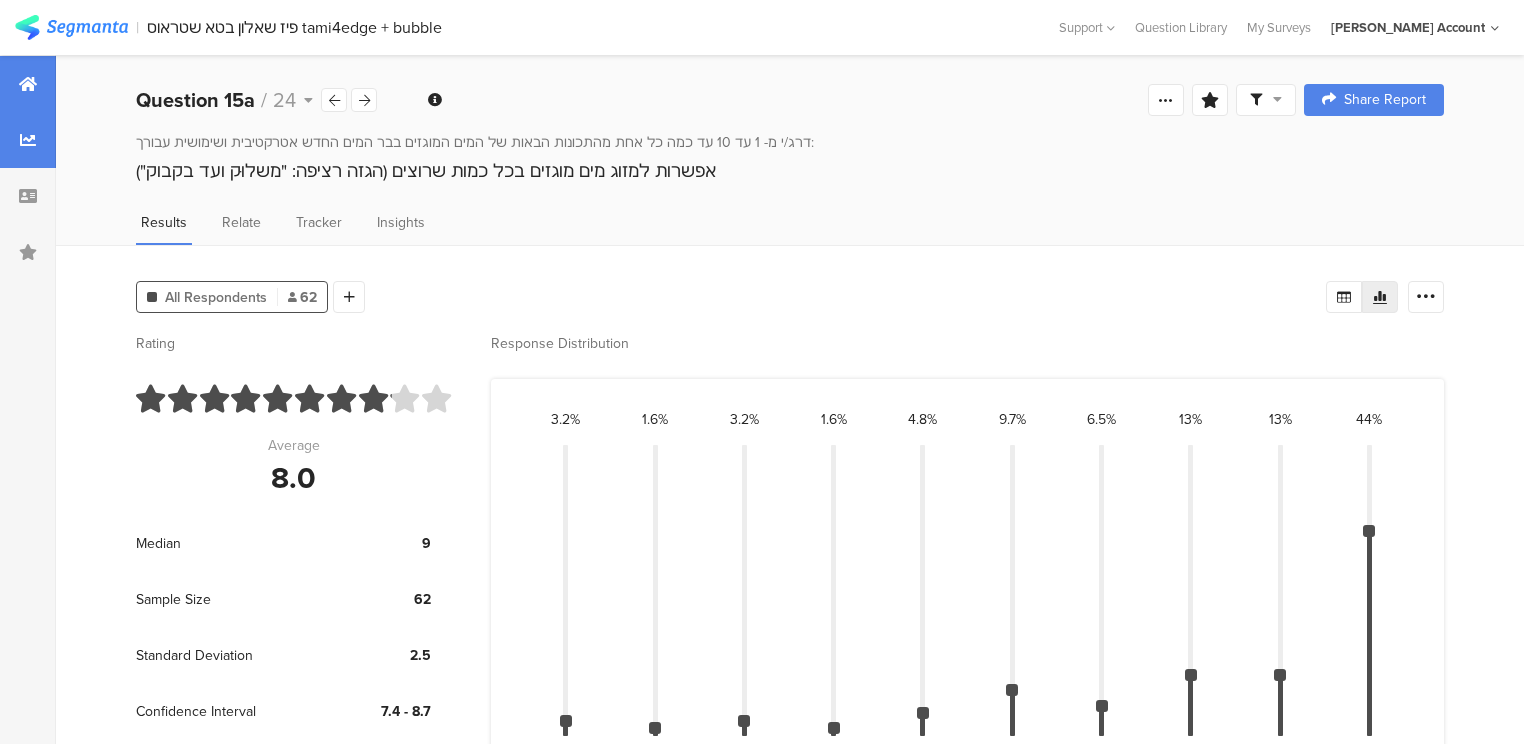 click at bounding box center (28, 84) 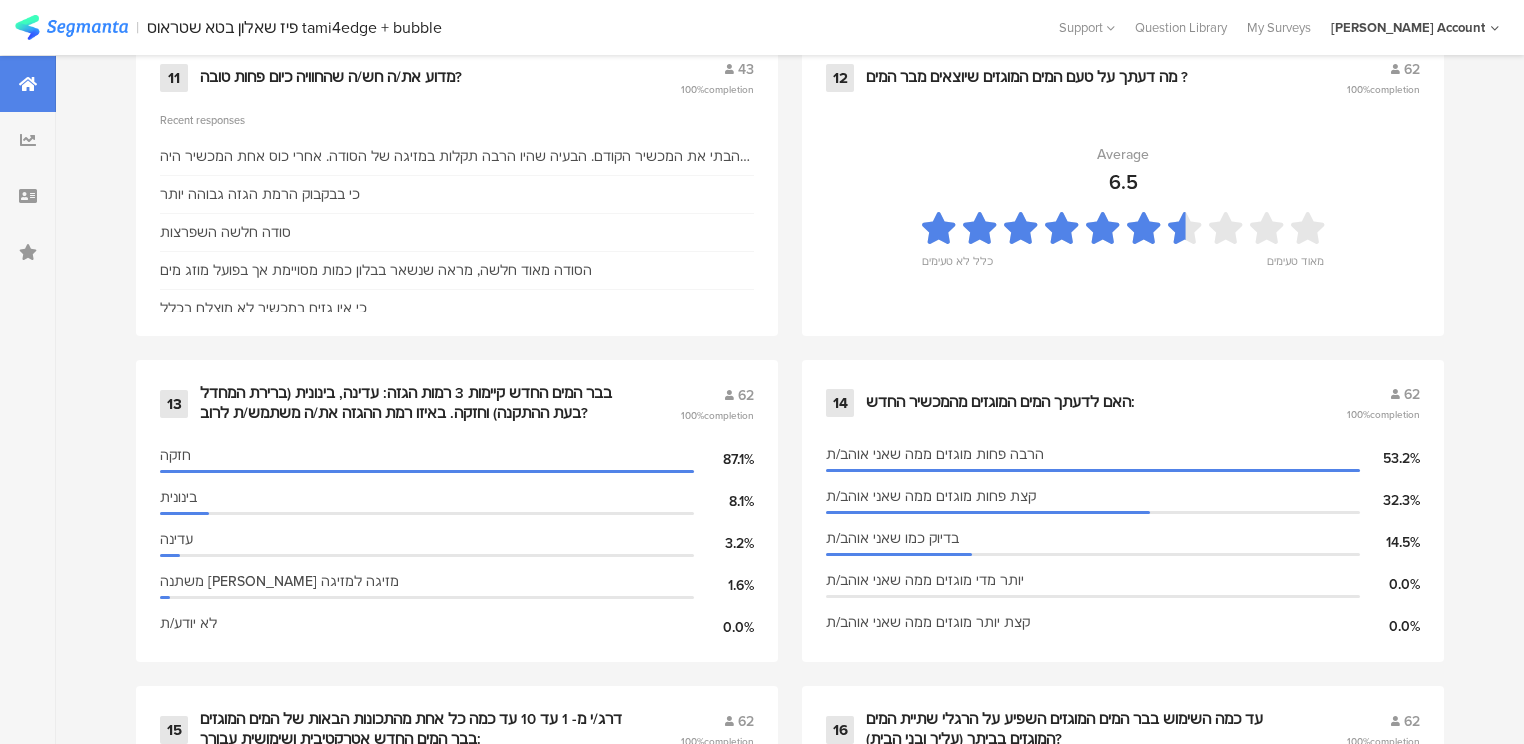 scroll, scrollTop: 2880, scrollLeft: 0, axis: vertical 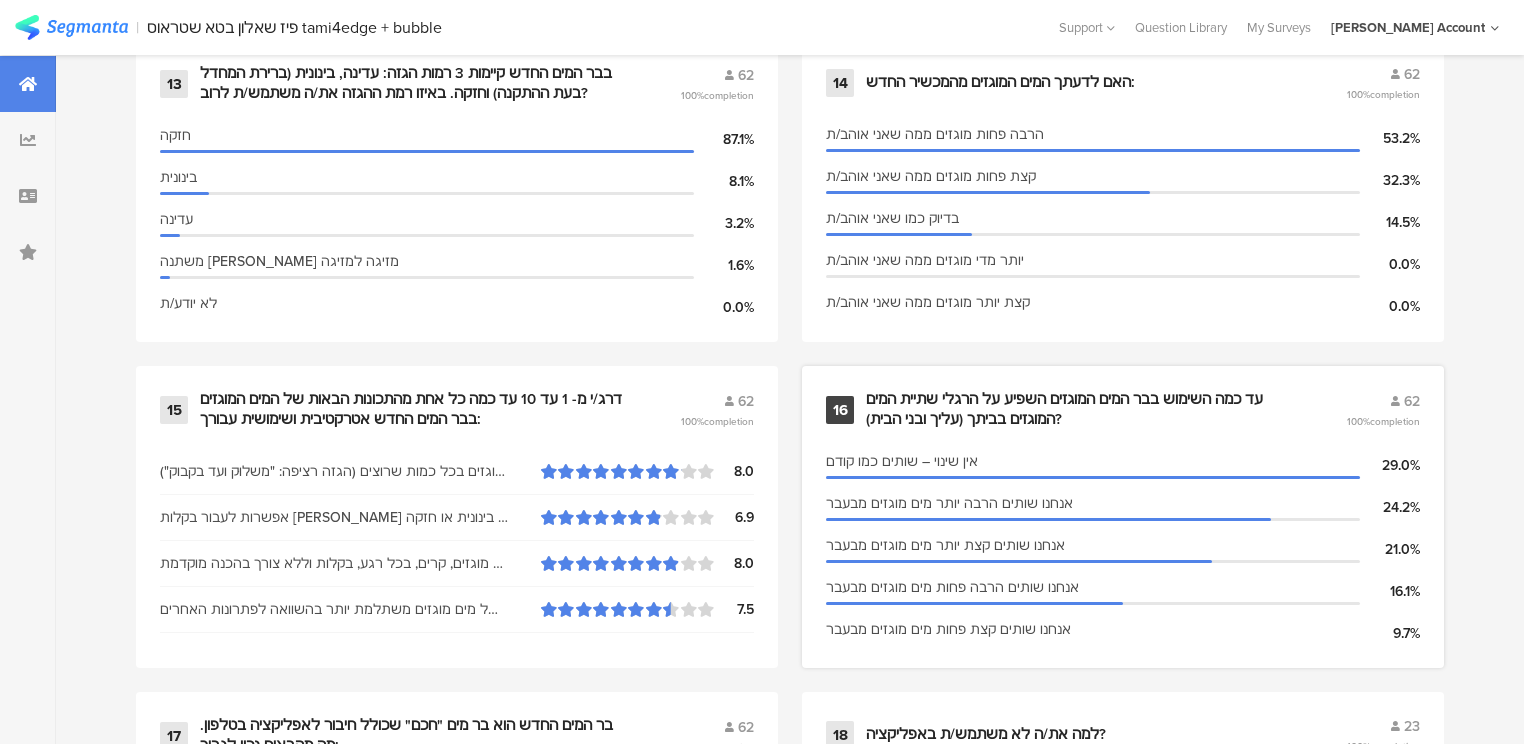 click on "עד כמה השימוש בבר המים המוגזים השפיע על הרגלי שתיית המים המוגזים בביתך (עליך ובני הבית)?" at bounding box center (1082, 409) 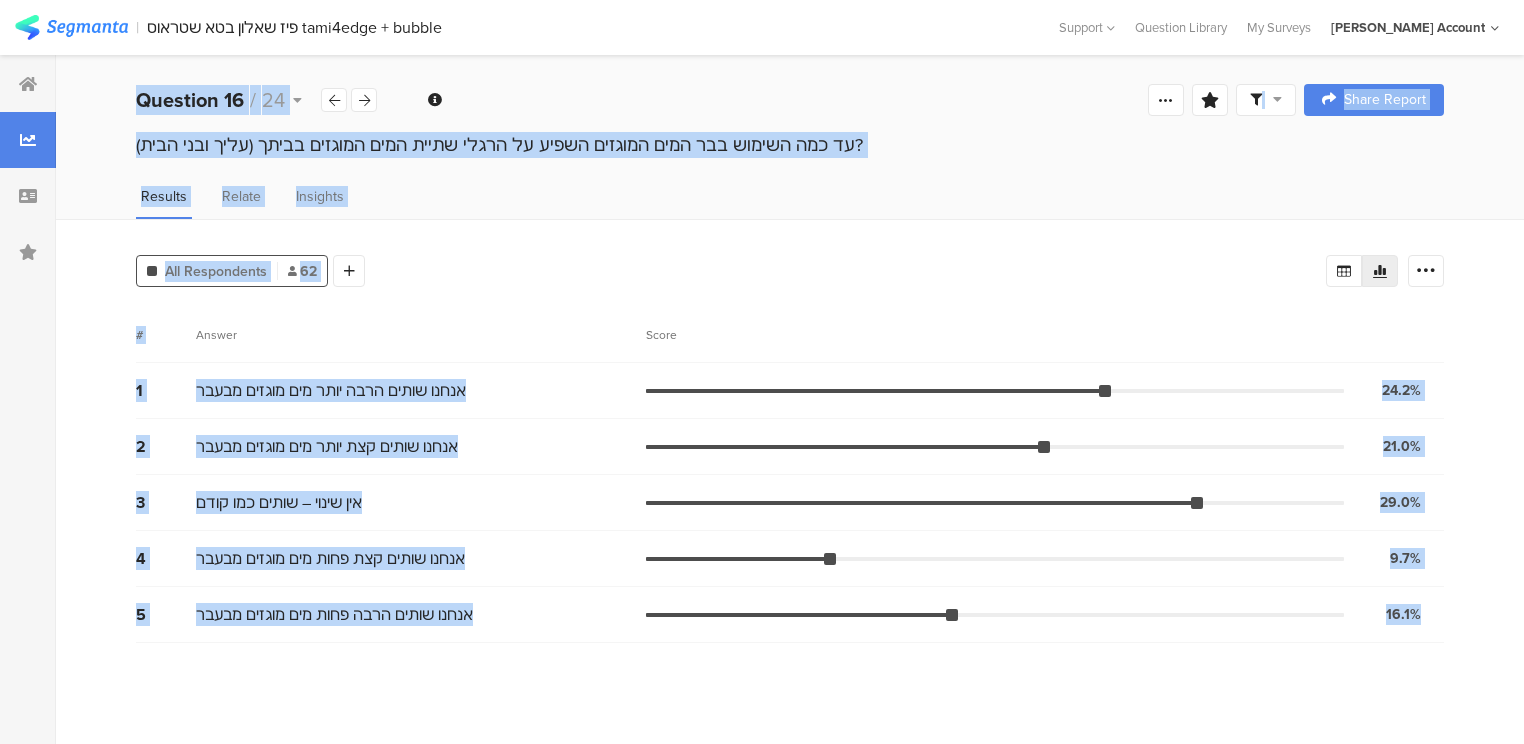 click on "1     אנחנו שותים הרבה יותר מים מוגזים מבעבר             24.2%   15 votes" at bounding box center (790, 391) 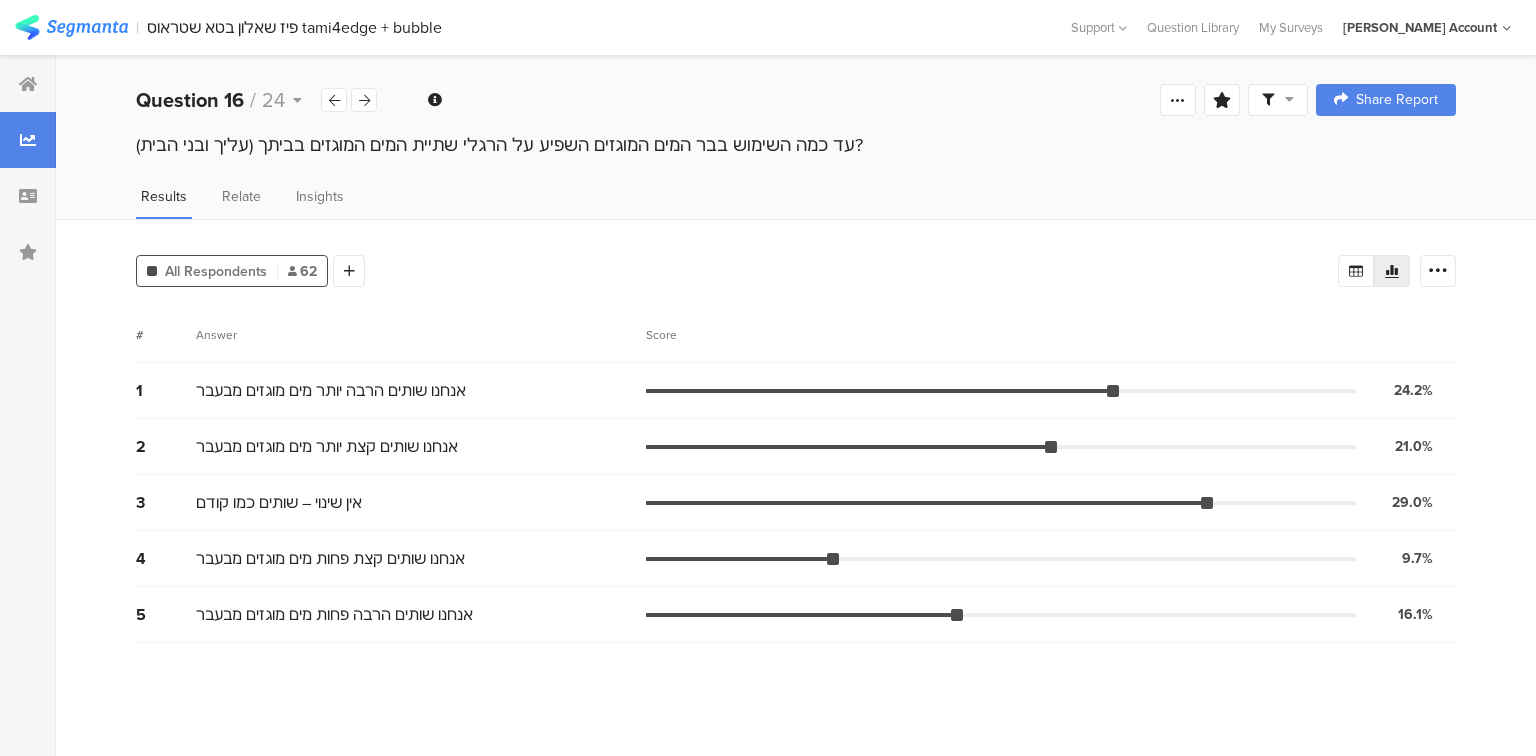 click on "1     אנחנו שותים הרבה יותר מים מוגזים מבעבר             24.2%   15 votes" at bounding box center (796, 391) 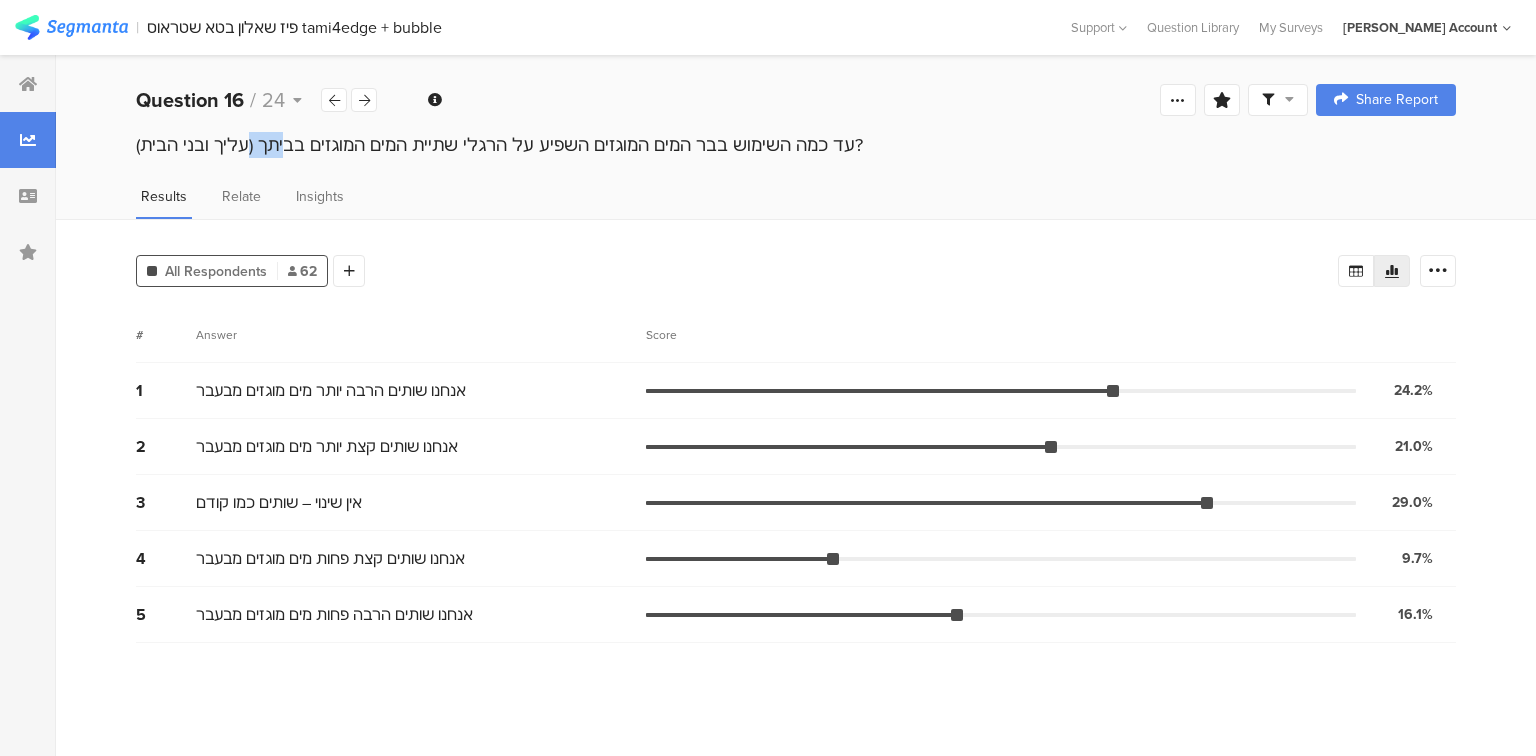 click on "עד כמה השימוש בבר המים המוגזים השפיע על הרגלי שתיית המים המוגזים בביתך (עליך ובני הבית)?" at bounding box center [796, 145] 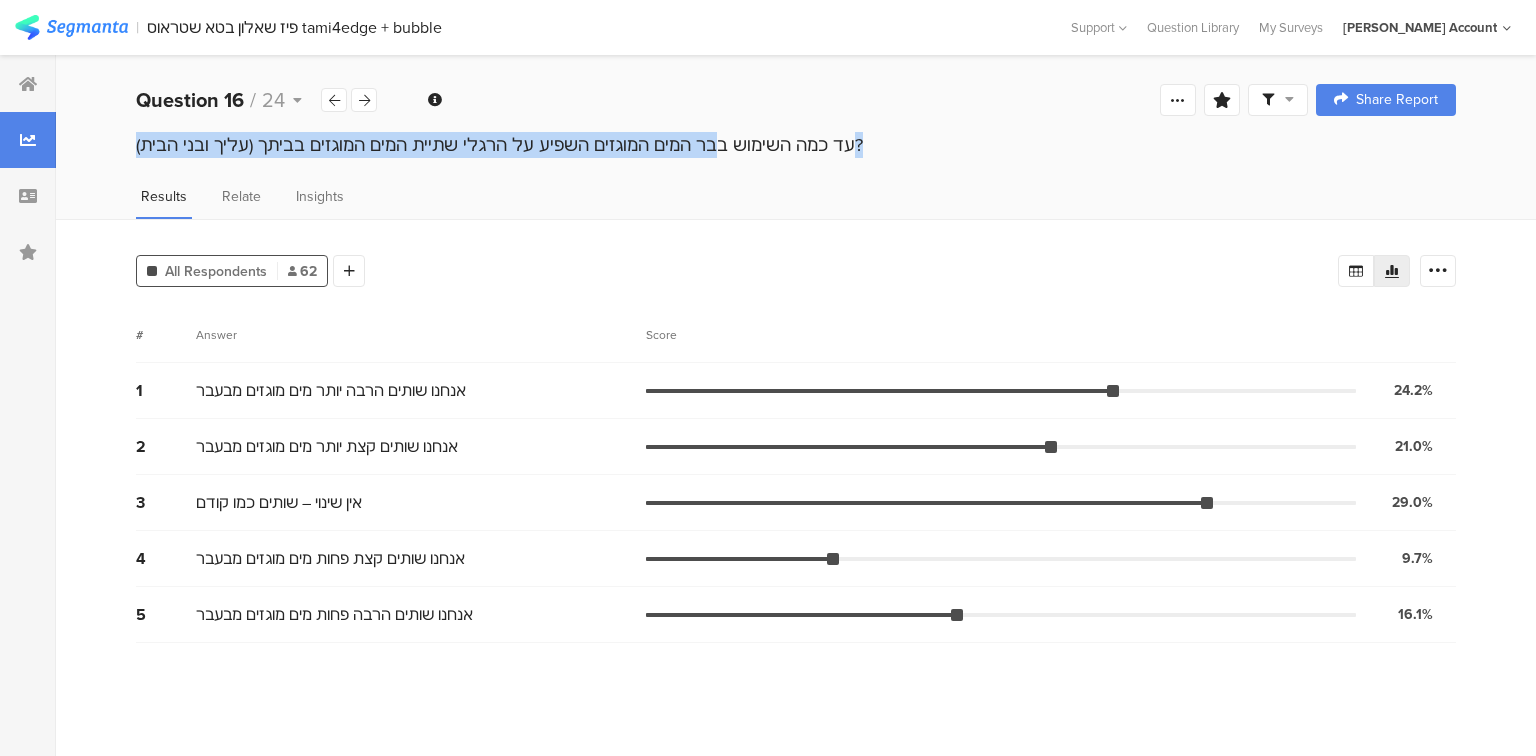 click on "עד כמה השימוש בבר המים המוגזים השפיע על הרגלי שתיית המים המוגזים בביתך (עליך ובני הבית)?" at bounding box center [796, 145] 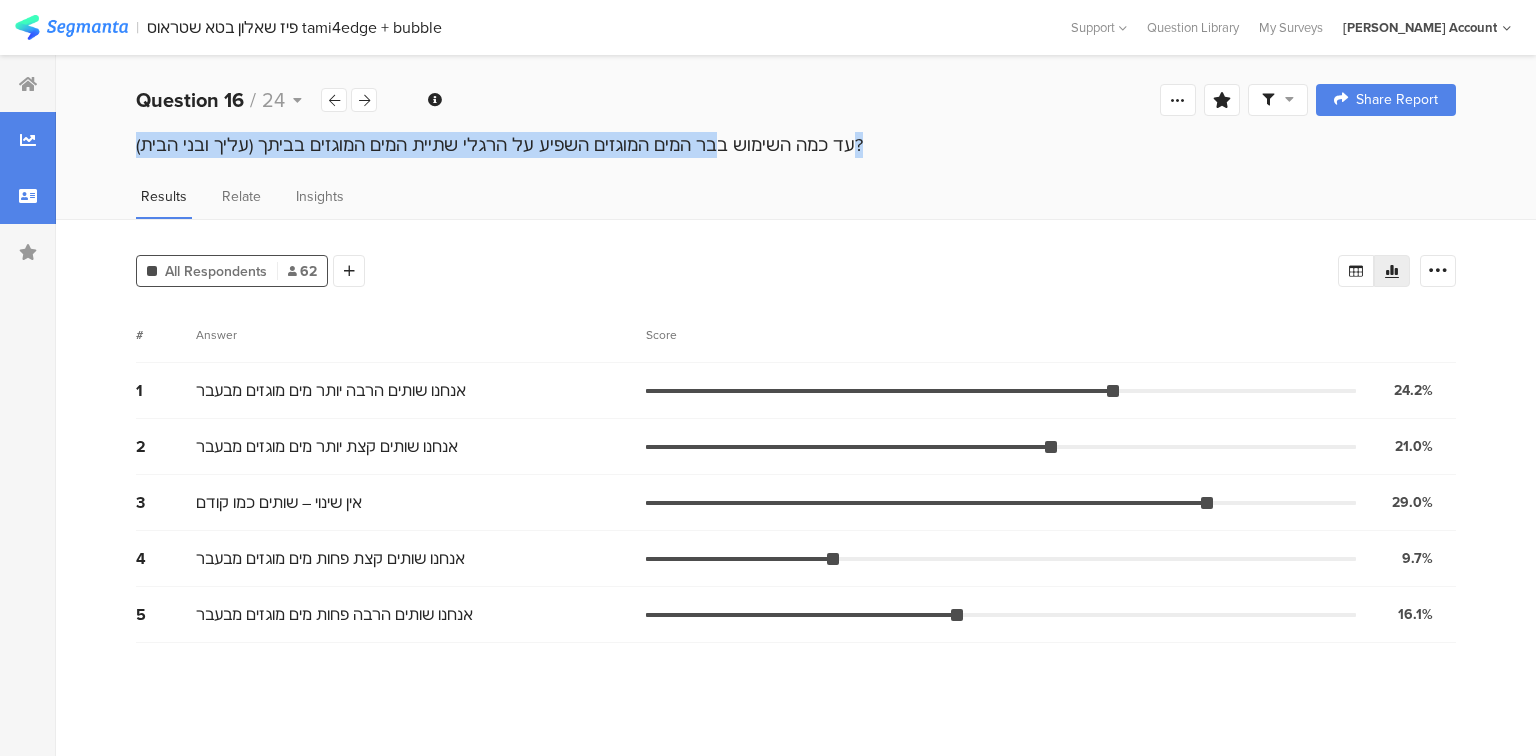 copy on "עד כמה השימוש בבר המים המוגזים השפיע על הרגלי שתיית המים המוגזים בביתך (עליך ובני הבית)?" 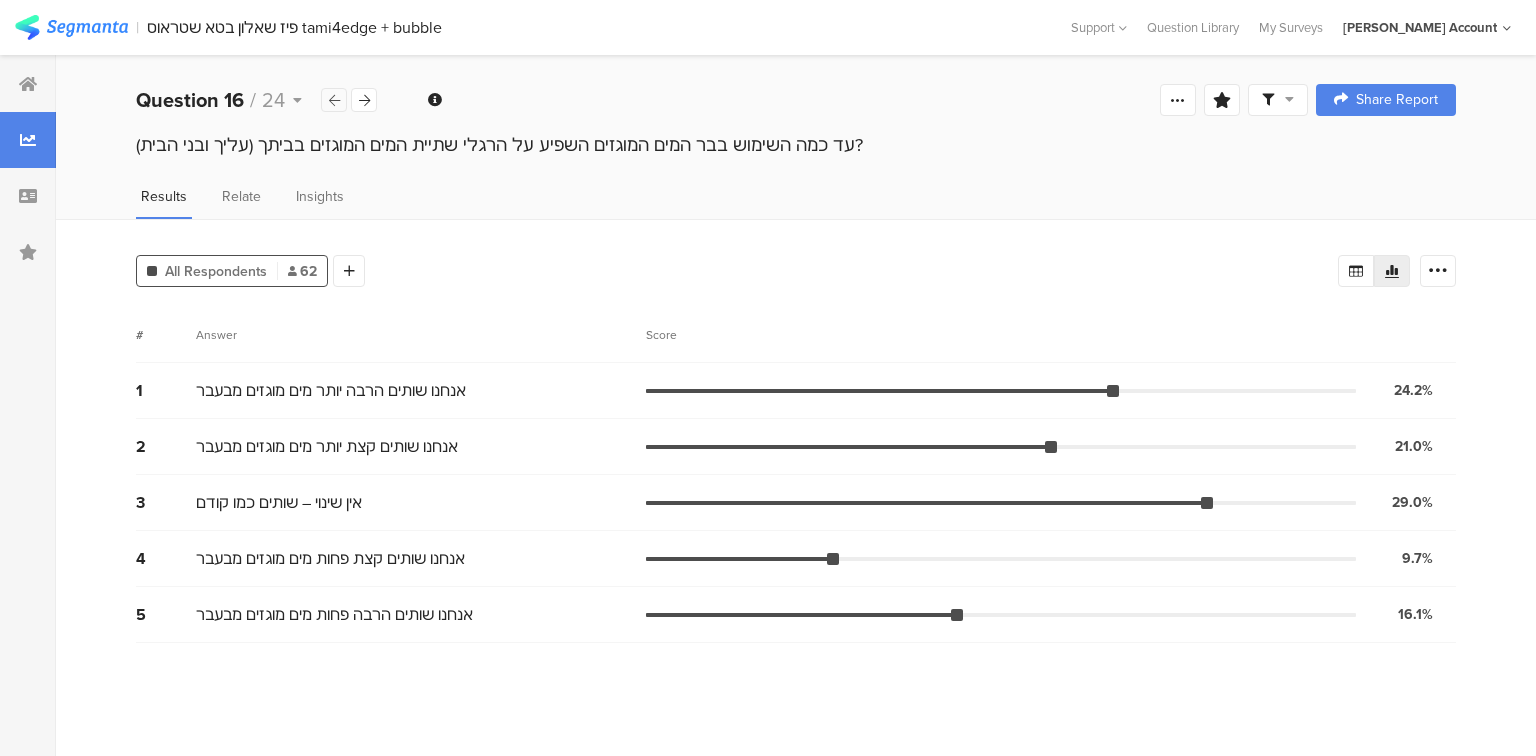 click at bounding box center [334, 100] 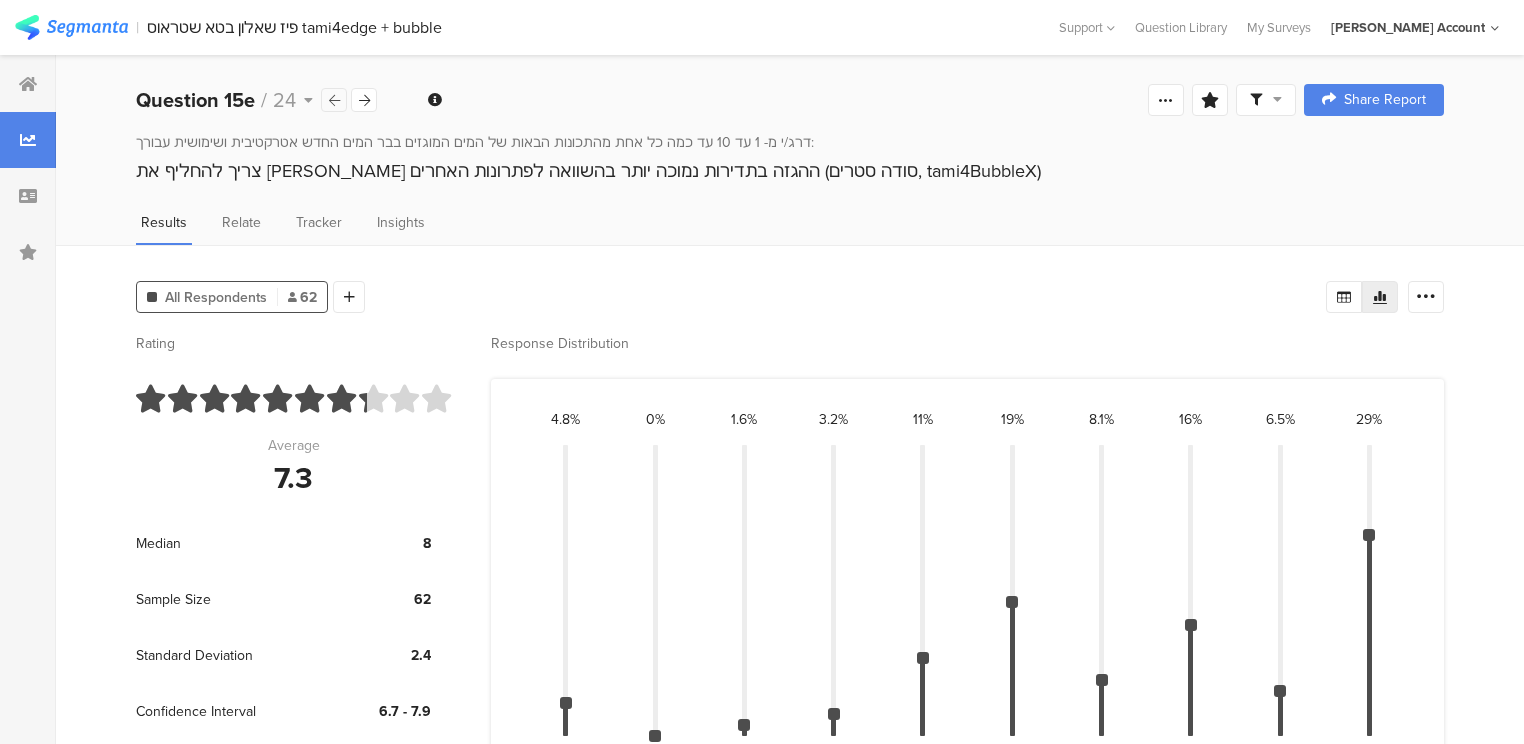 click at bounding box center [334, 100] 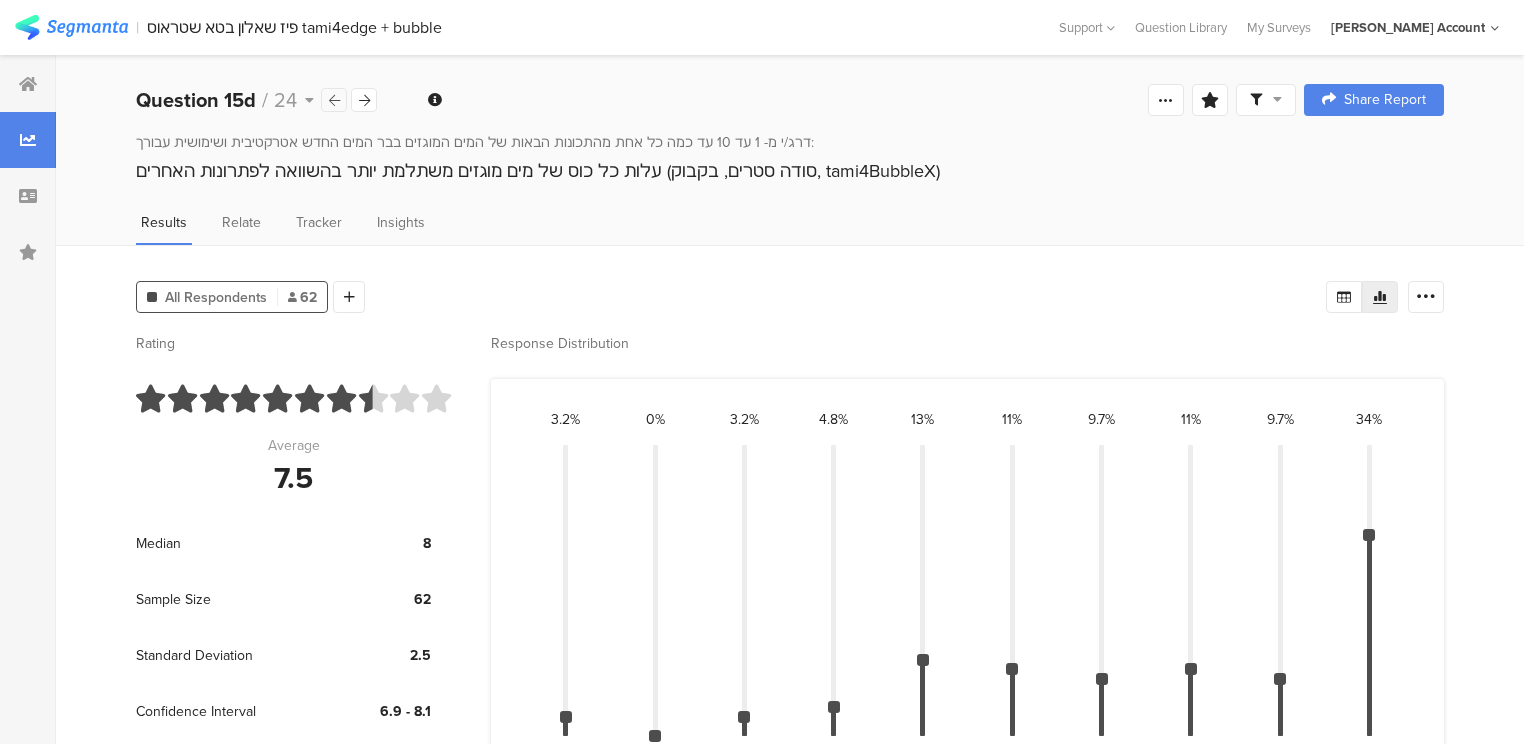 click at bounding box center (334, 100) 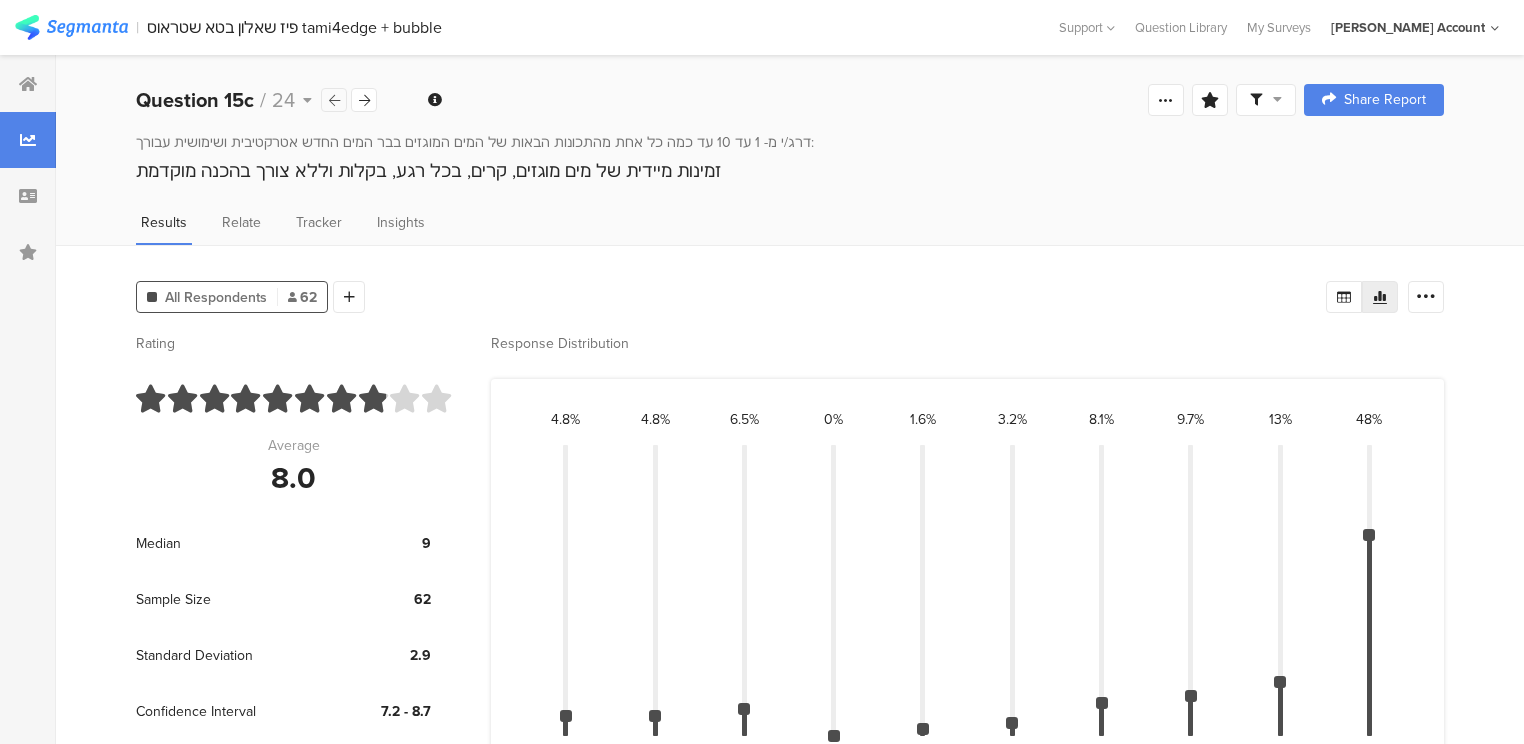 click at bounding box center [334, 100] 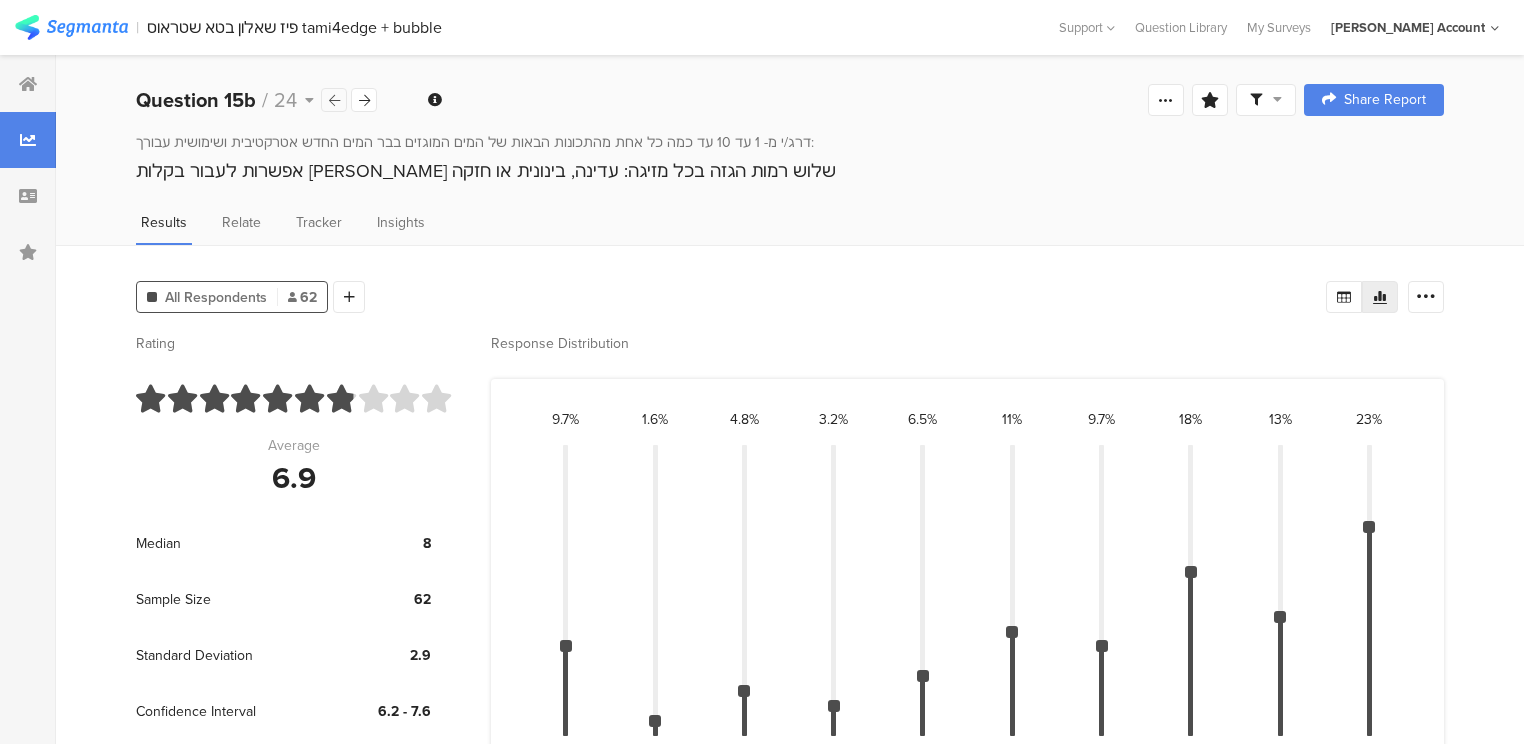 click at bounding box center [334, 100] 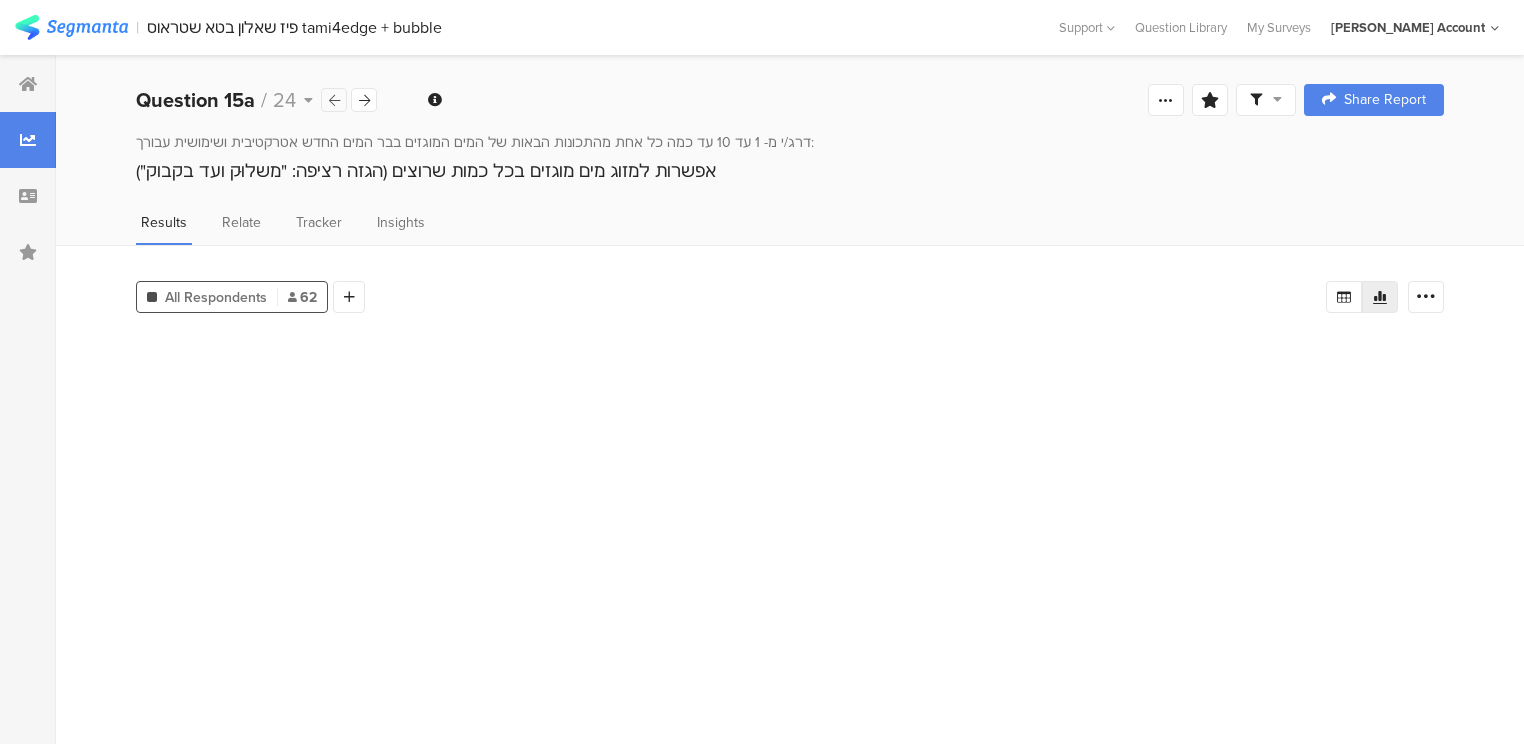 click at bounding box center (334, 100) 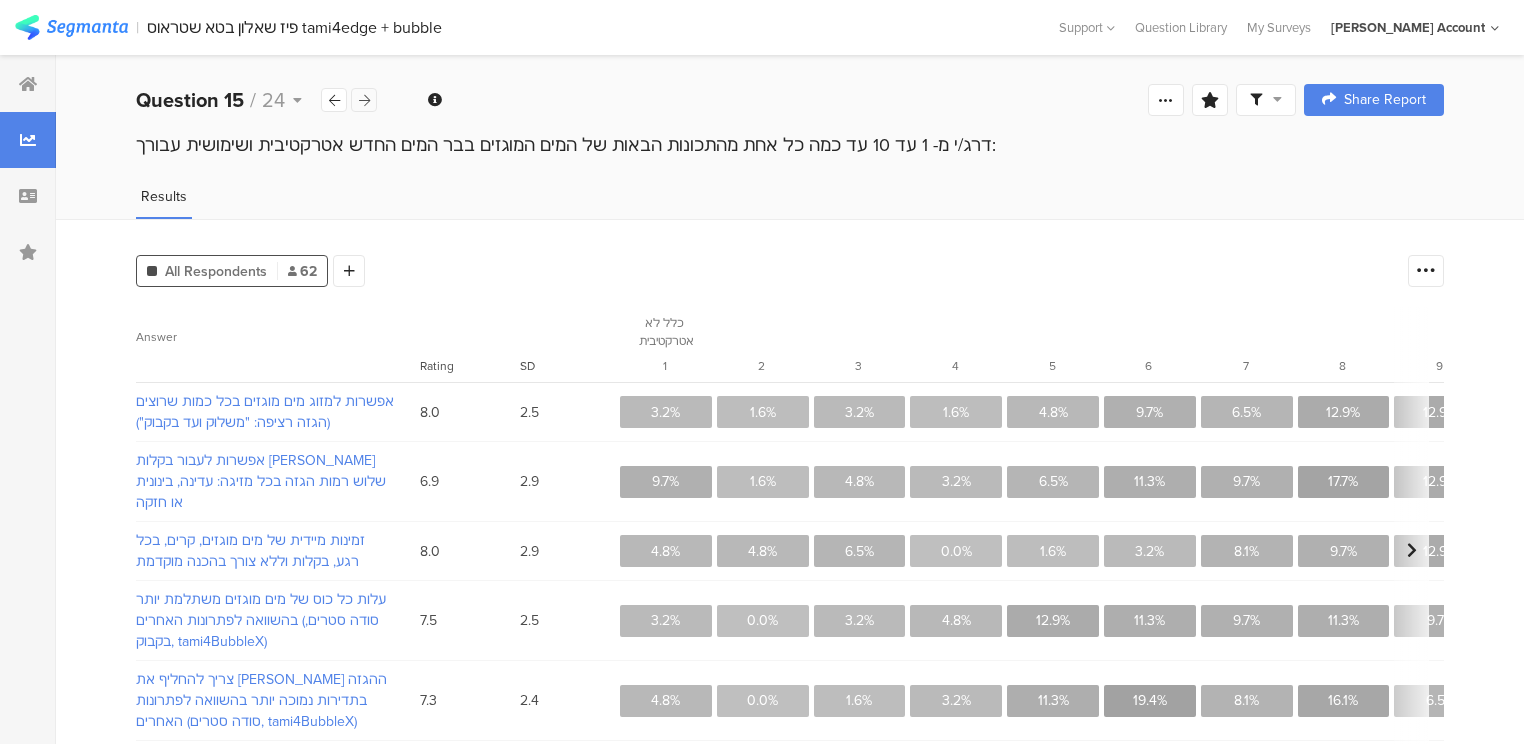 click at bounding box center [364, 100] 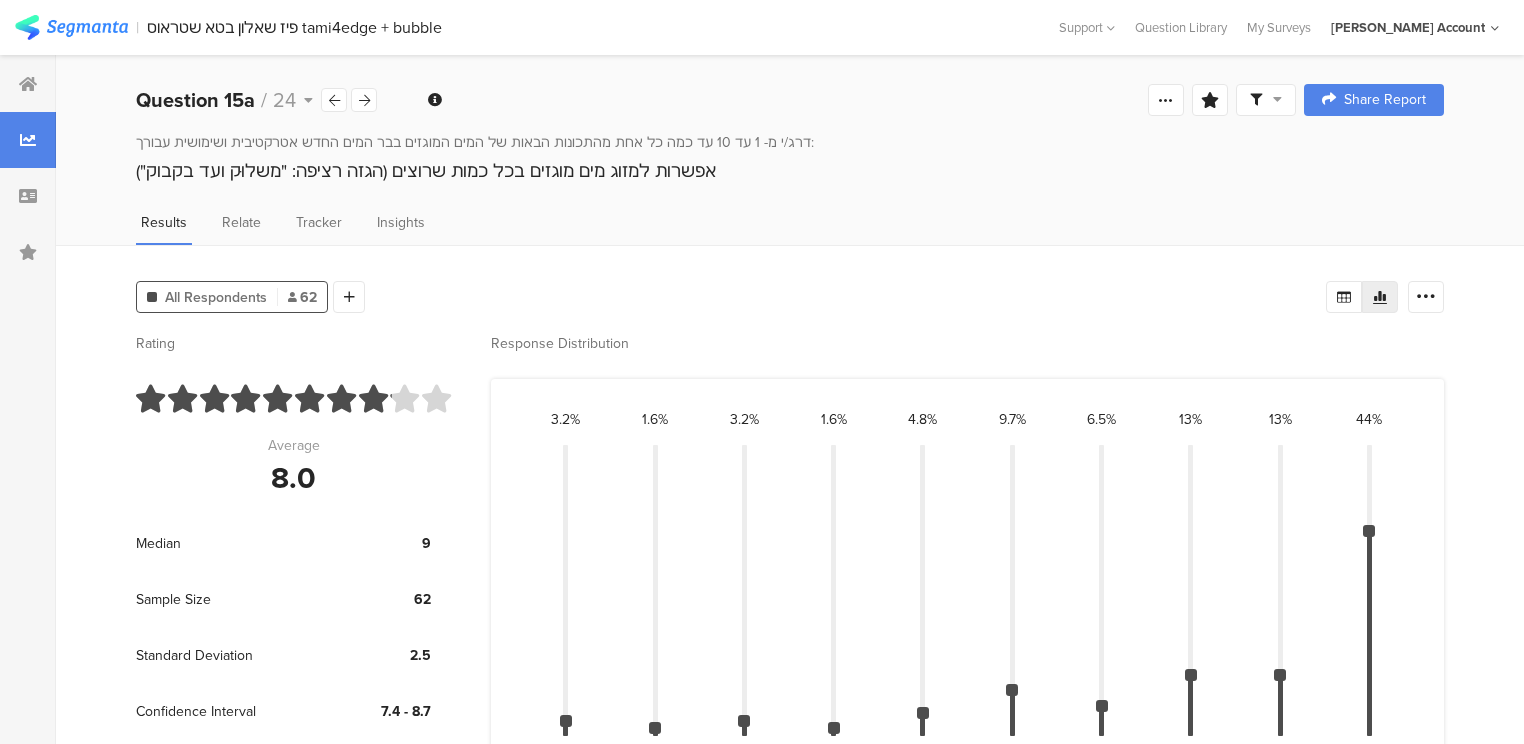 drag, startPoint x: 375, startPoint y: 169, endPoint x: 88, endPoint y: 177, distance: 287.11148 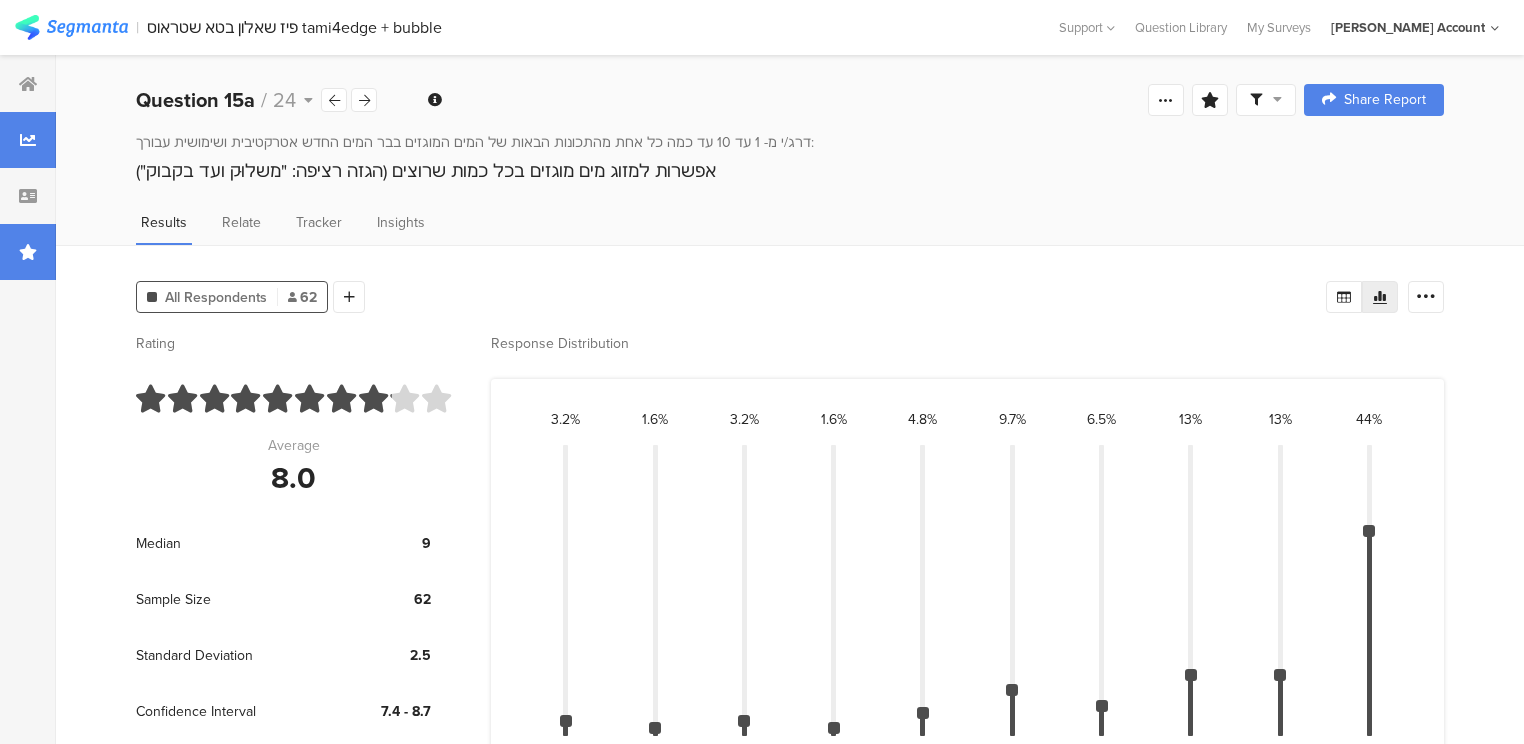 copy on "(הגזה רציפה: "משלוּק ועד בקבוק")" 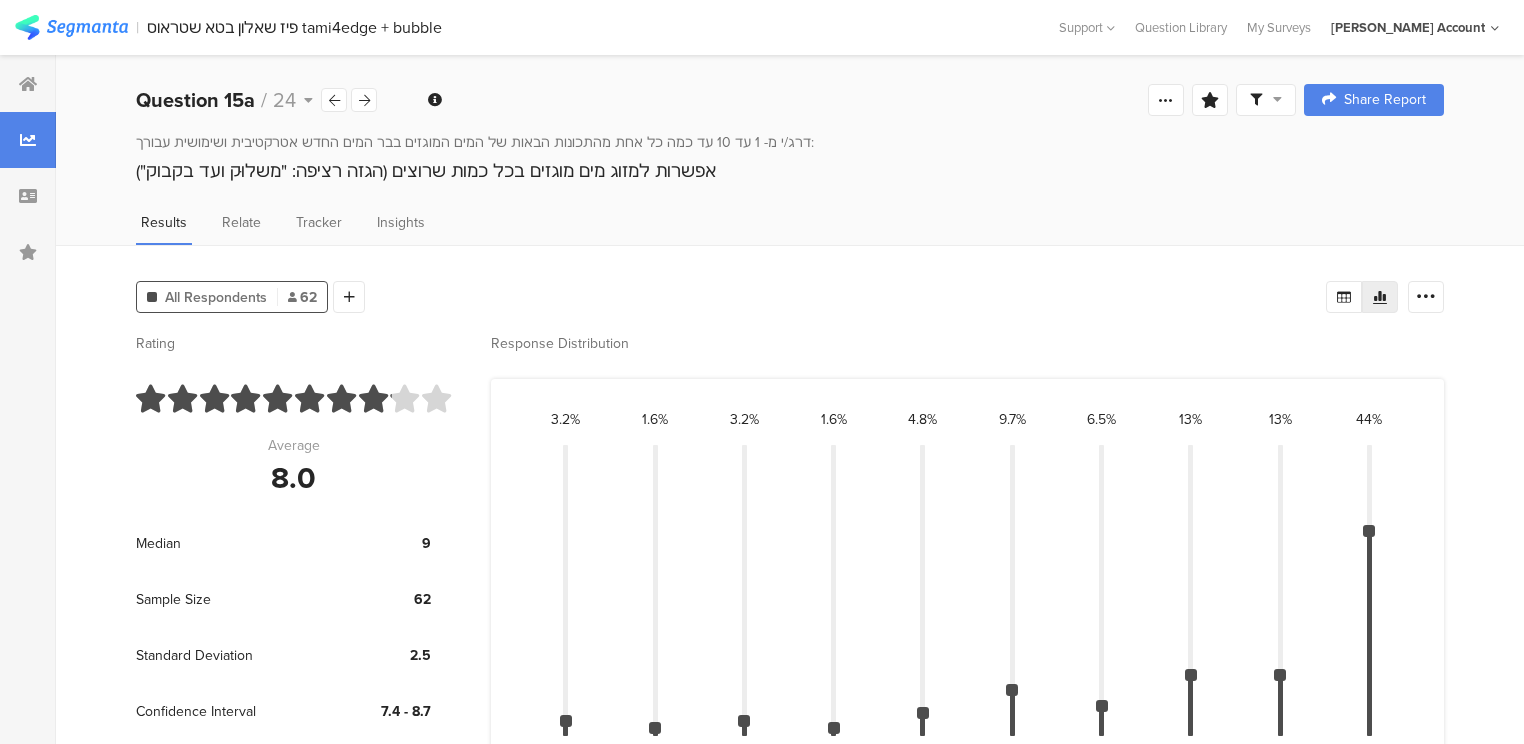 click on "אפשרות למזוג מים מוגזים בכל כמות שרוצים (הגזה רציפה: "משלוּק ועד בקבוק")" at bounding box center (790, 171) 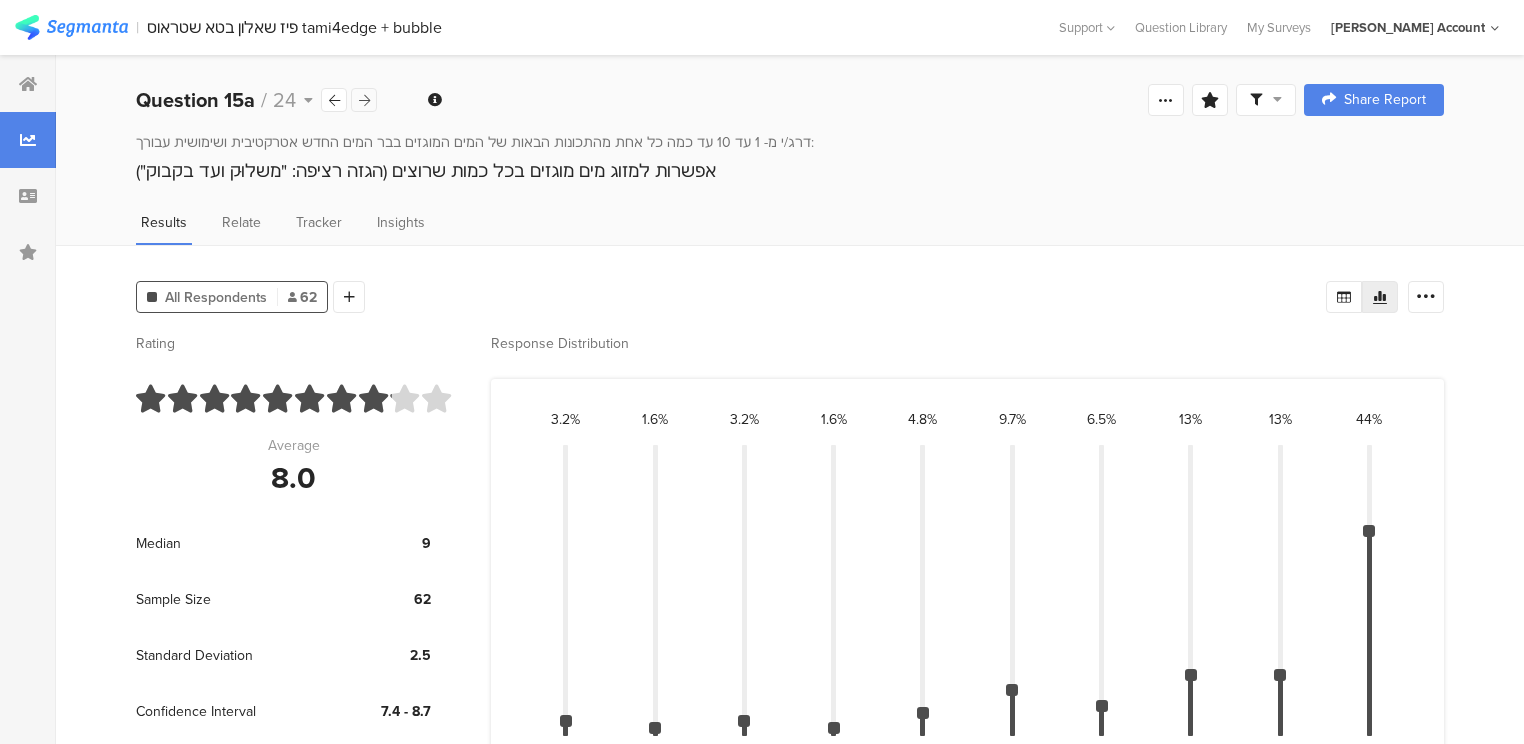 click at bounding box center [364, 100] 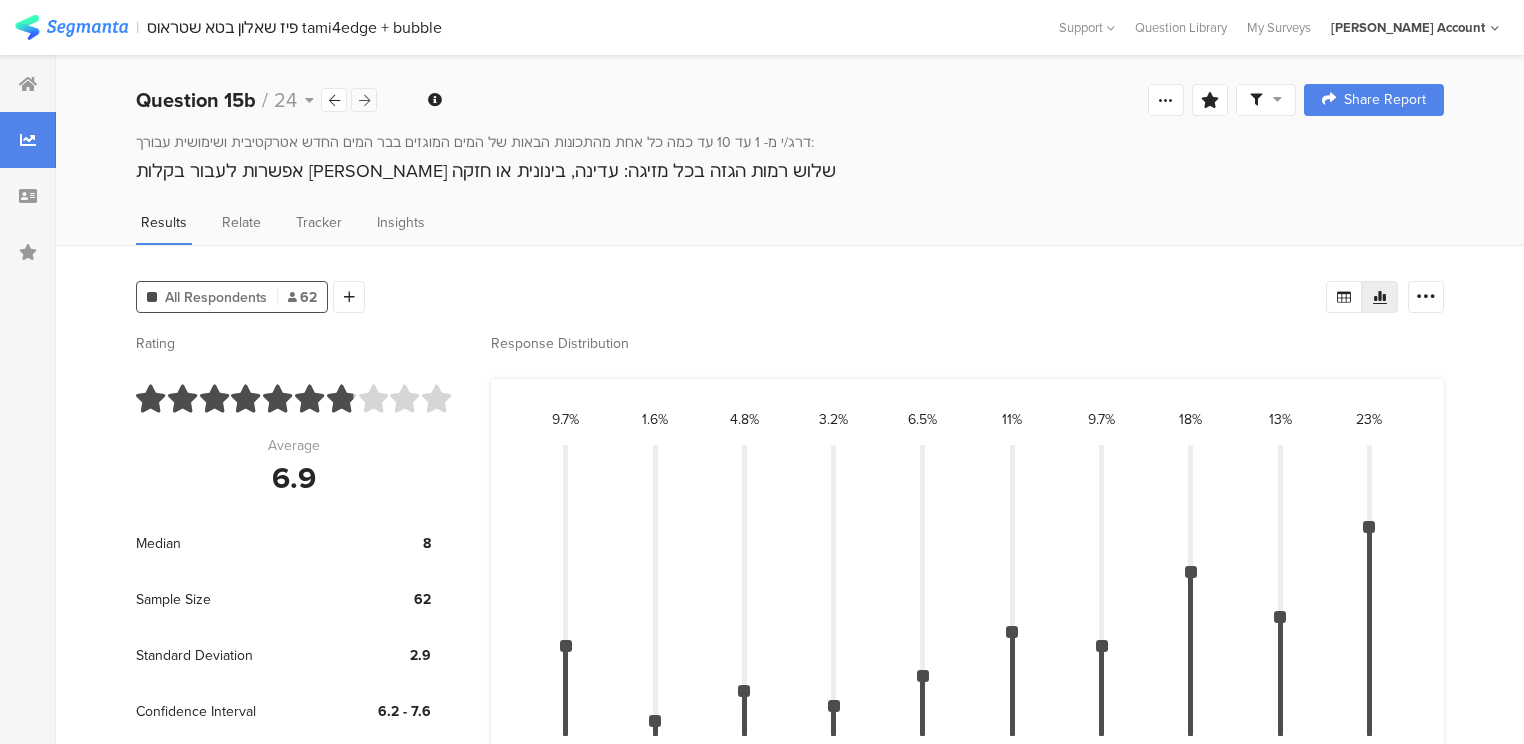 click at bounding box center (364, 100) 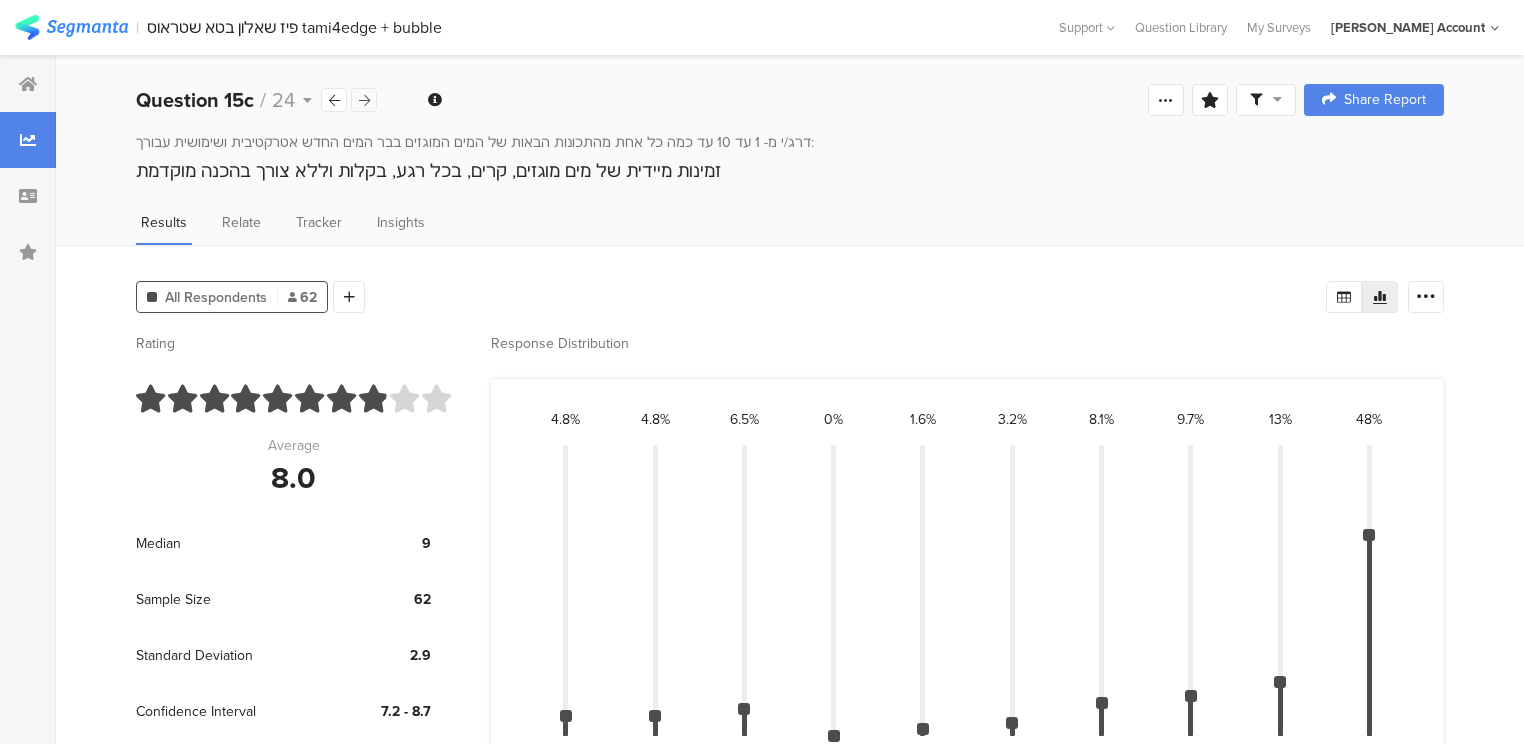 click at bounding box center [364, 100] 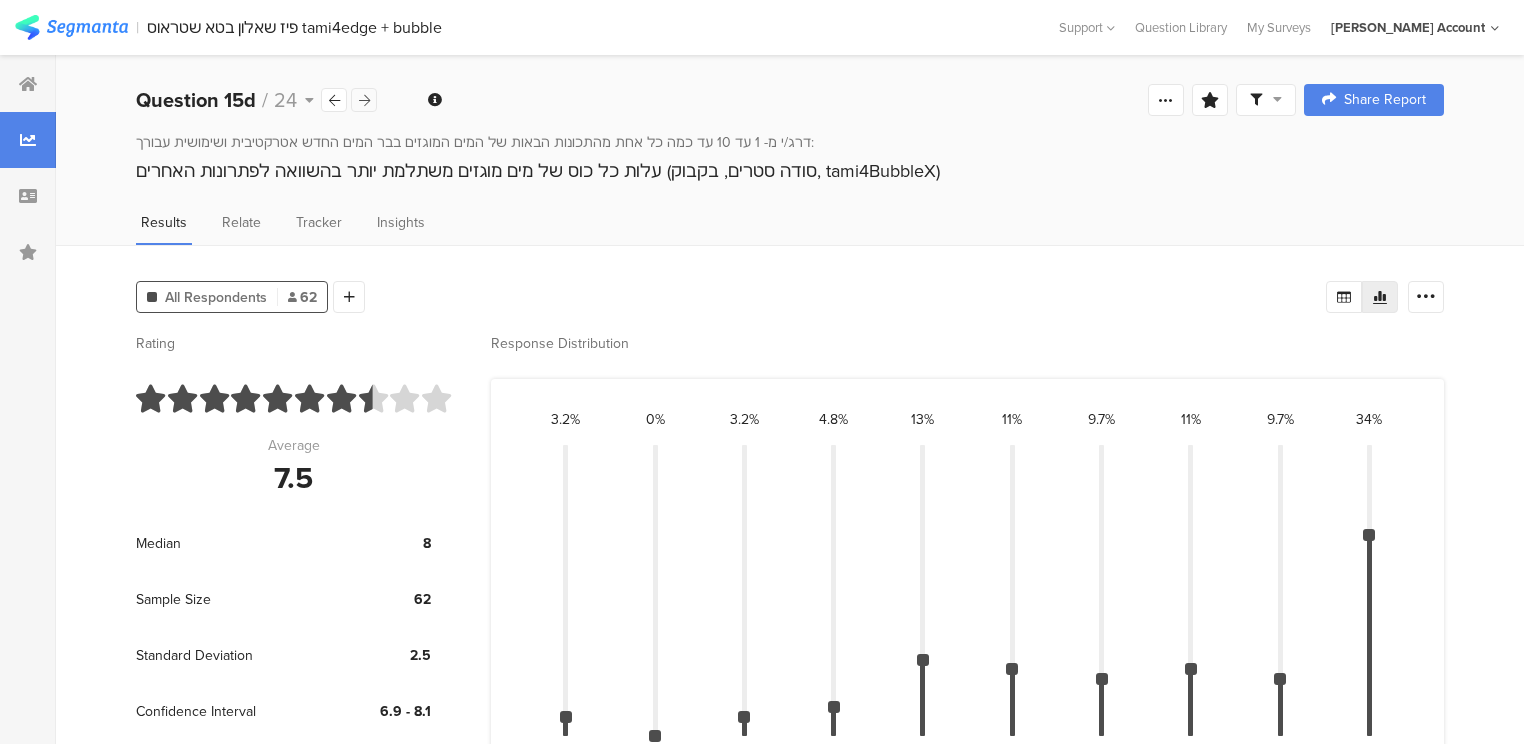 click at bounding box center (364, 100) 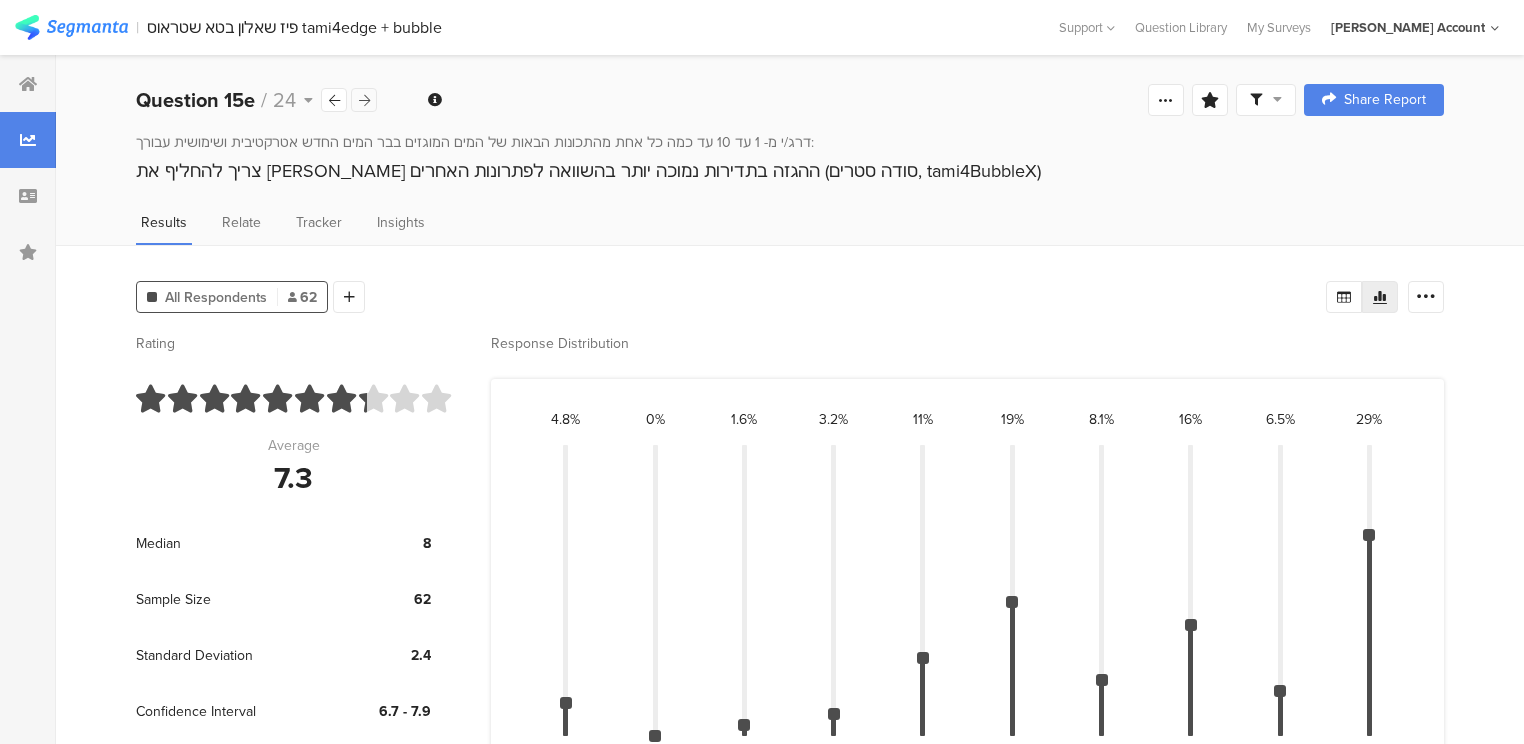 click at bounding box center [364, 100] 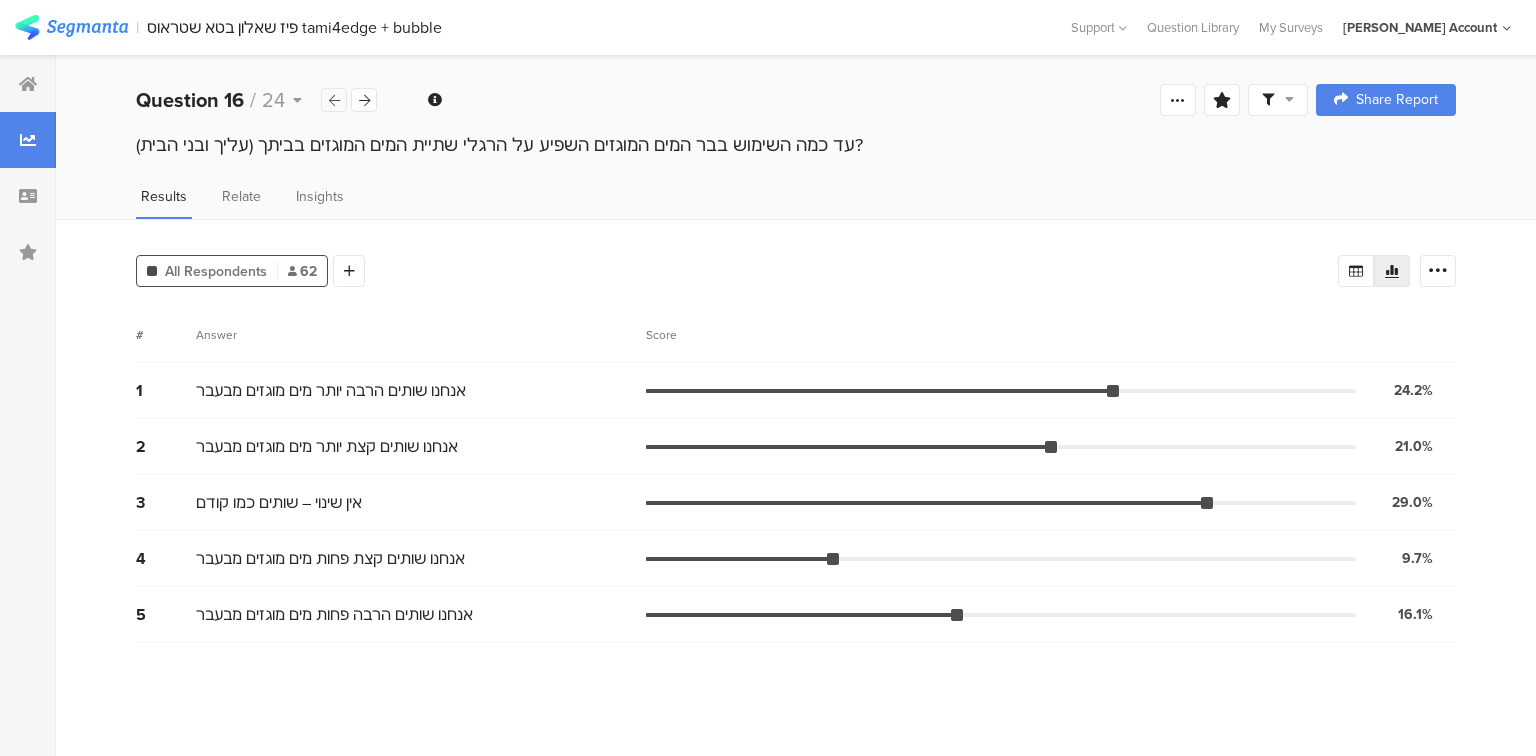 click at bounding box center (334, 100) 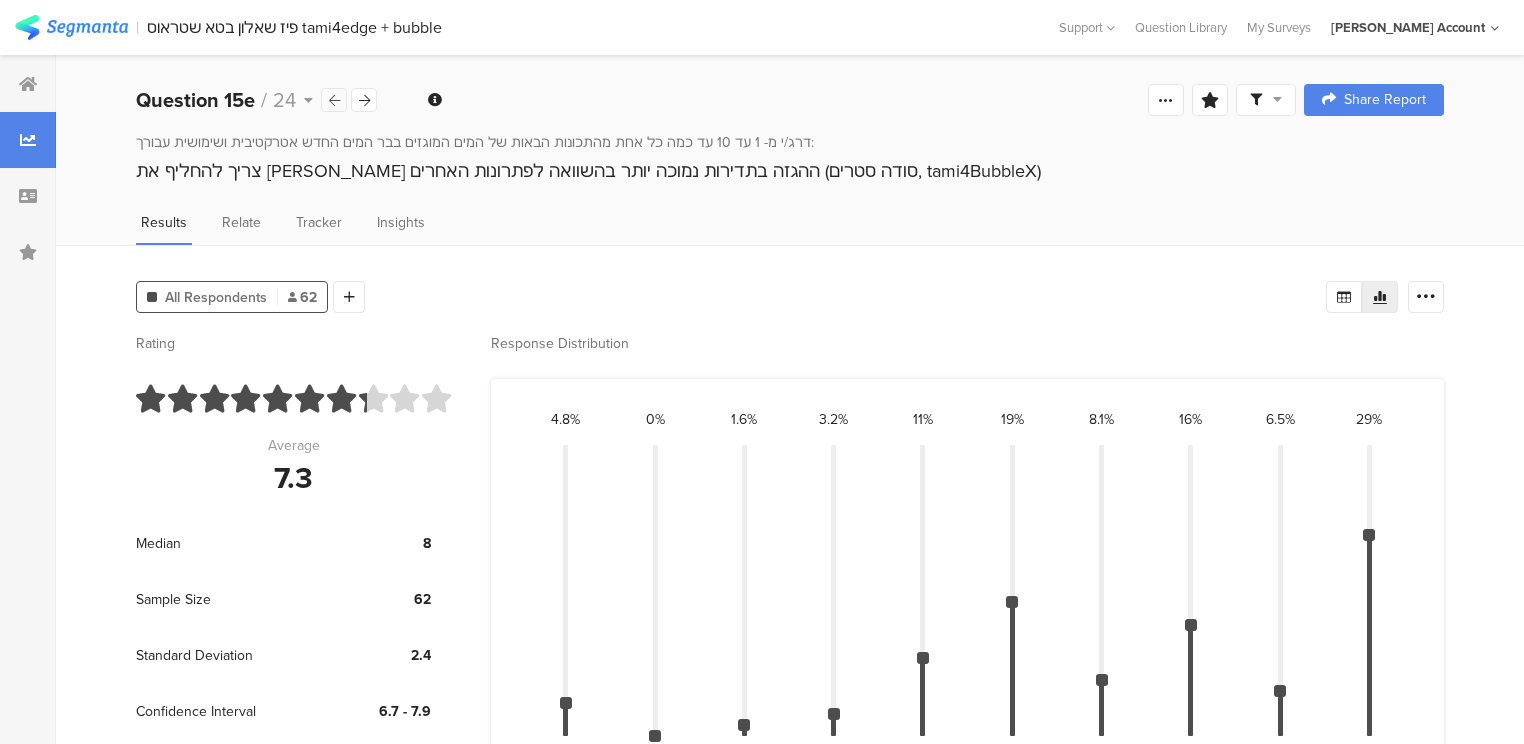 click at bounding box center (334, 100) 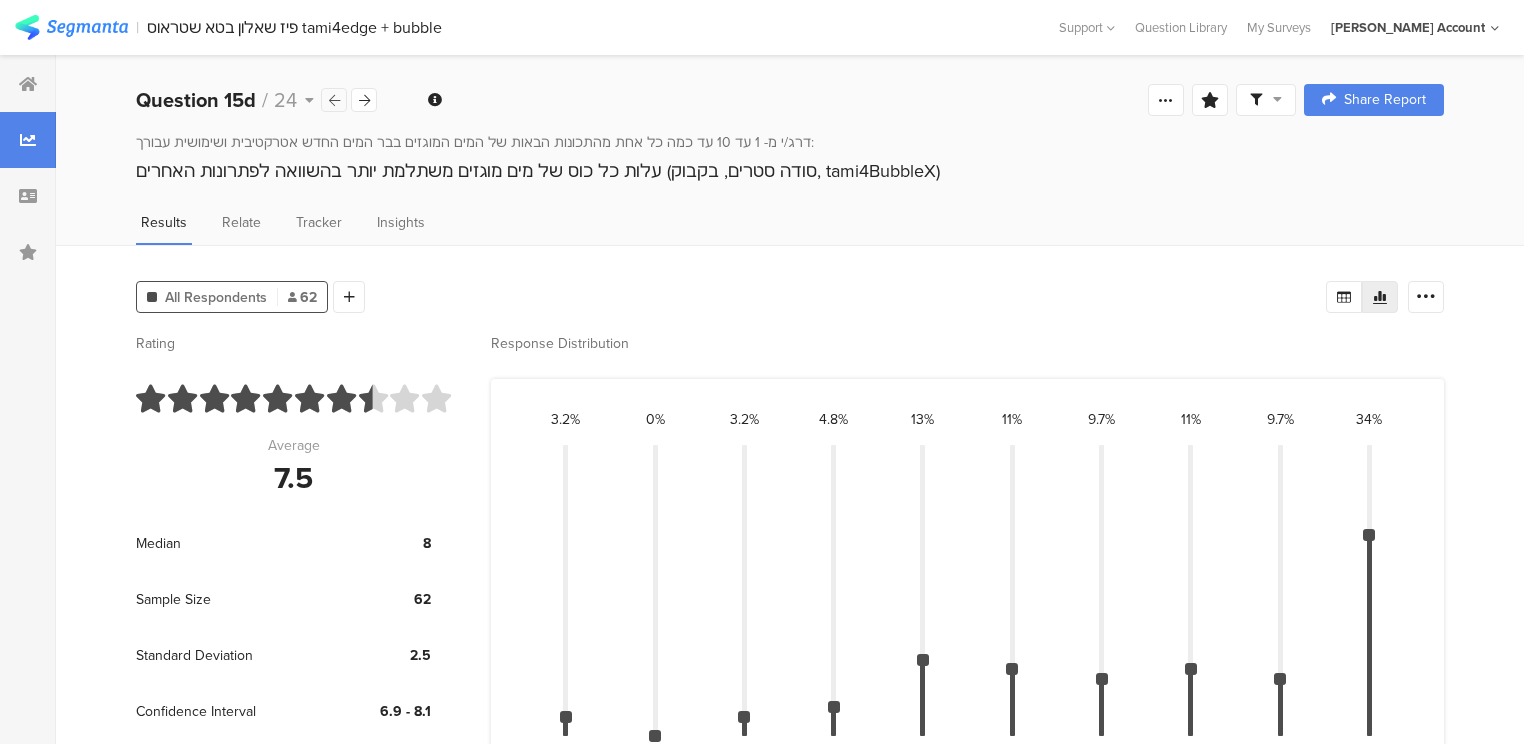 click at bounding box center (334, 100) 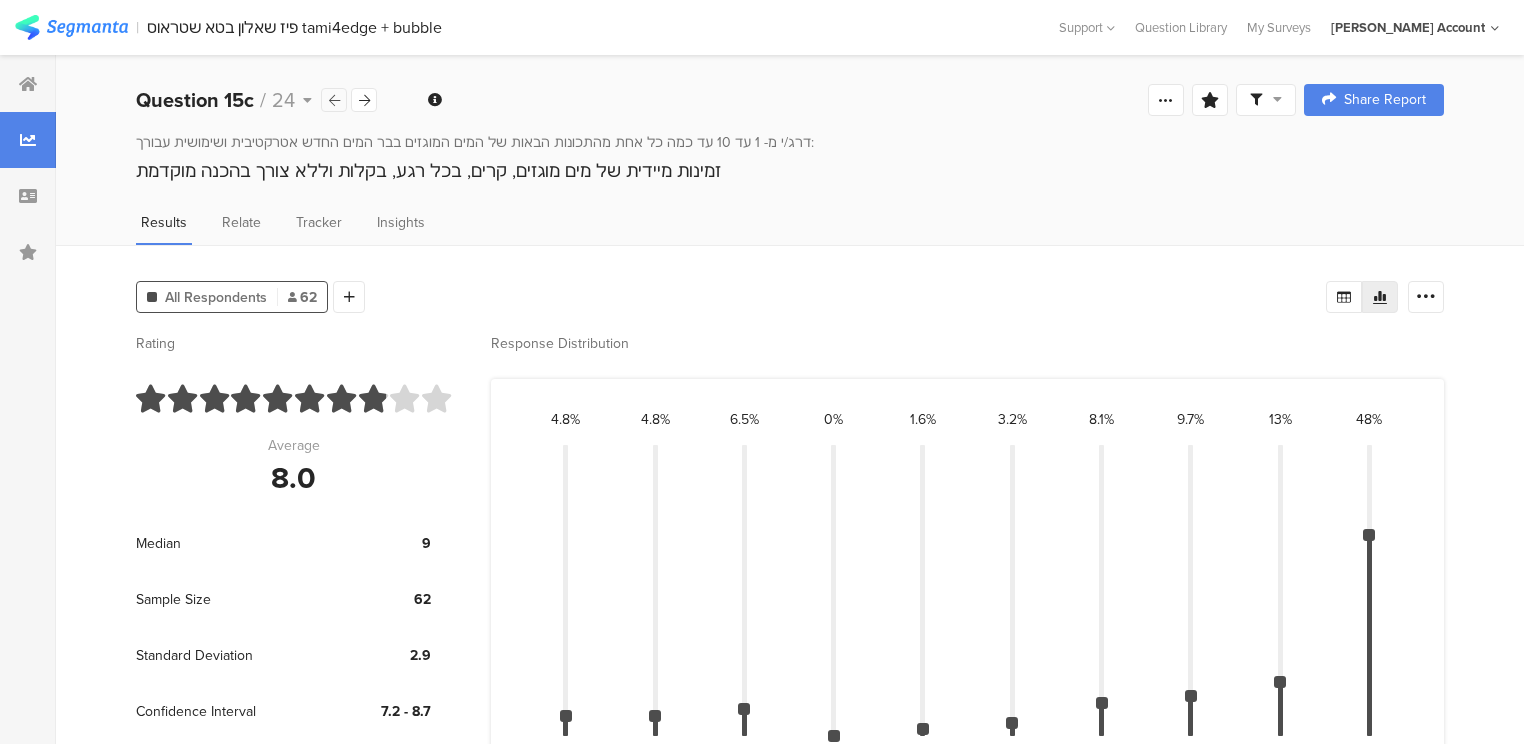 click at bounding box center [334, 100] 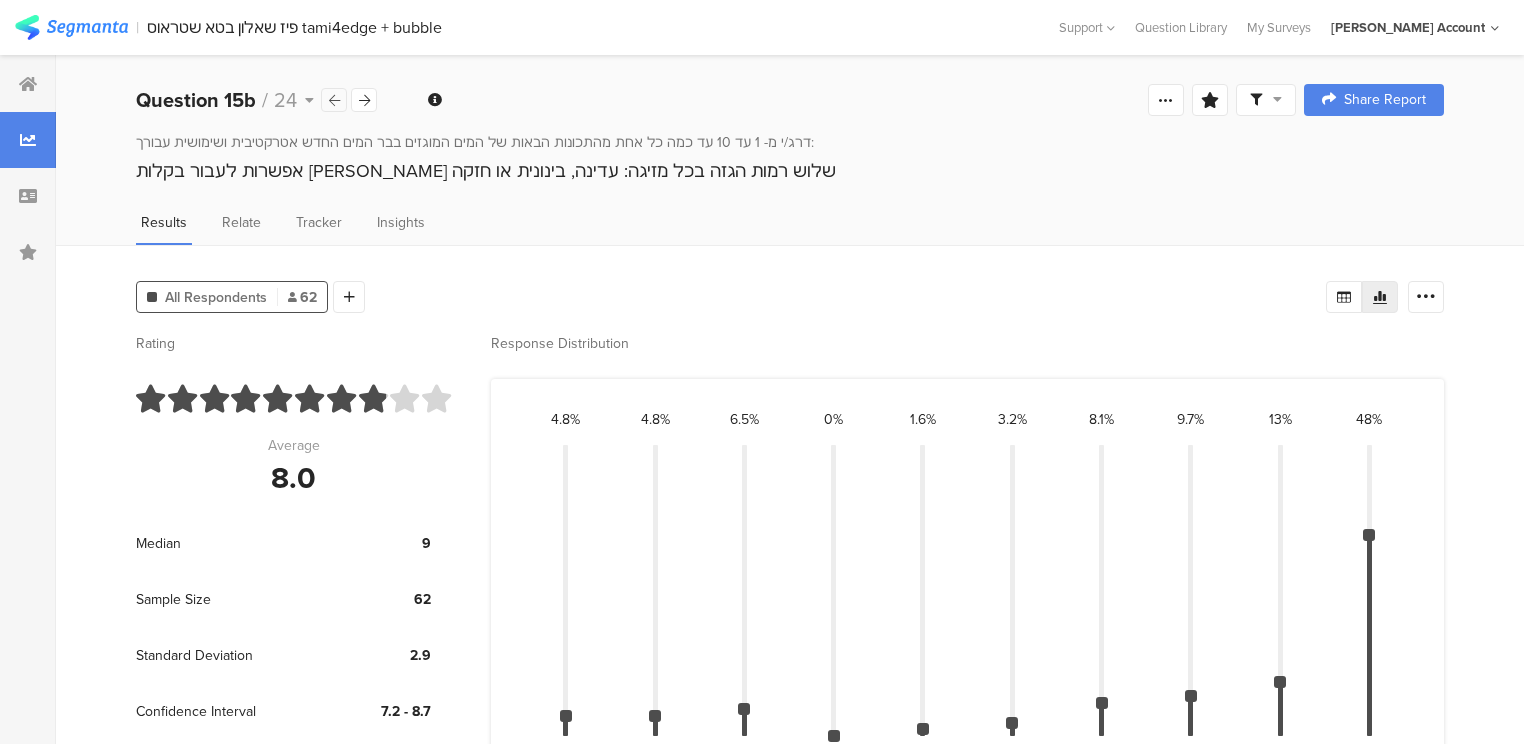 click at bounding box center (334, 100) 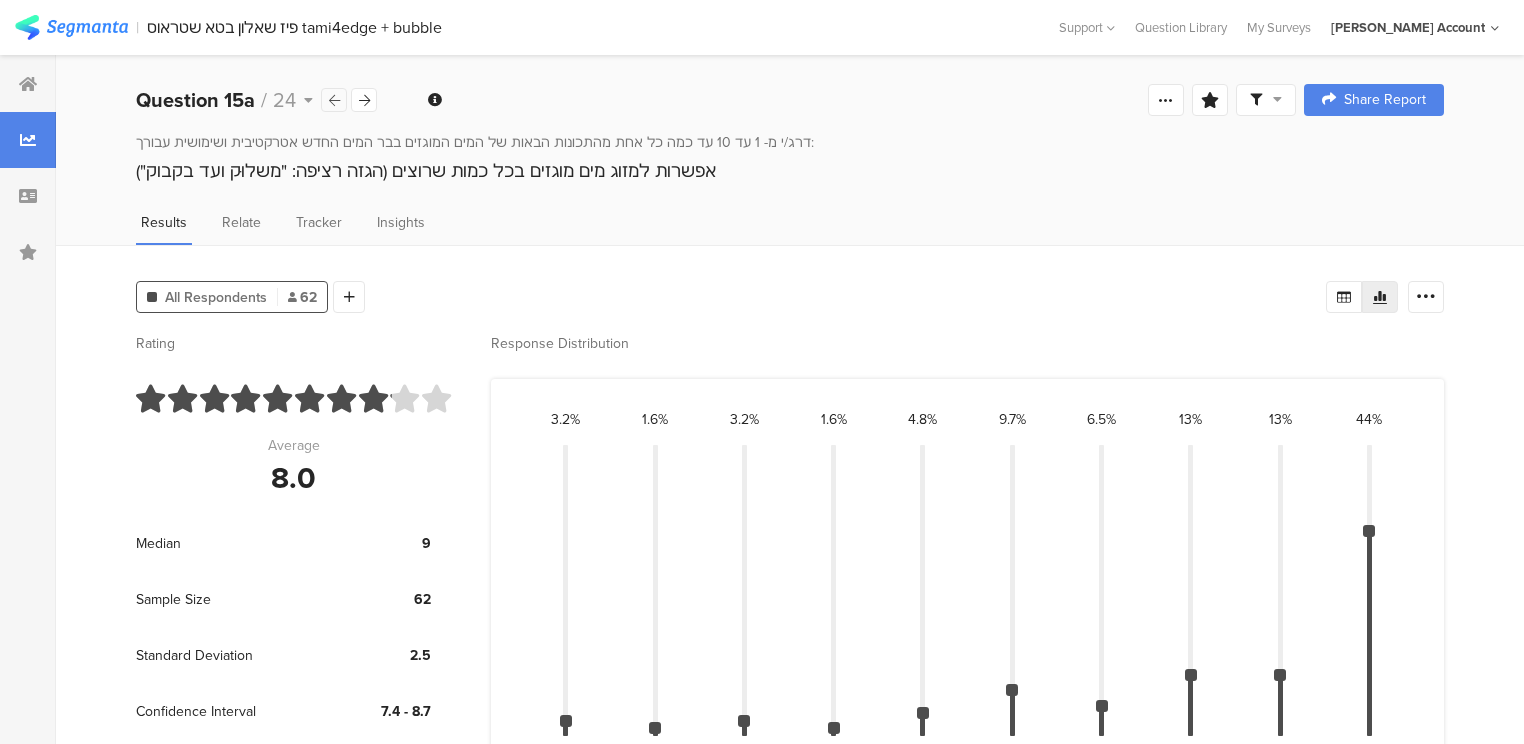 click at bounding box center [334, 100] 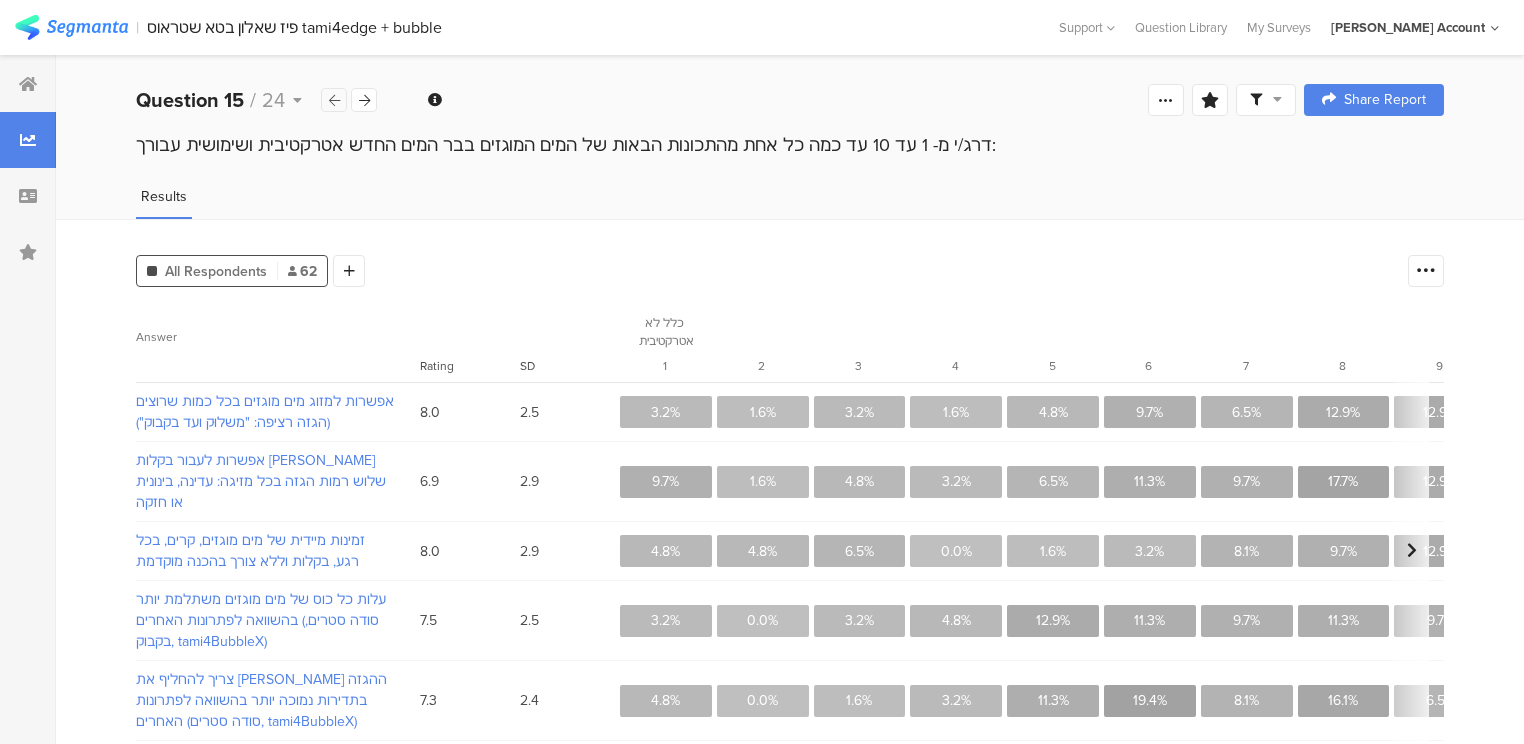 click at bounding box center (334, 100) 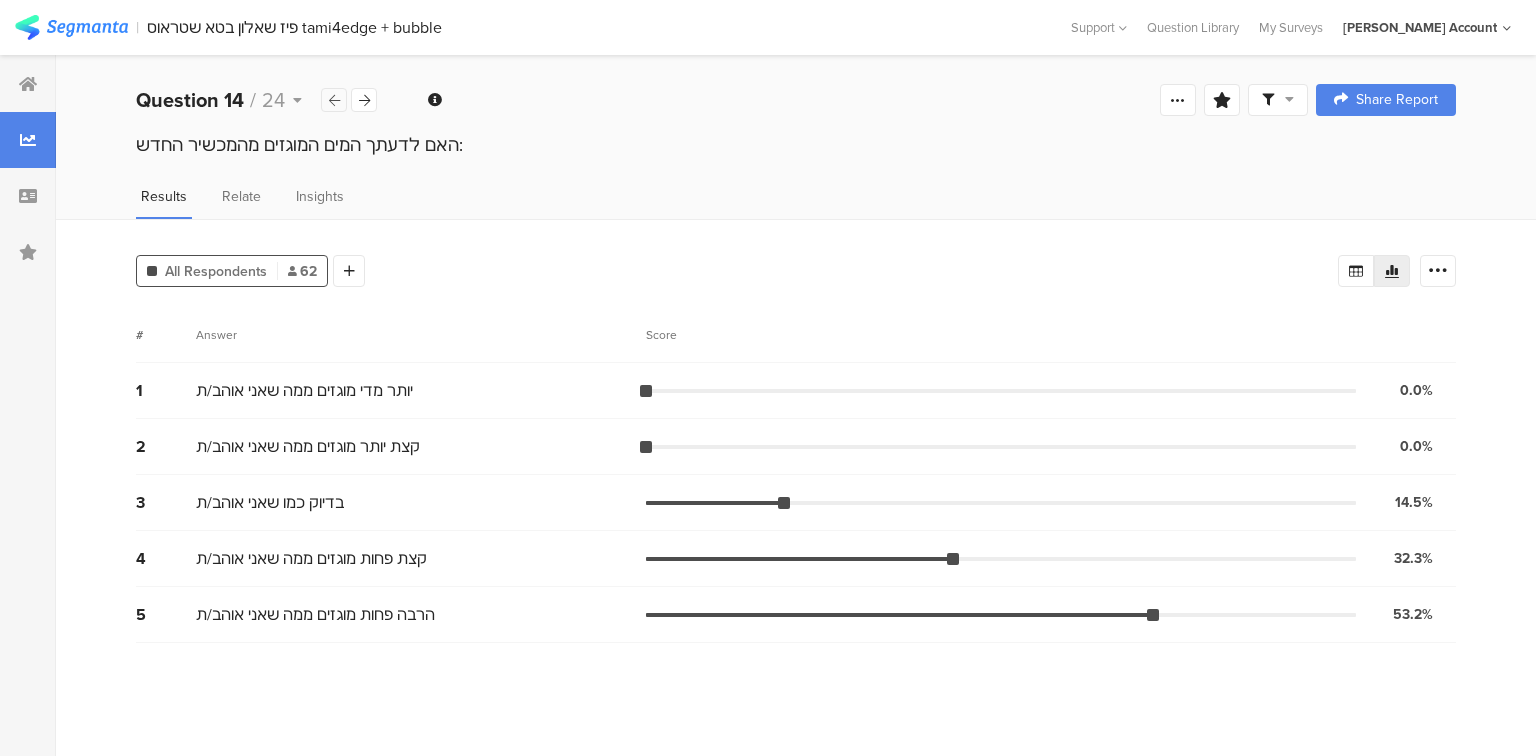 click at bounding box center (334, 100) 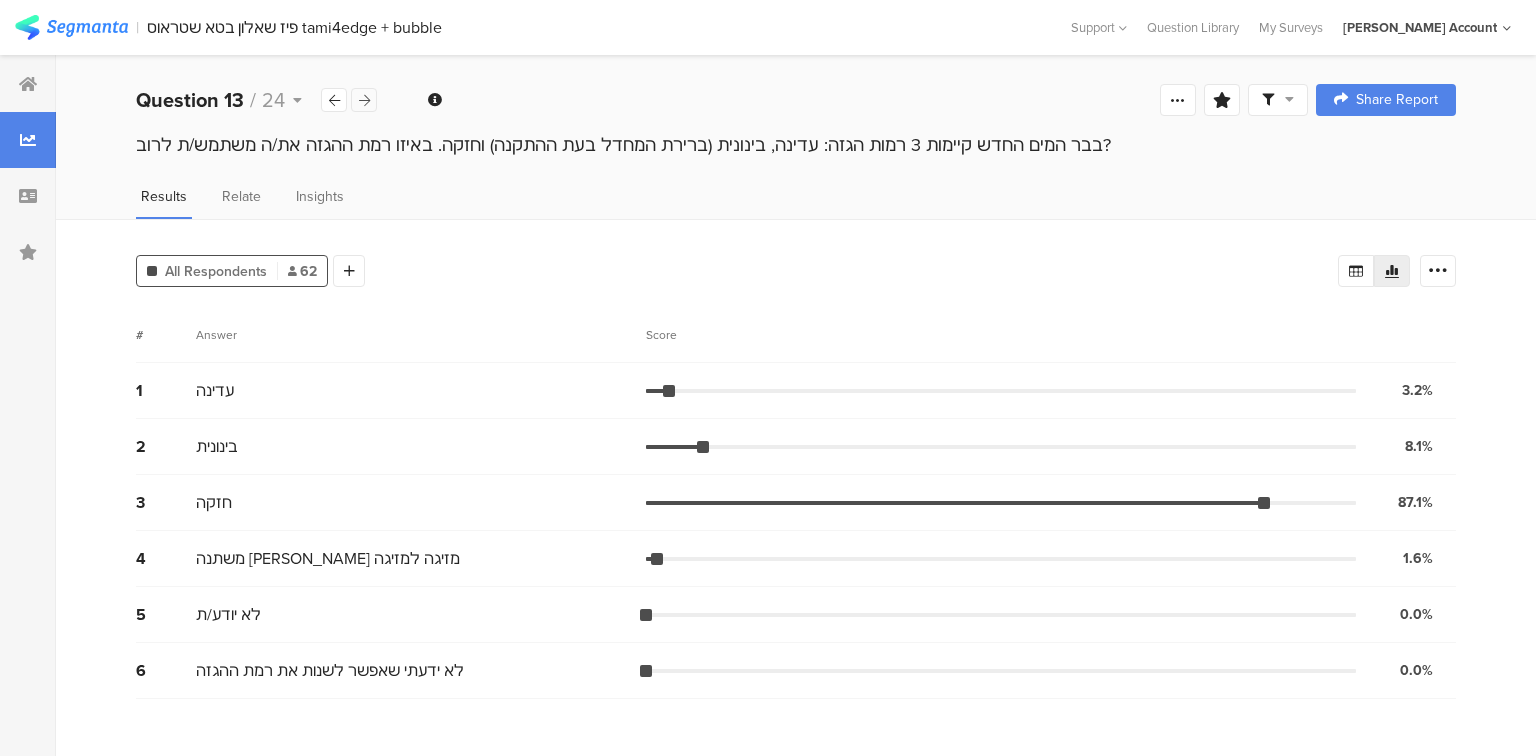 click at bounding box center (364, 100) 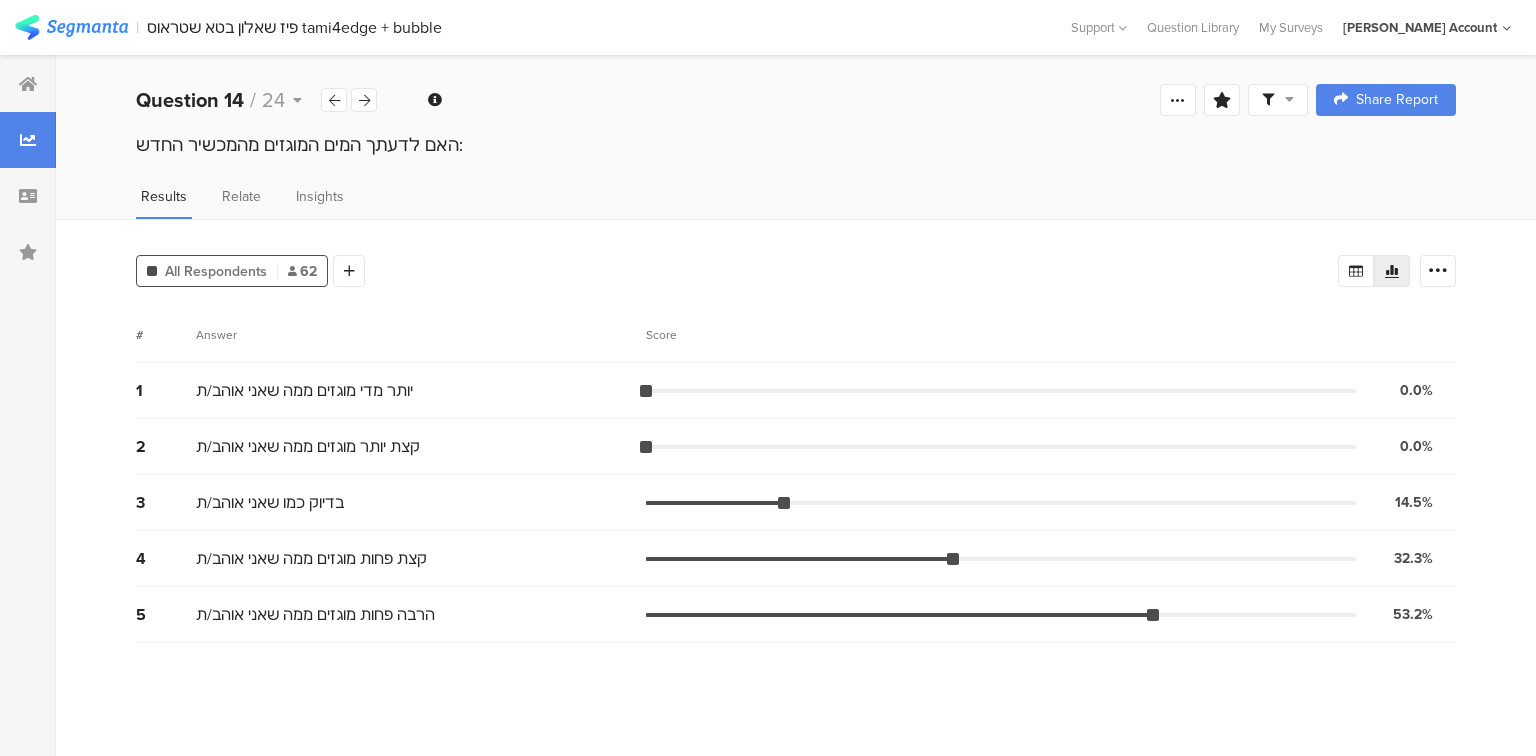 click on "האם לדעתך המים המוגזים מהמכשיר החדש:" at bounding box center (796, 145) 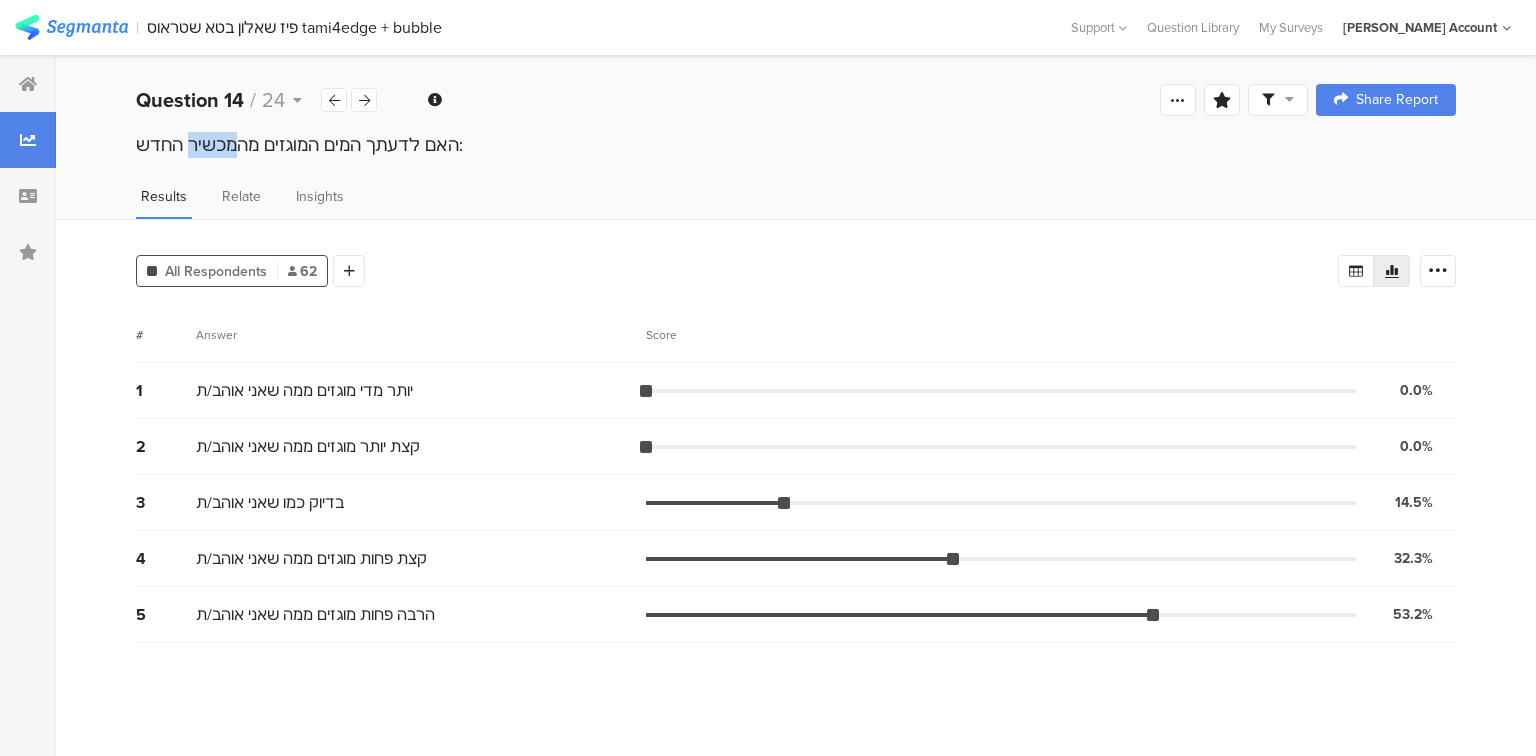 click on "האם לדעתך המים המוגזים מהמכשיר החדש:" at bounding box center (796, 145) 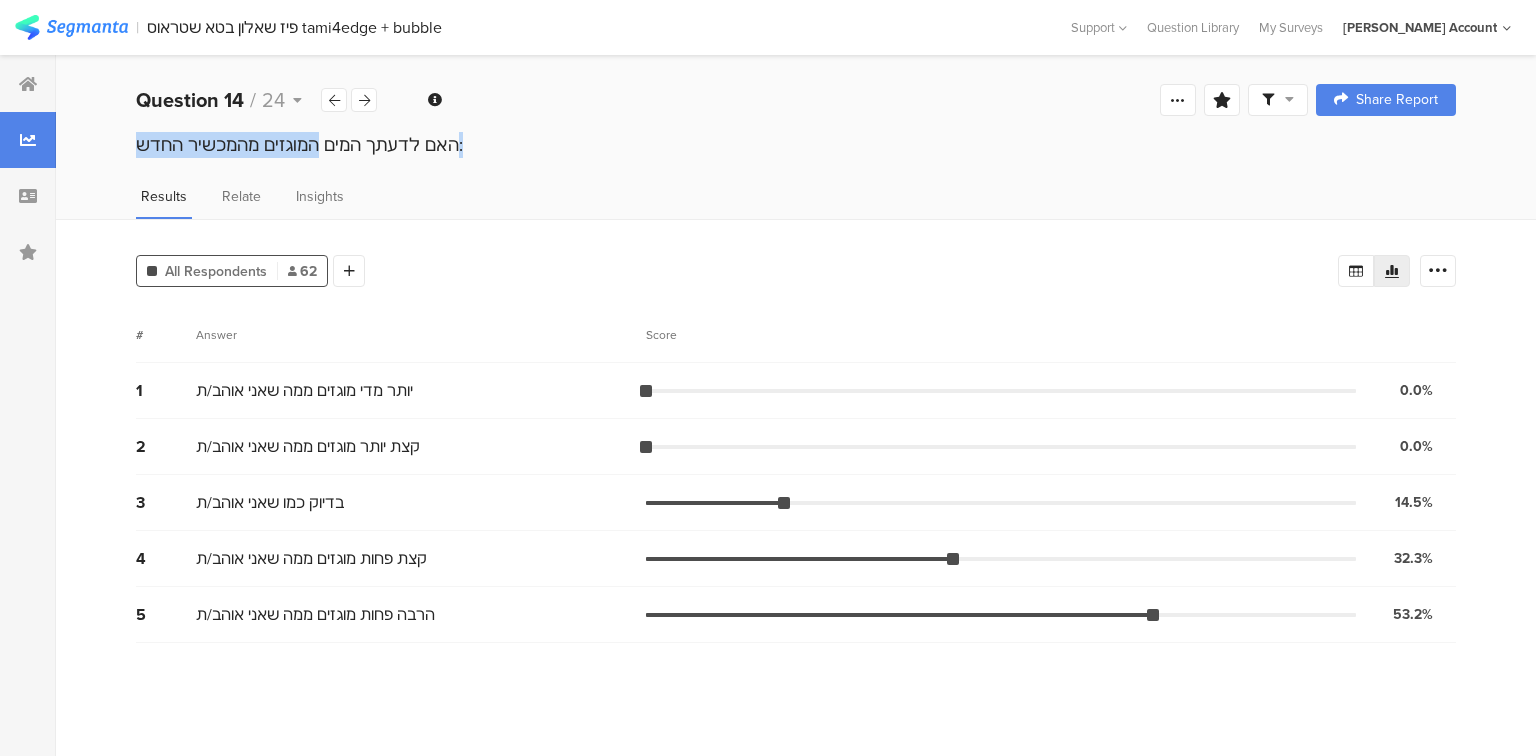 click on "האם לדעתך המים המוגזים מהמכשיר החדש:" at bounding box center (796, 145) 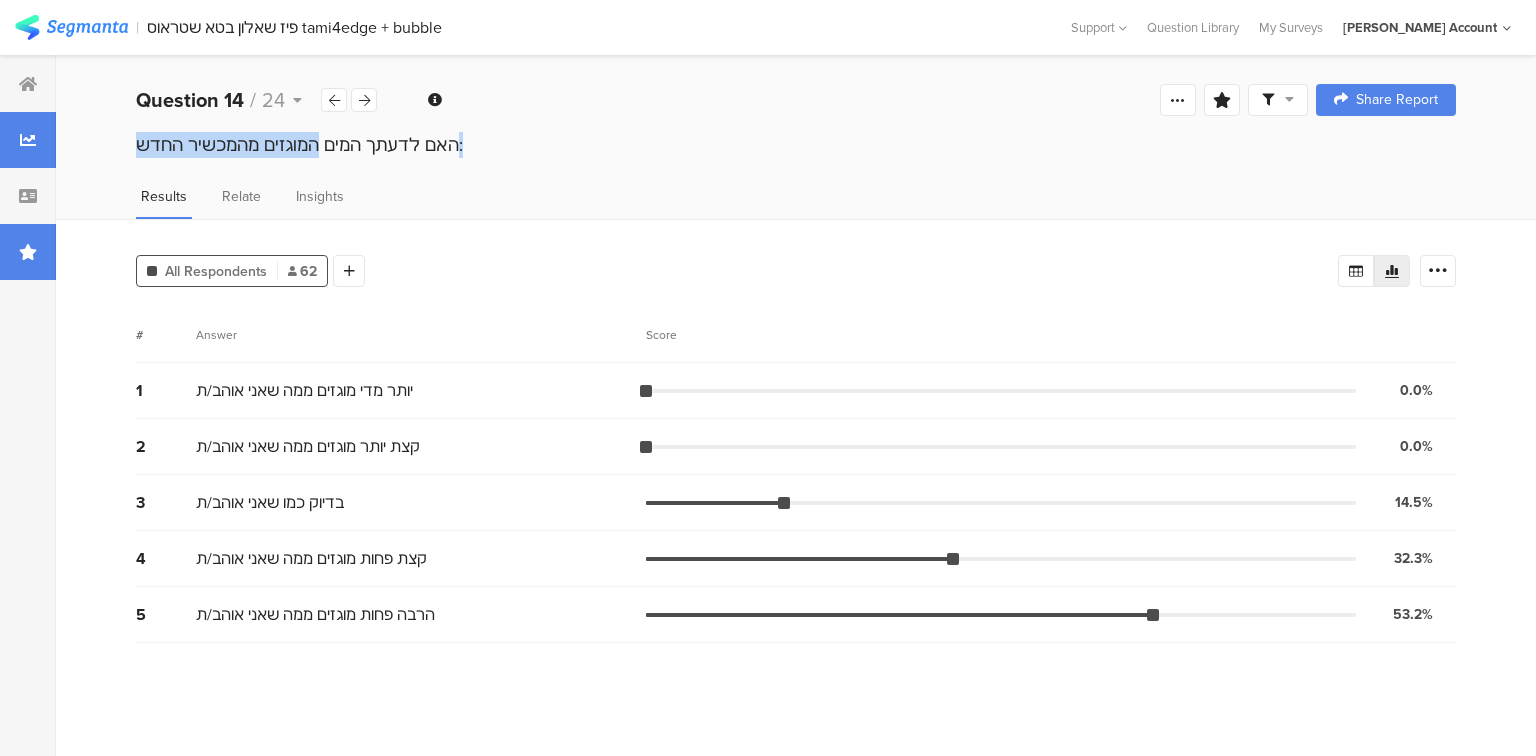 copy on "האם לדעתך המים המוגזים מהמכשיר החדש:" 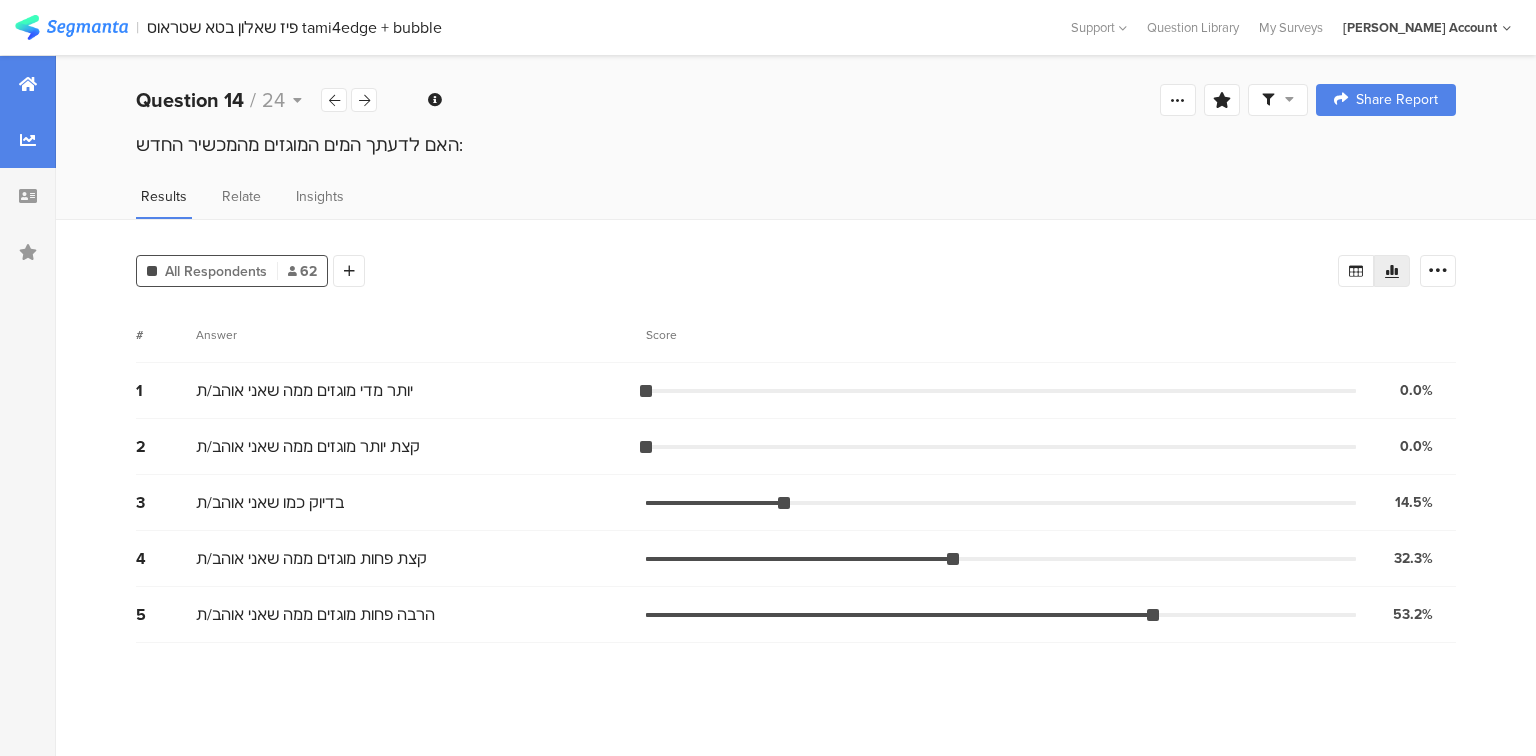 click at bounding box center (28, 84) 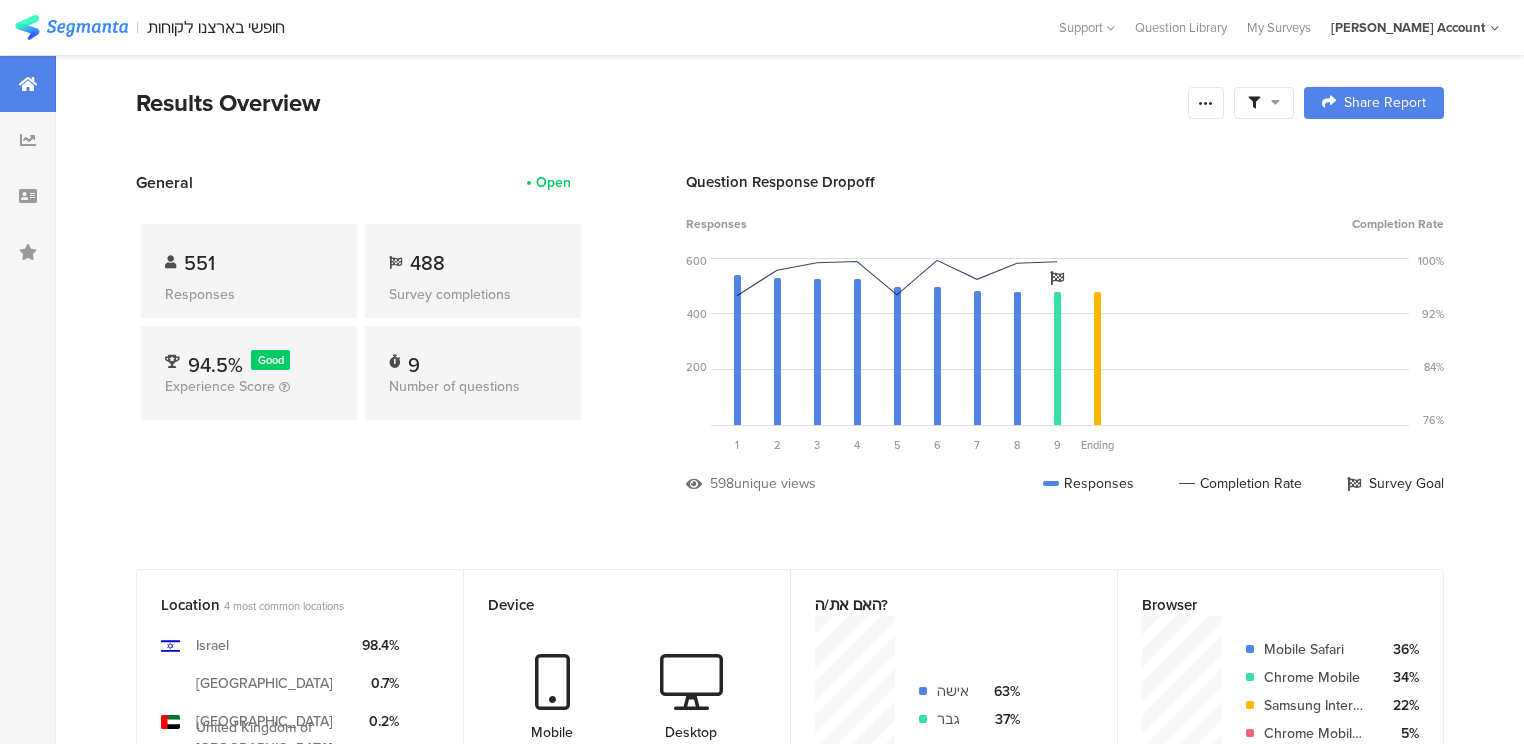 scroll, scrollTop: 0, scrollLeft: 0, axis: both 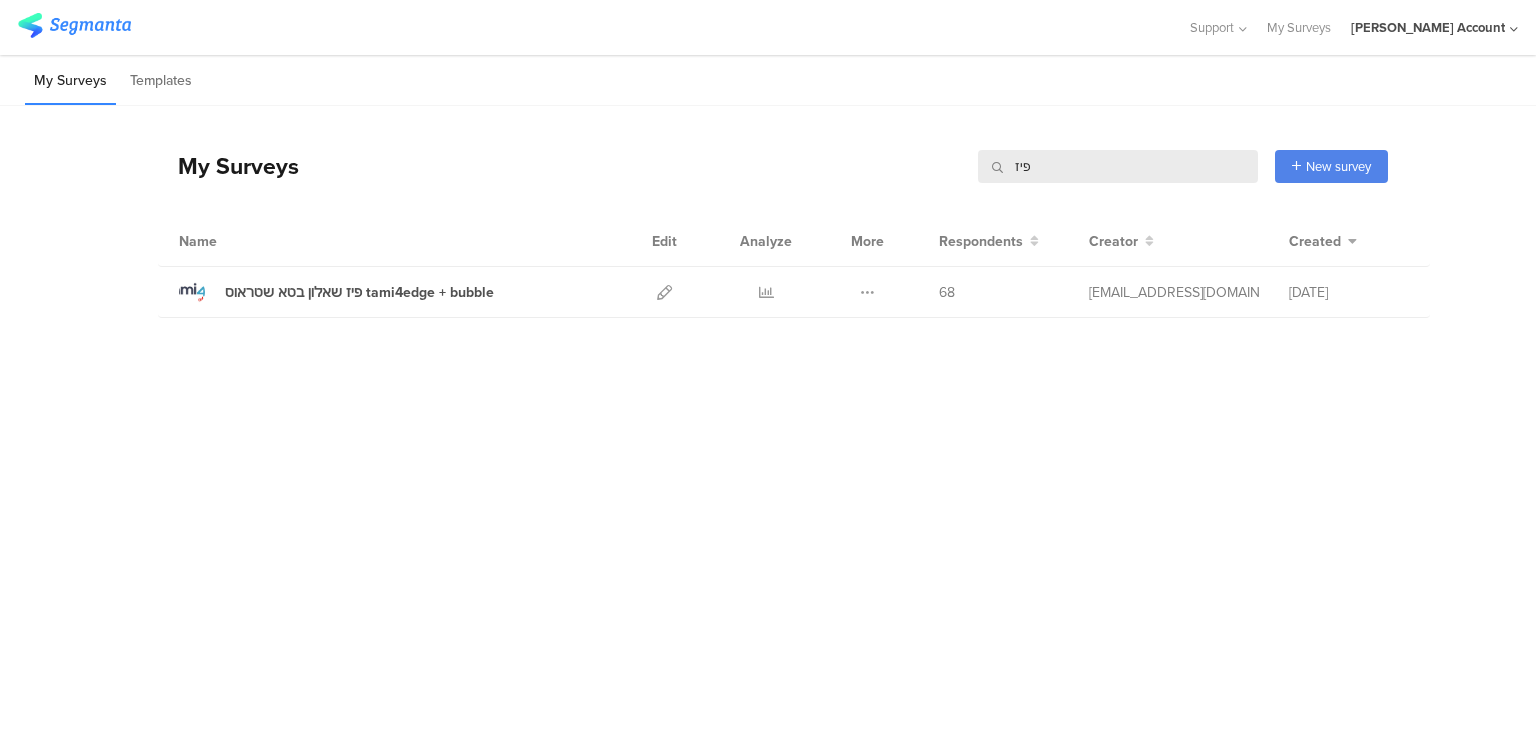 click on "פיז" at bounding box center [1118, 166] 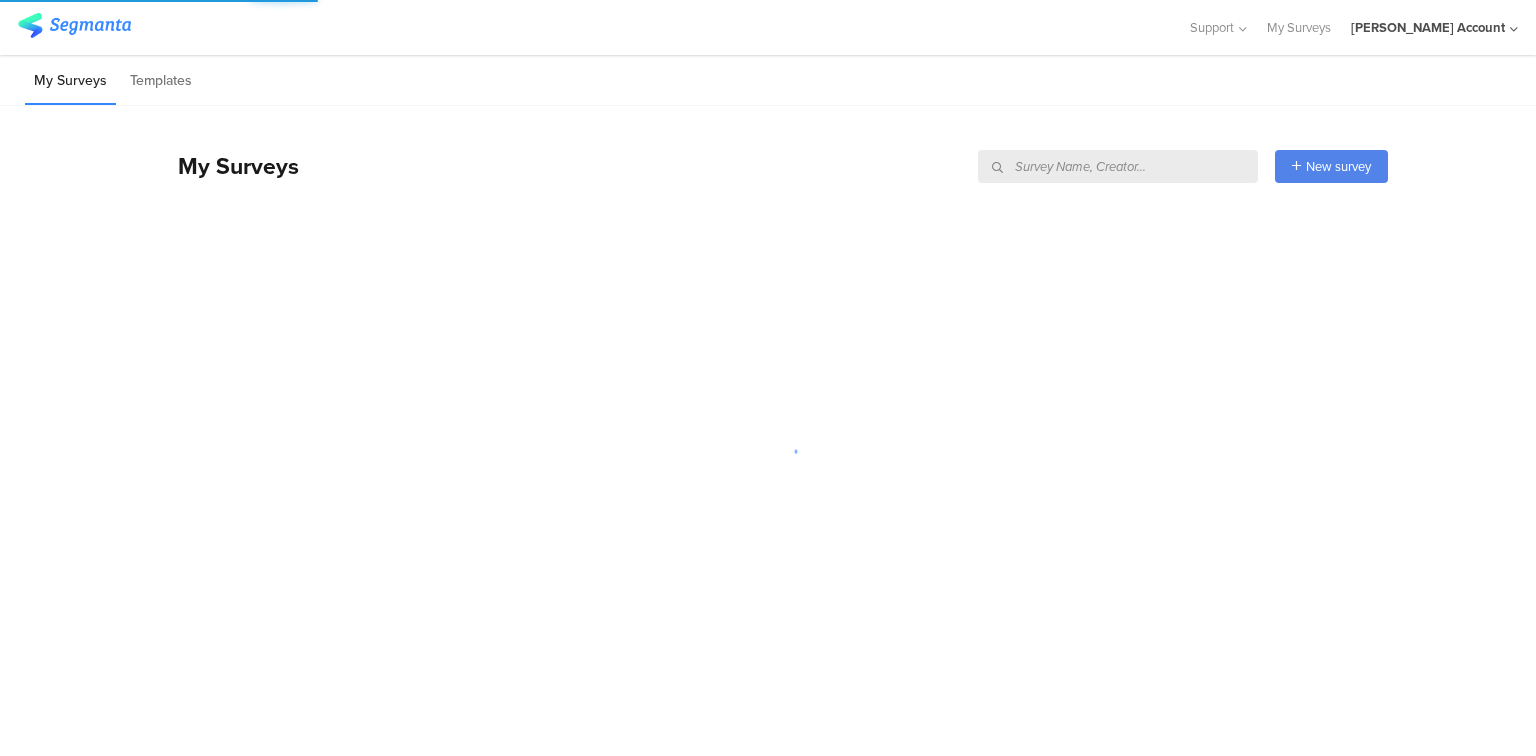 type 